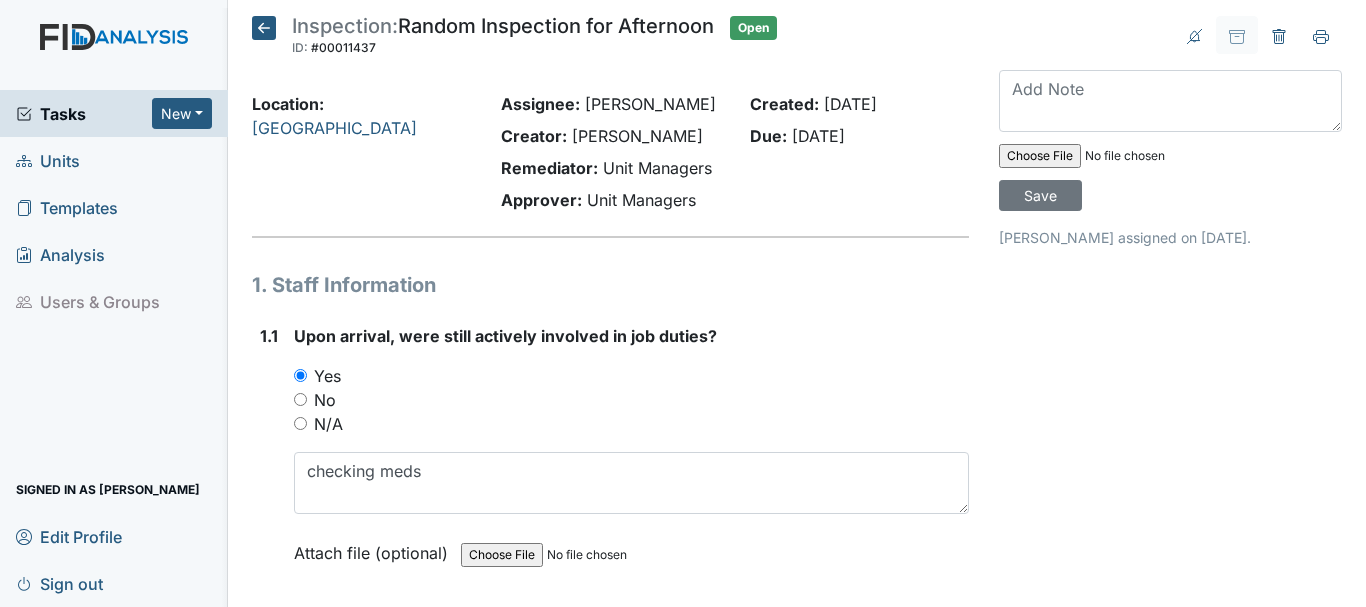 scroll, scrollTop: 0, scrollLeft: 0, axis: both 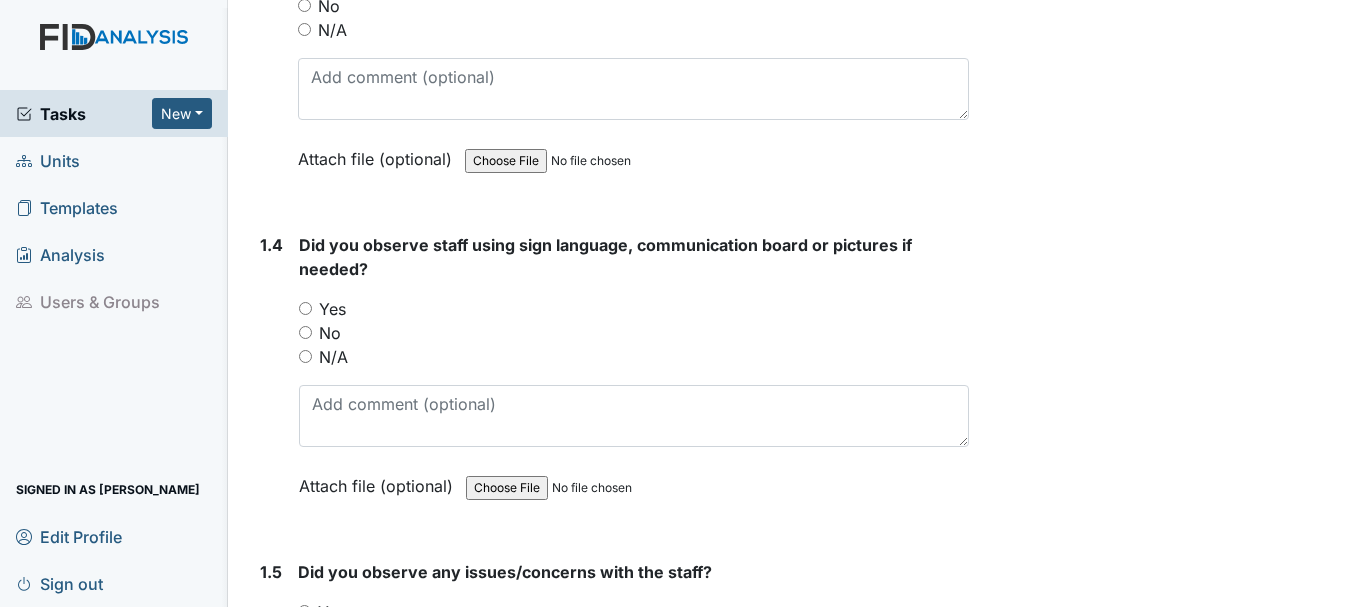 click on "Yes" at bounding box center [305, 308] 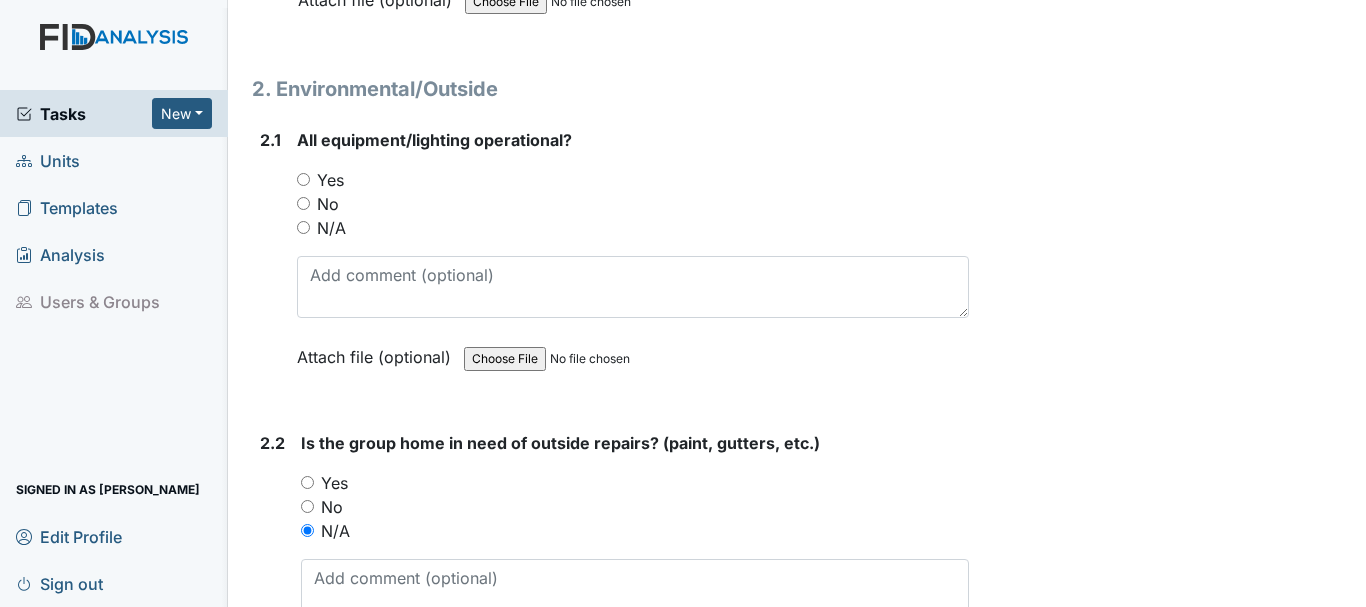 scroll, scrollTop: 2003, scrollLeft: 0, axis: vertical 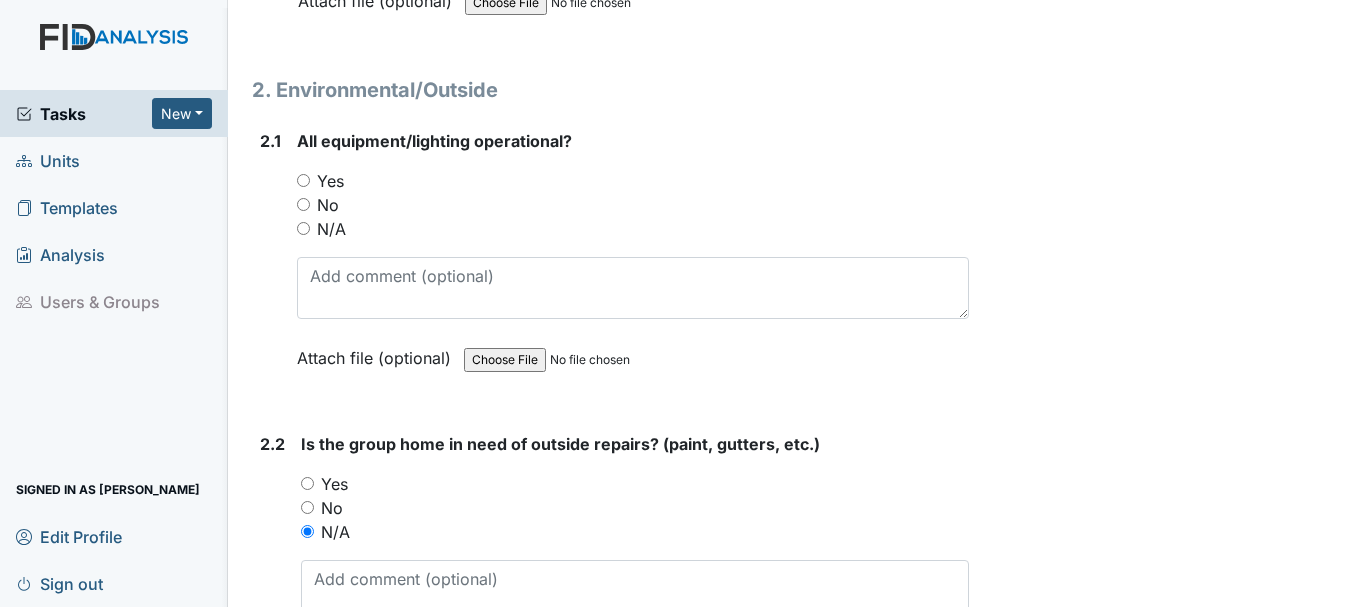 click on "Yes" at bounding box center (303, 180) 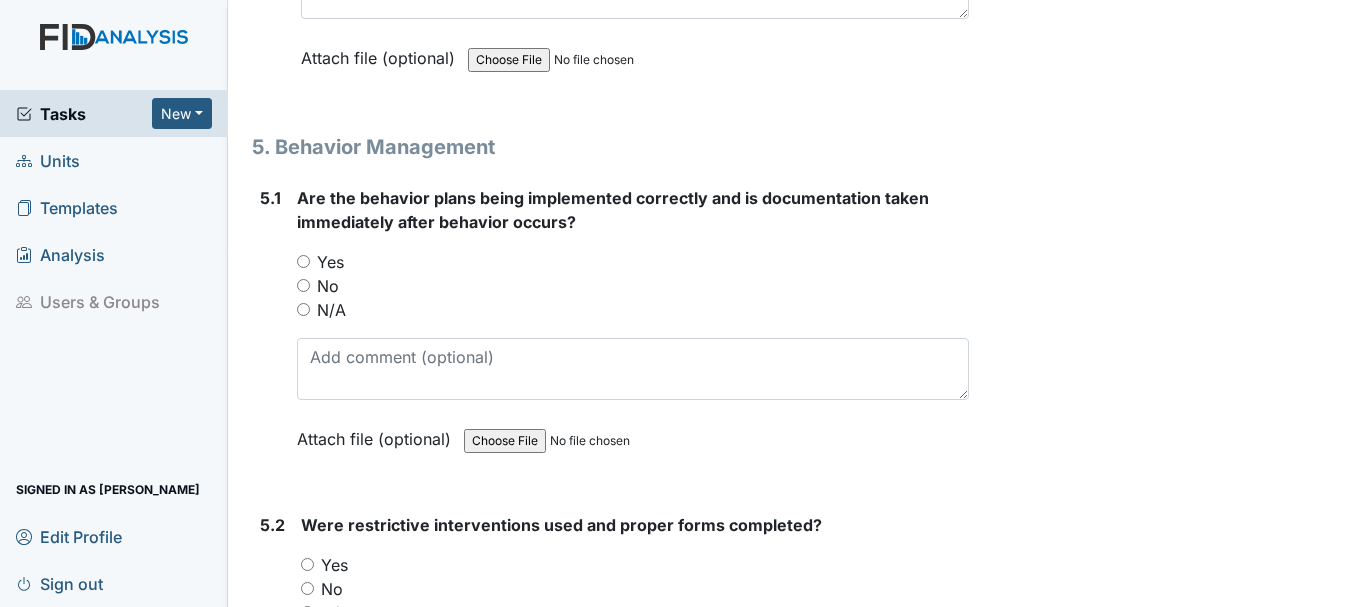 scroll, scrollTop: 10500, scrollLeft: 0, axis: vertical 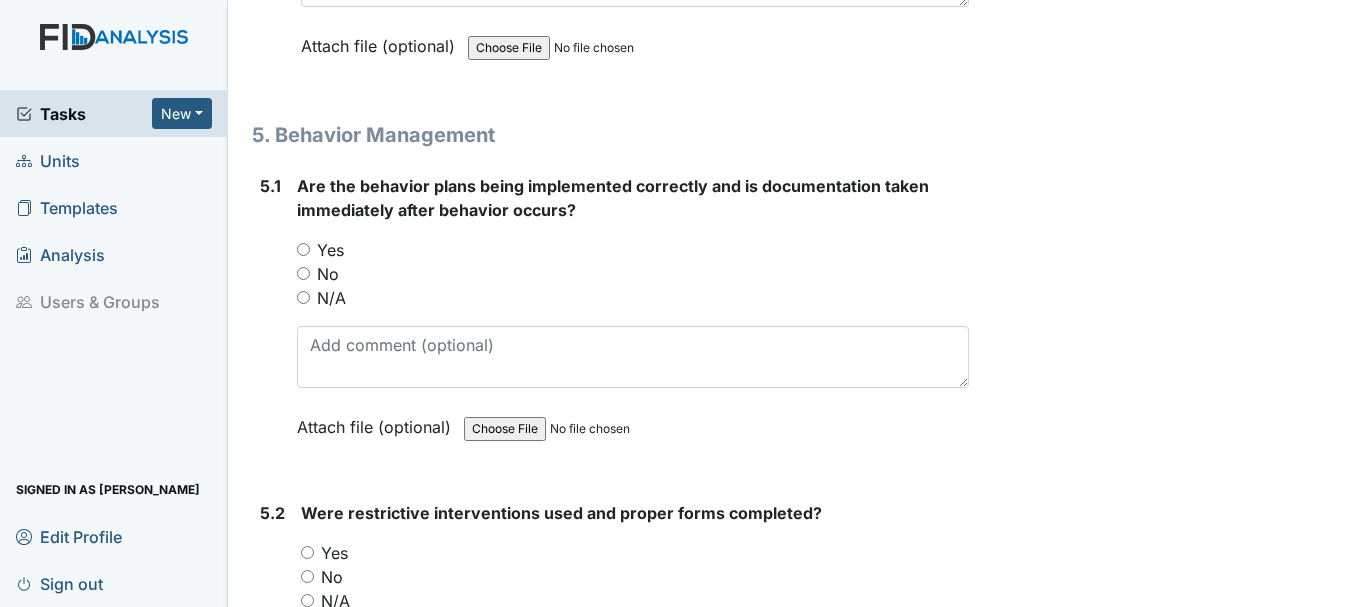 click on "N/A" at bounding box center [303, 297] 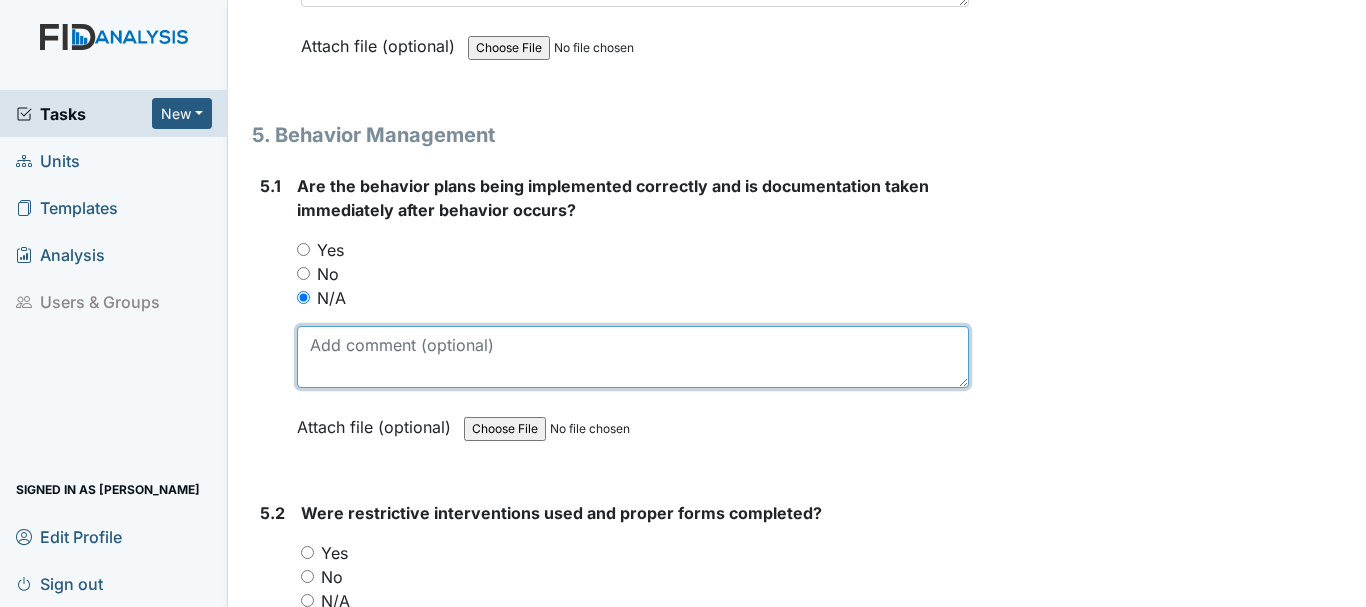 click at bounding box center (633, 357) 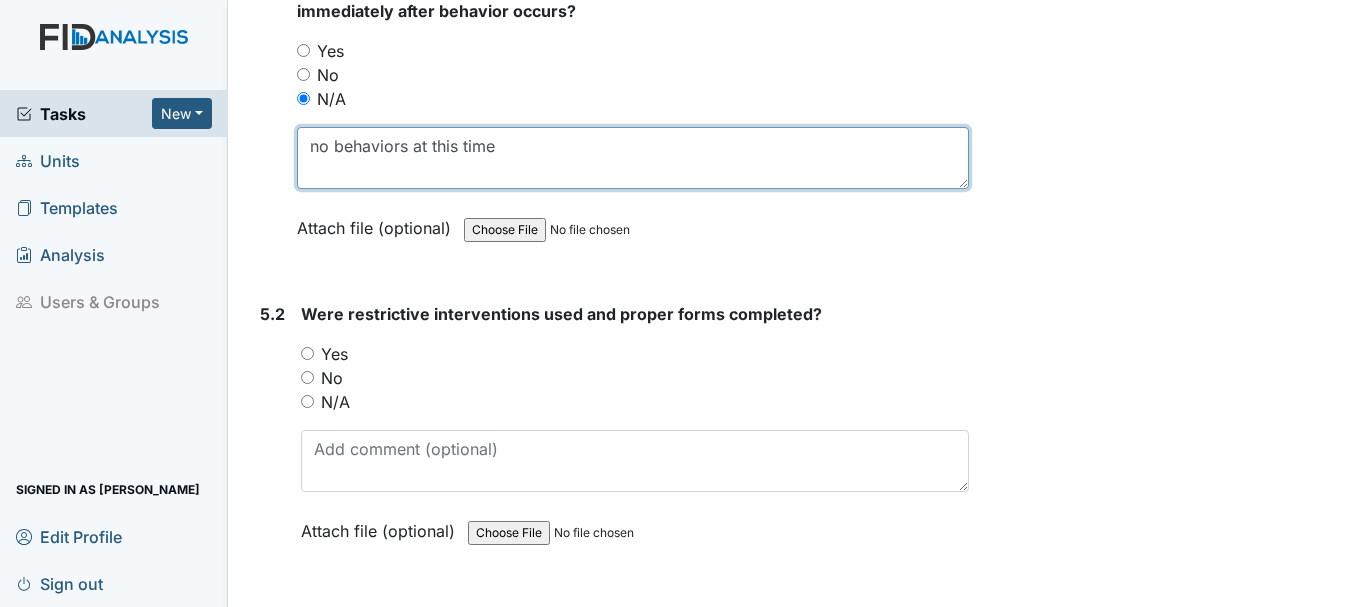 scroll, scrollTop: 10703, scrollLeft: 0, axis: vertical 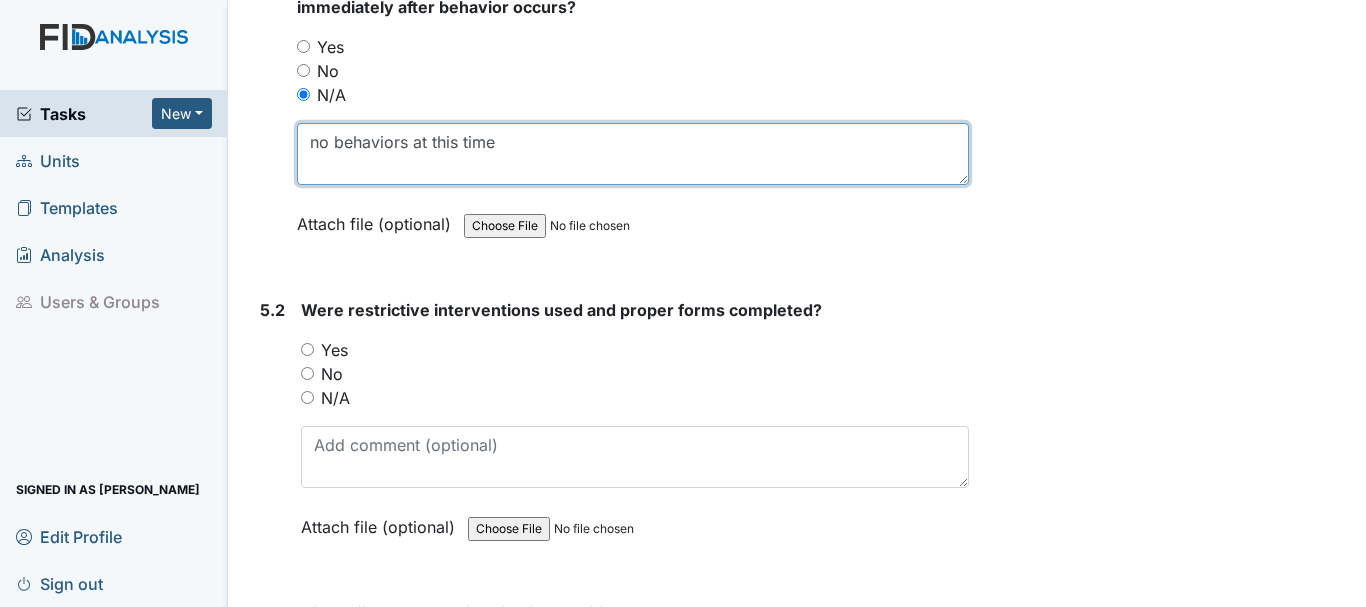 type on "no behaviors at this time" 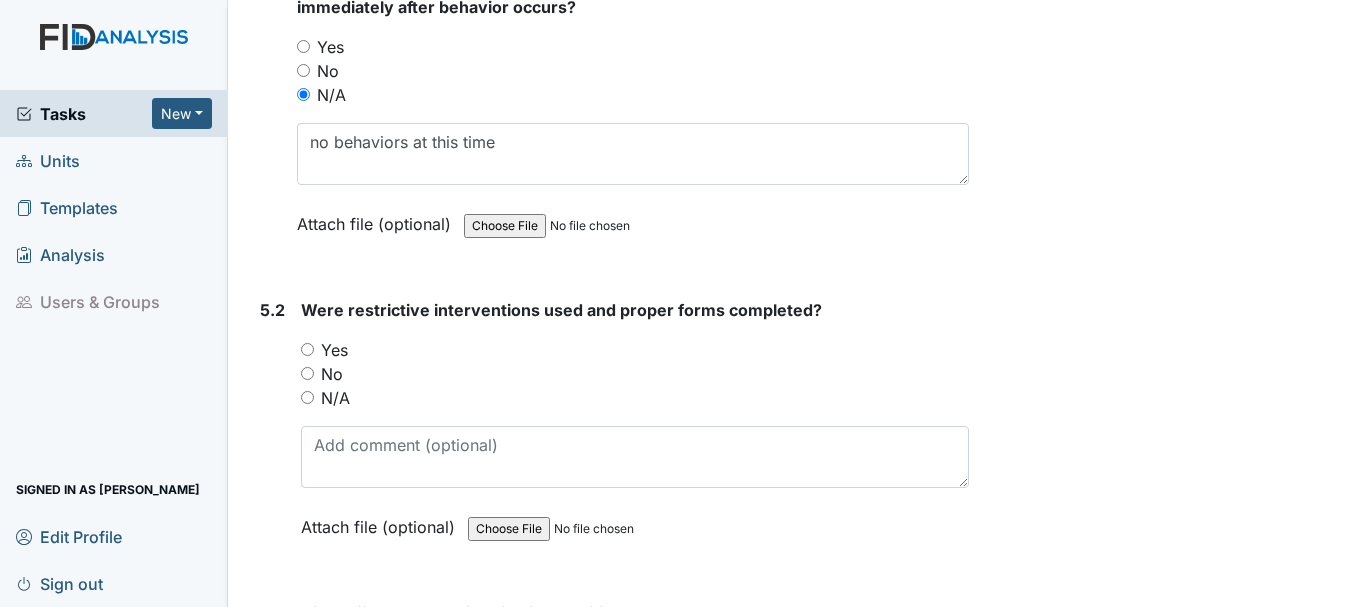 click on "N/A" at bounding box center (307, 397) 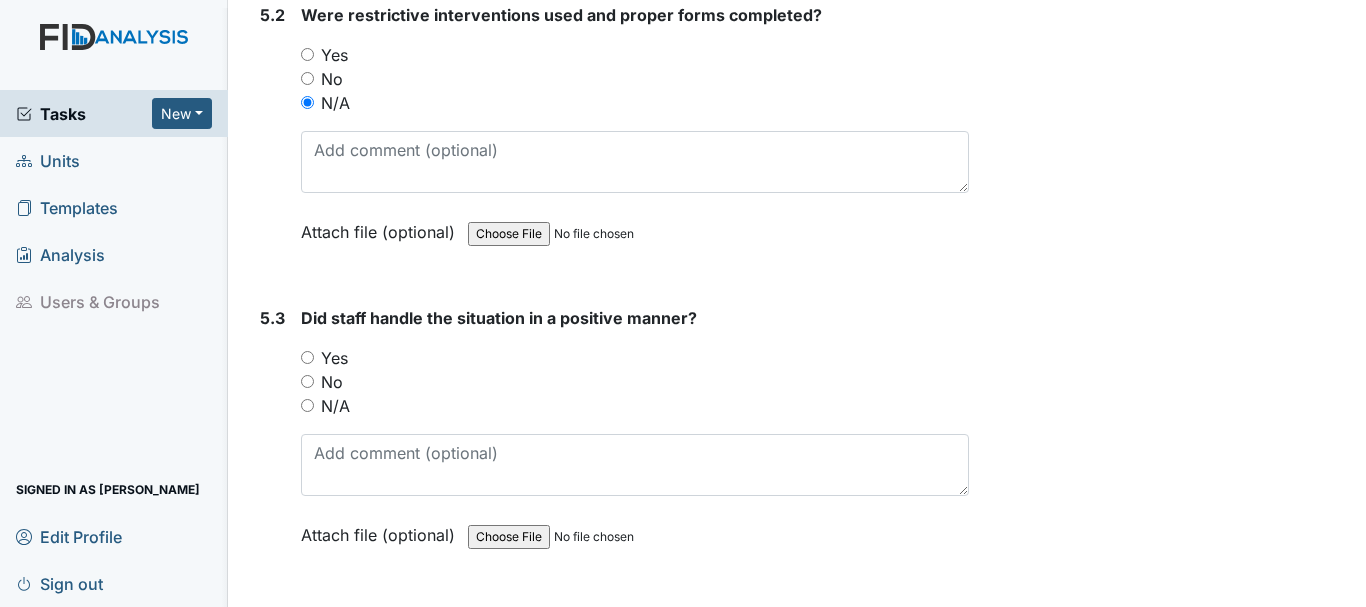 scroll, scrollTop: 11009, scrollLeft: 0, axis: vertical 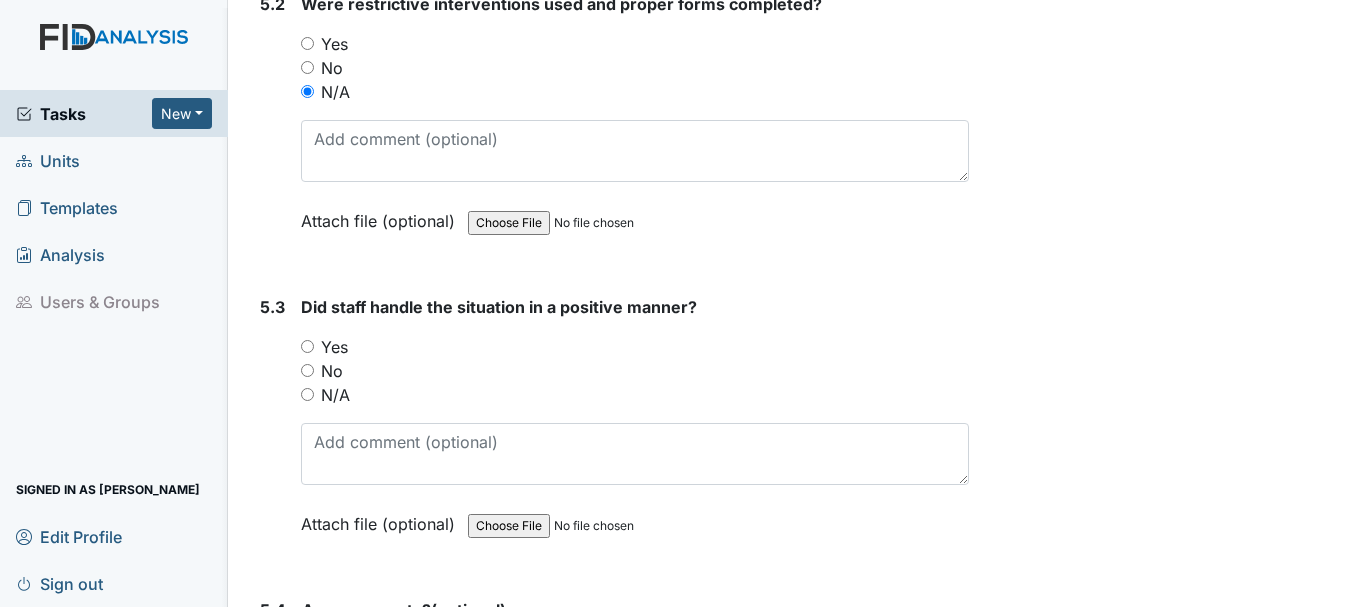 click on "N/A" at bounding box center [307, 394] 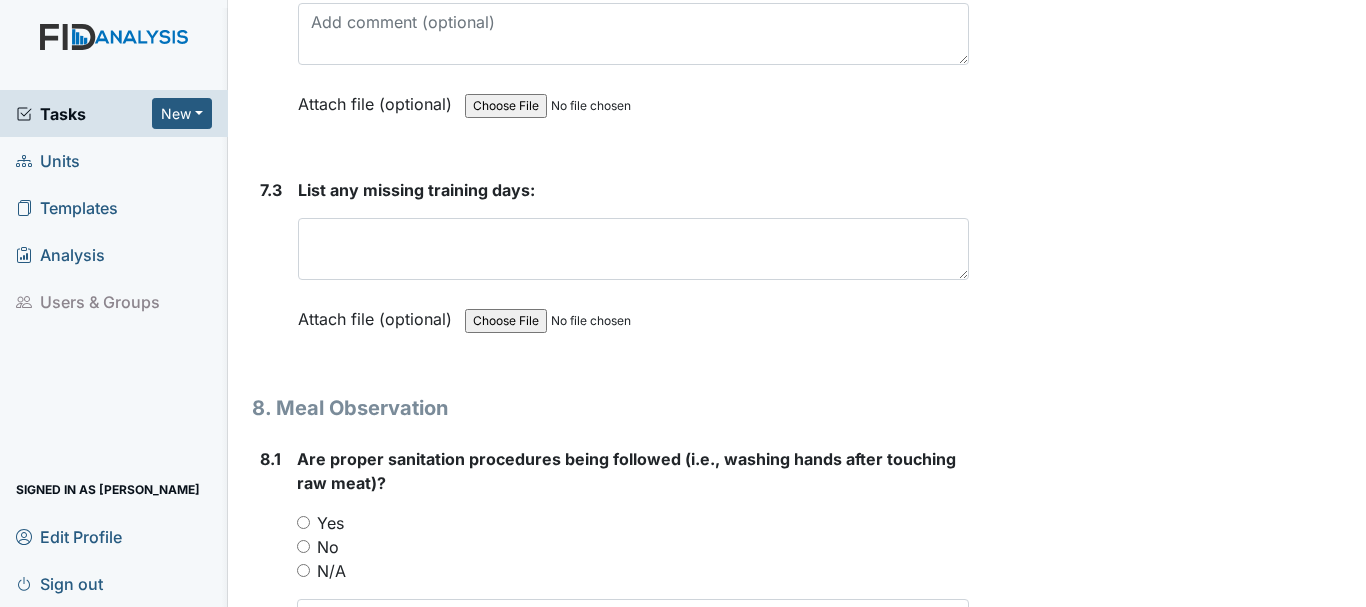 scroll, scrollTop: 14949, scrollLeft: 0, axis: vertical 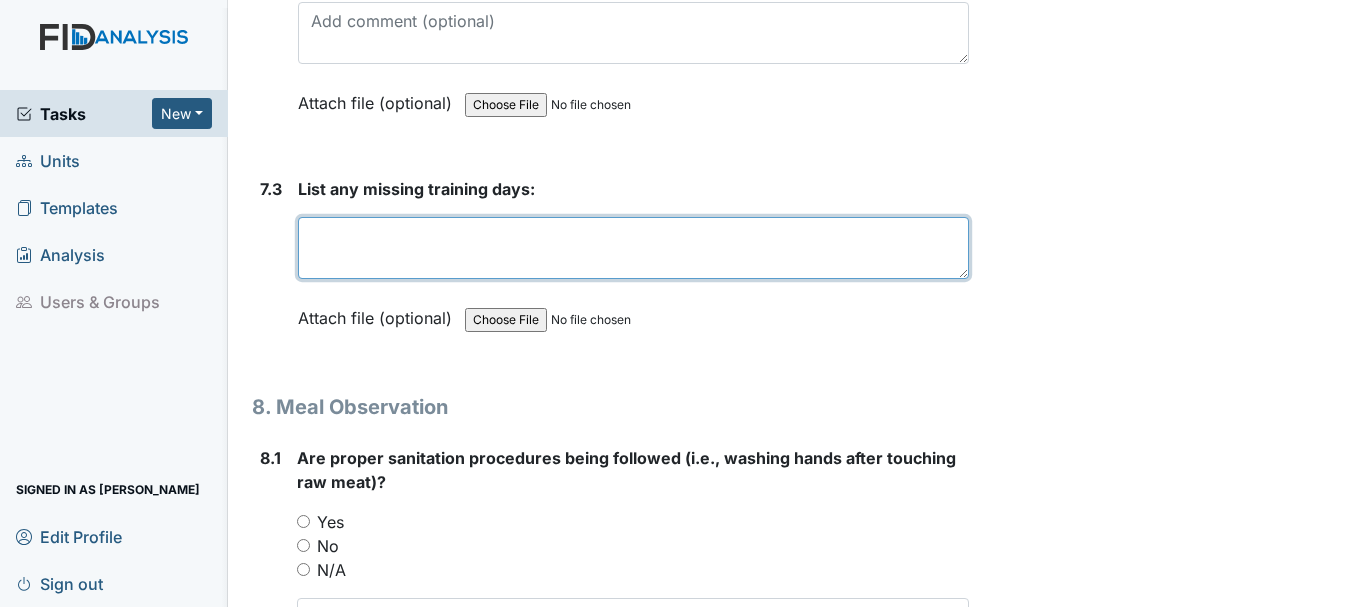 click at bounding box center (633, 248) 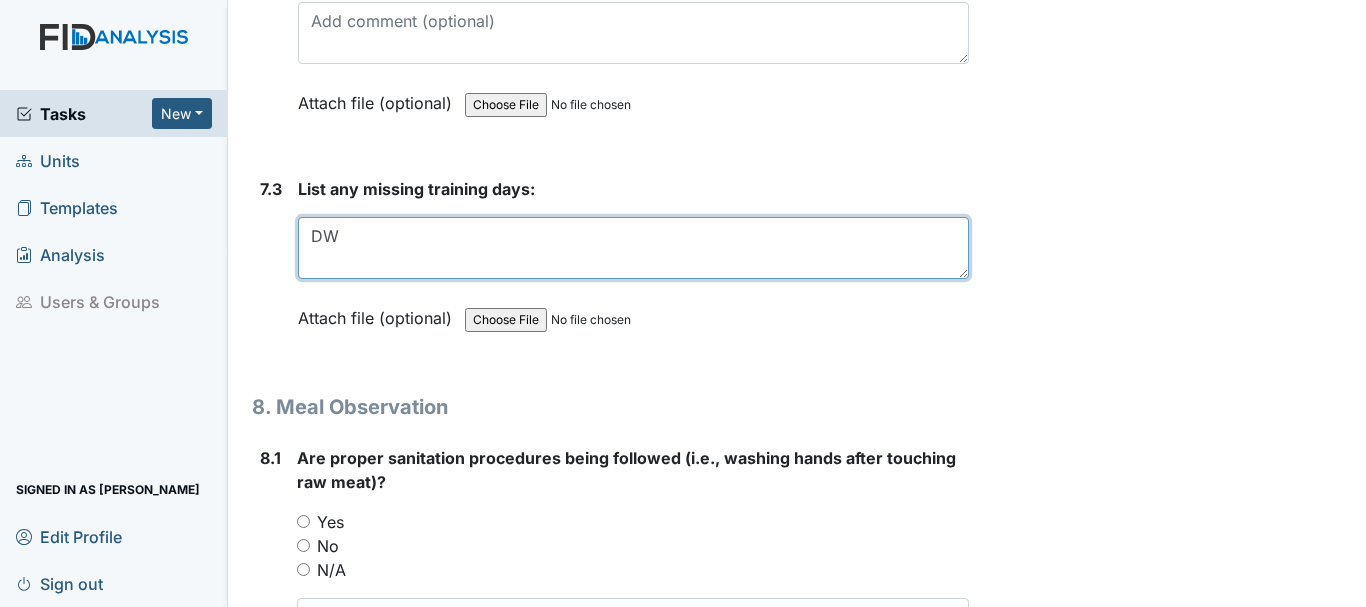 type on "D" 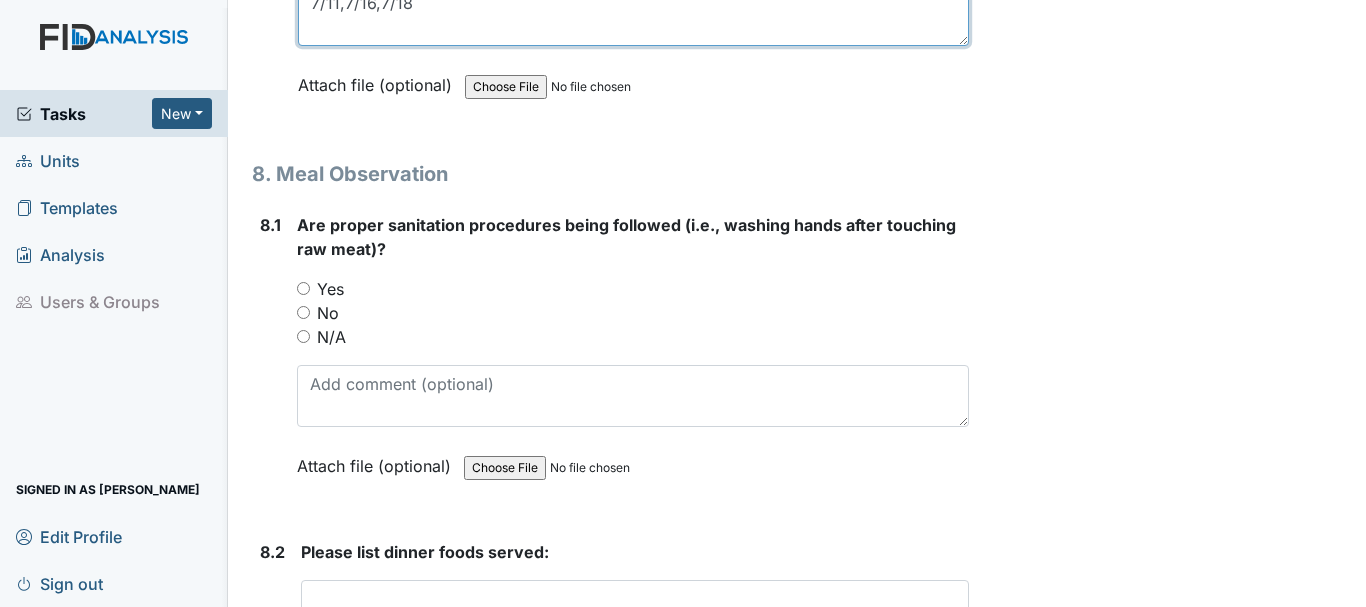 scroll, scrollTop: 15195, scrollLeft: 0, axis: vertical 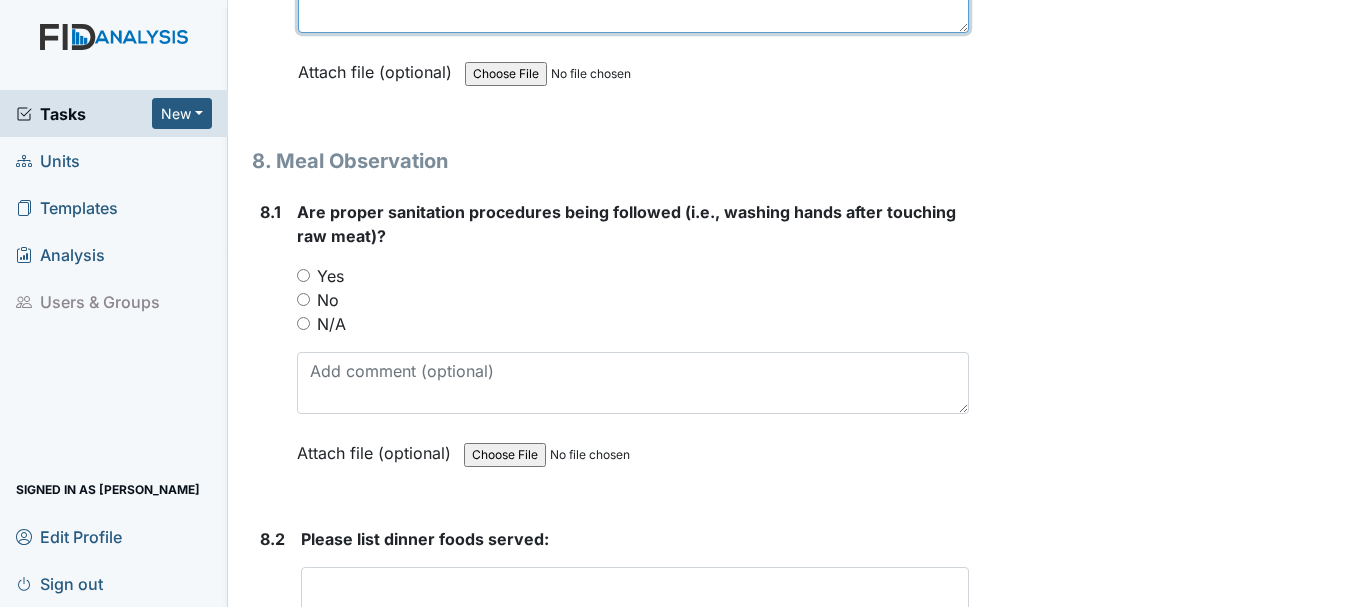type on "7/11,7/16,7/18" 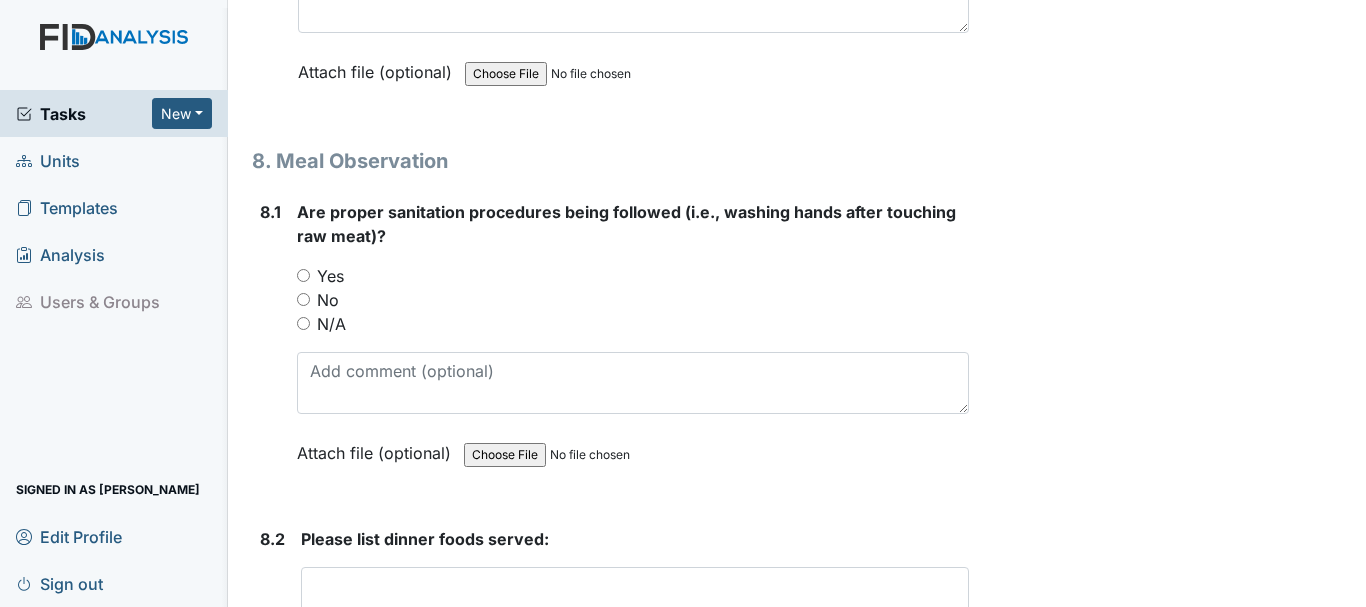 click on "Yes" at bounding box center [303, 275] 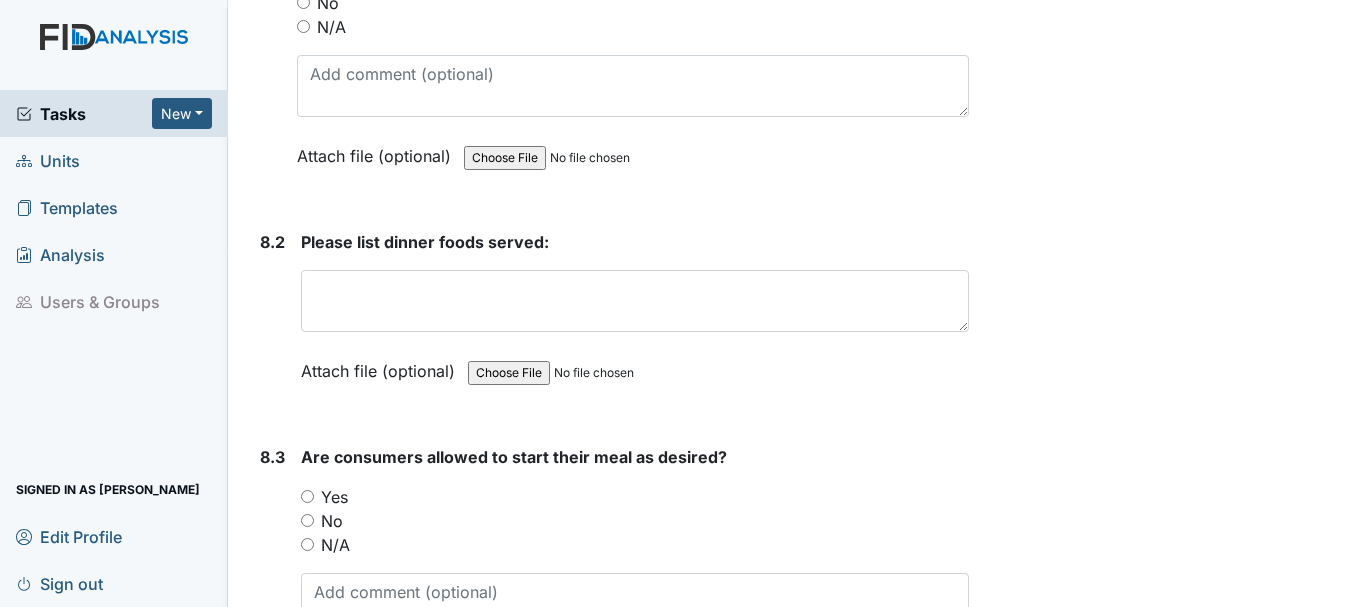 scroll, scrollTop: 15493, scrollLeft: 0, axis: vertical 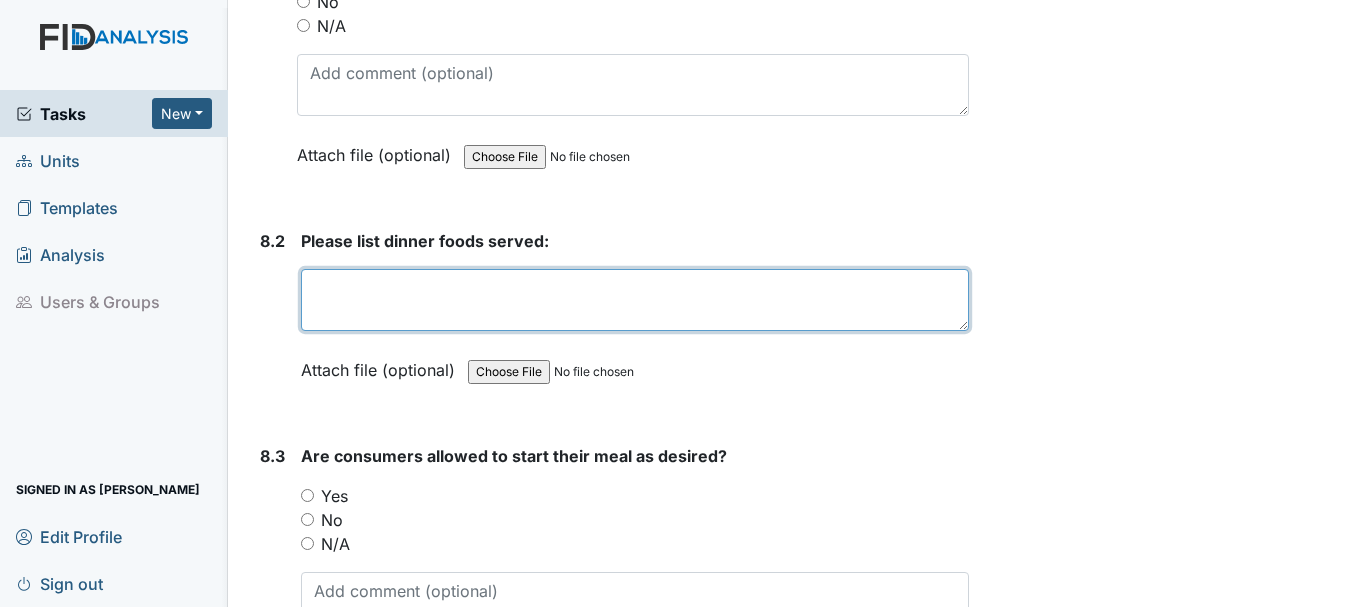click at bounding box center (635, 300) 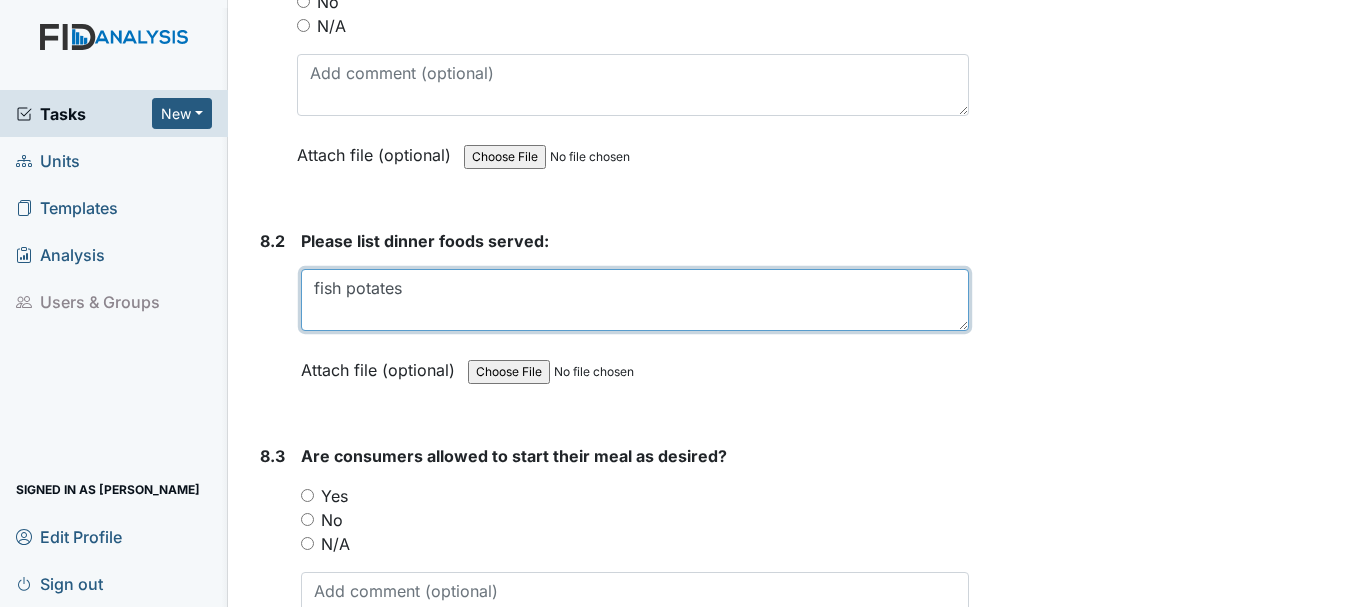 click on "fish potates" at bounding box center [635, 300] 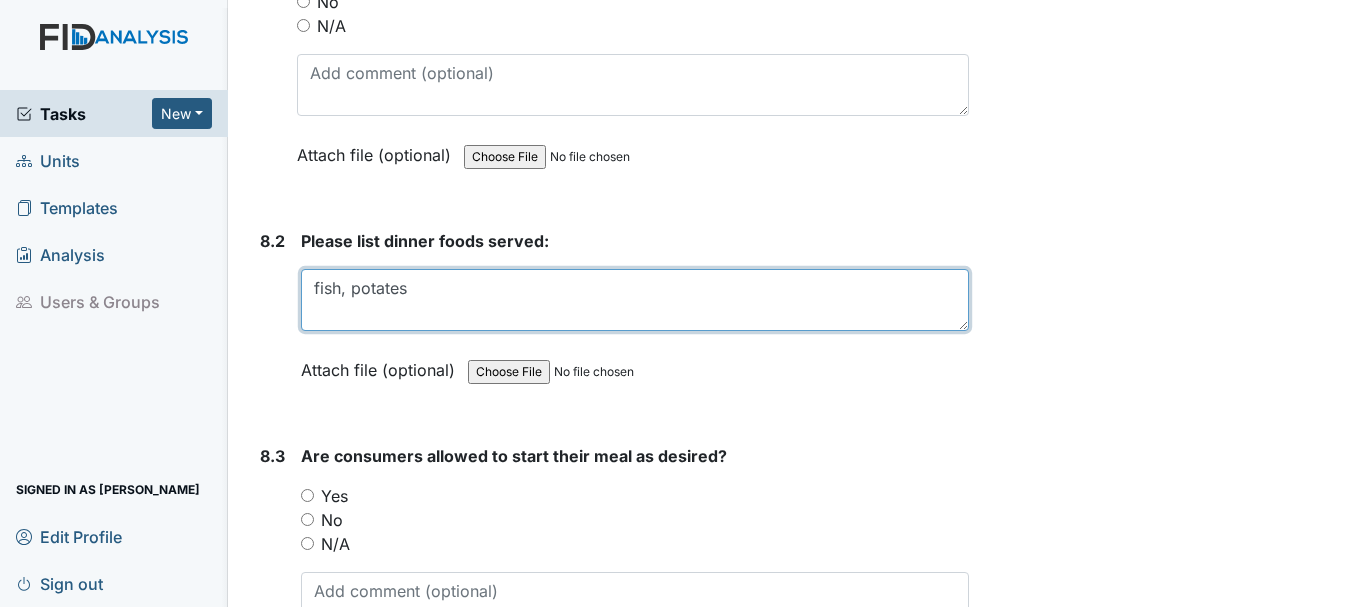 click on "fish, potates" at bounding box center [635, 300] 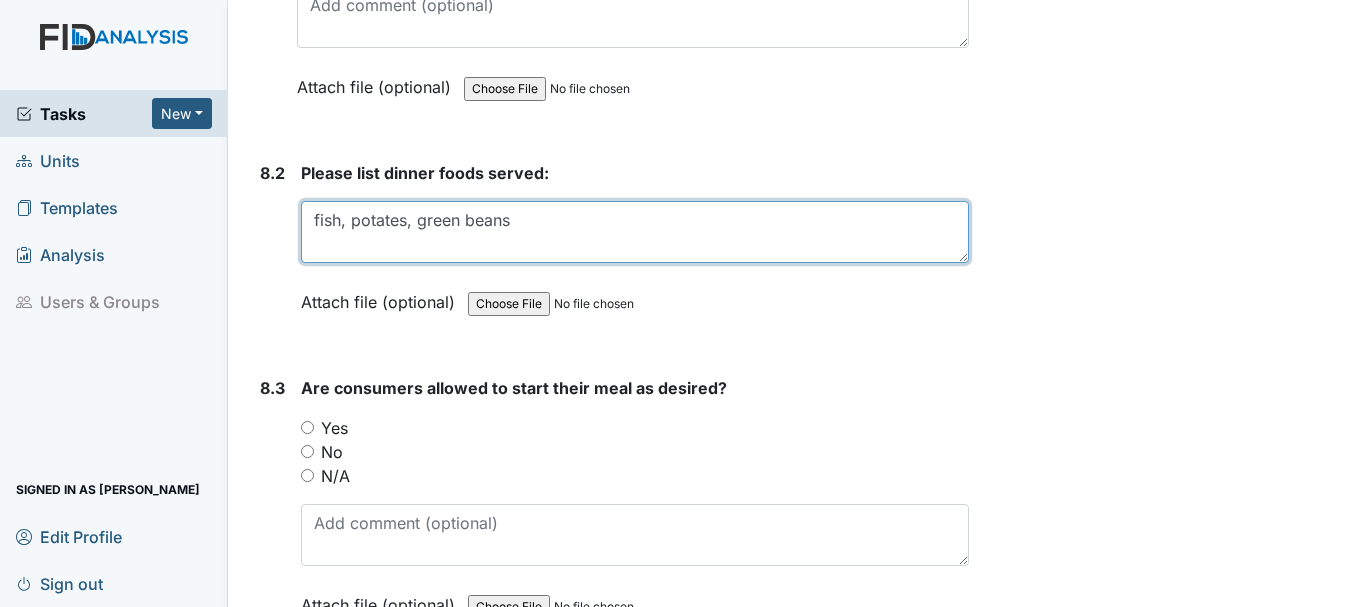 scroll, scrollTop: 15596, scrollLeft: 0, axis: vertical 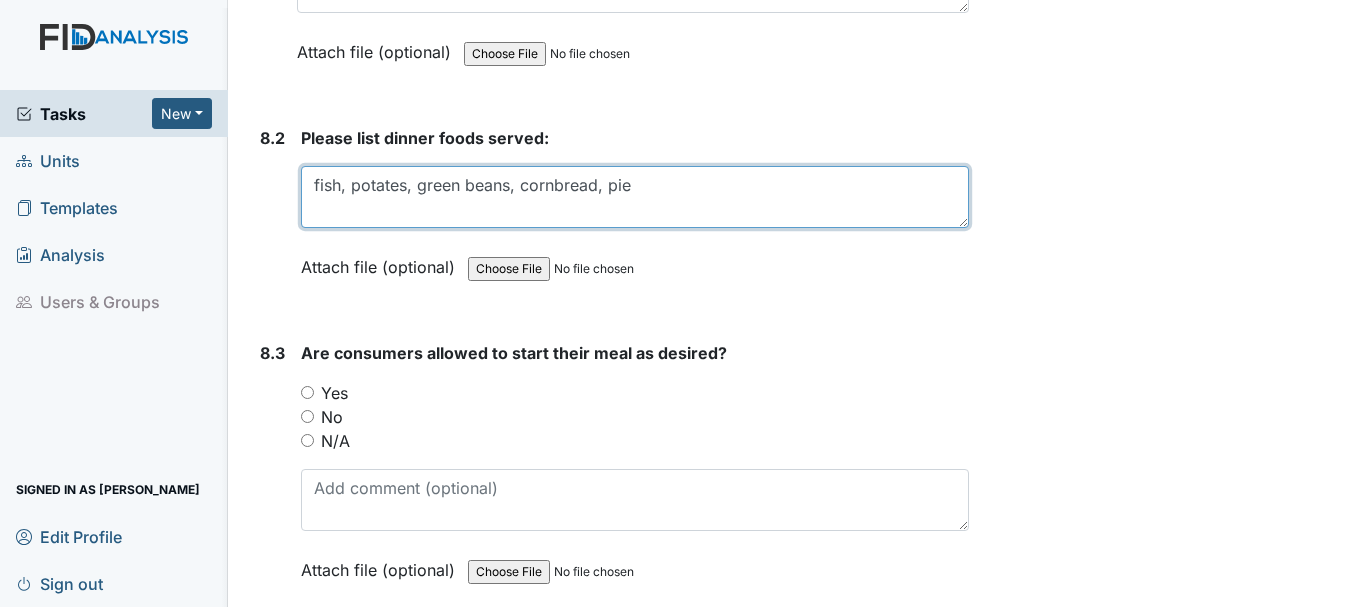 click on "fish, potates, green beans, cornbread, pie" at bounding box center (635, 197) 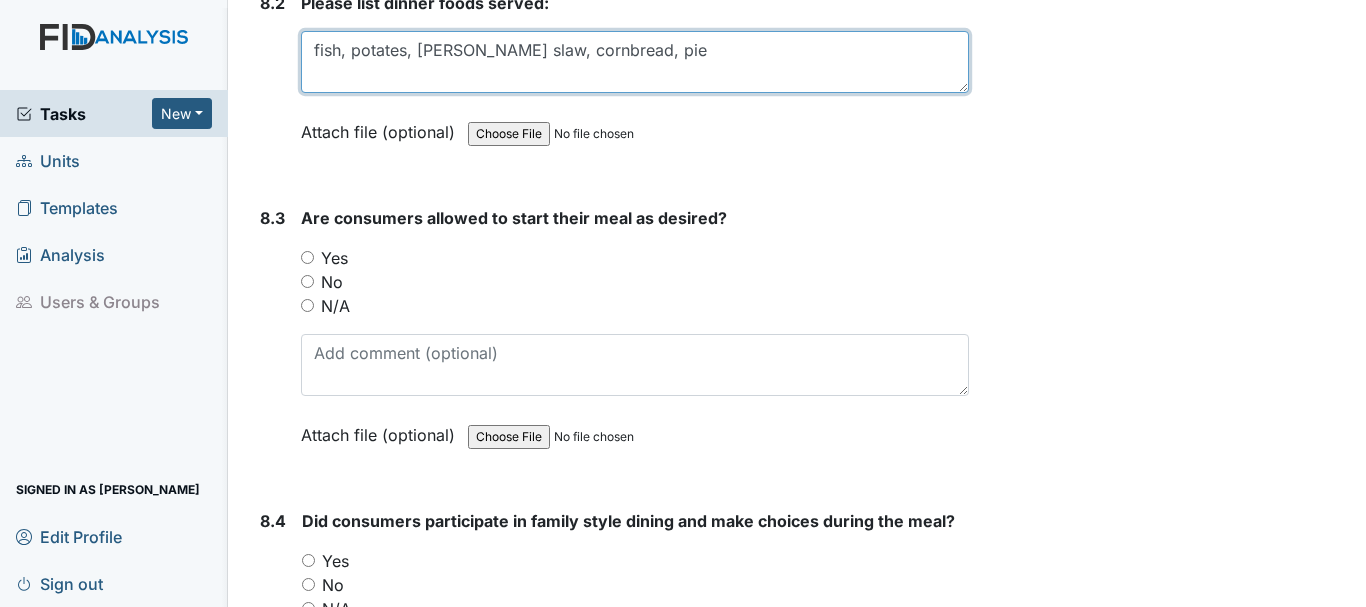 scroll, scrollTop: 15732, scrollLeft: 0, axis: vertical 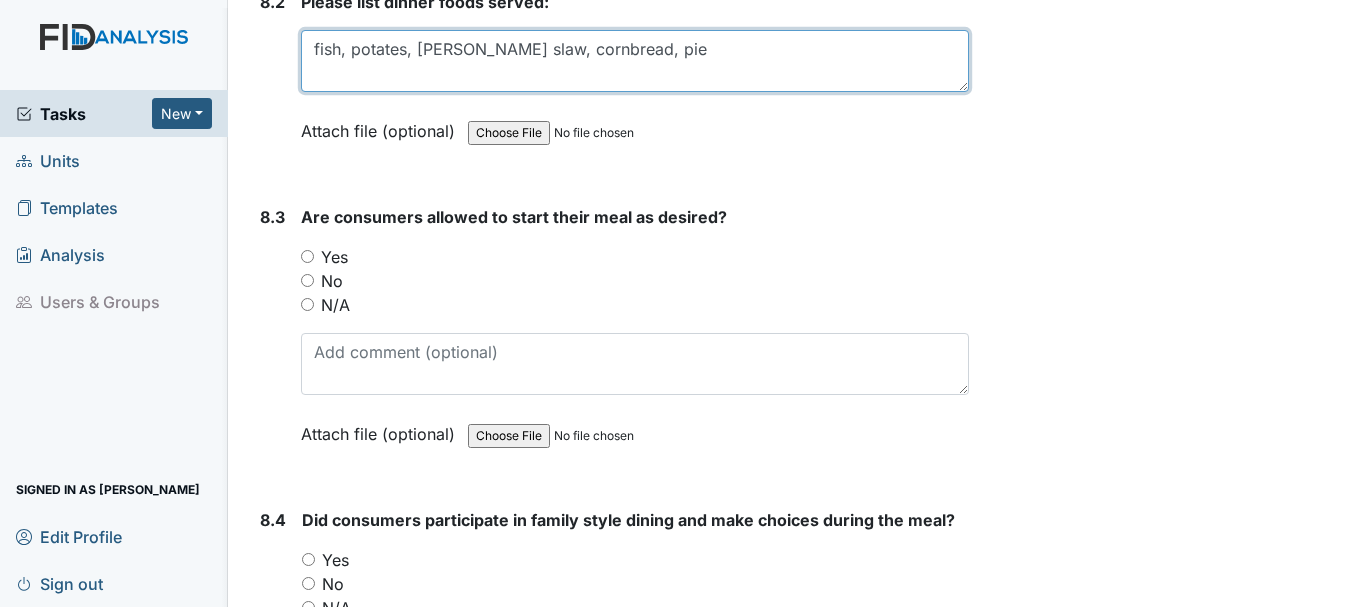 type on "fish, potates, cole slaw, cornbread, pie" 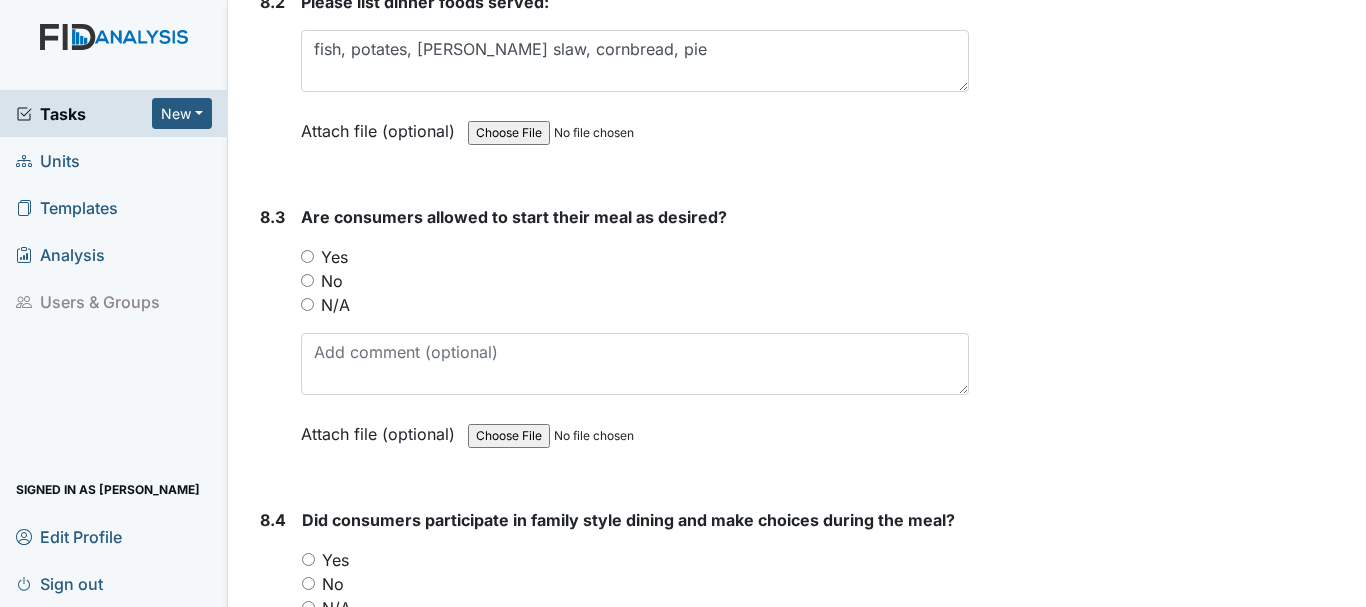 click on "Yes" at bounding box center [307, 256] 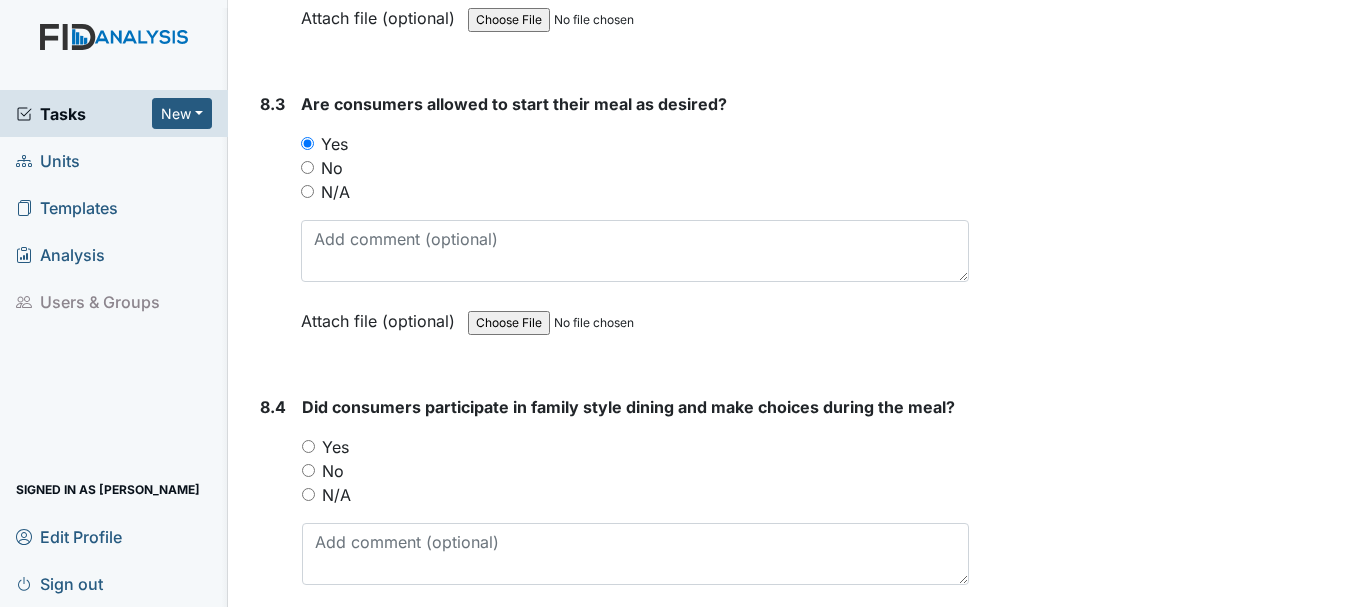 scroll, scrollTop: 15946, scrollLeft: 0, axis: vertical 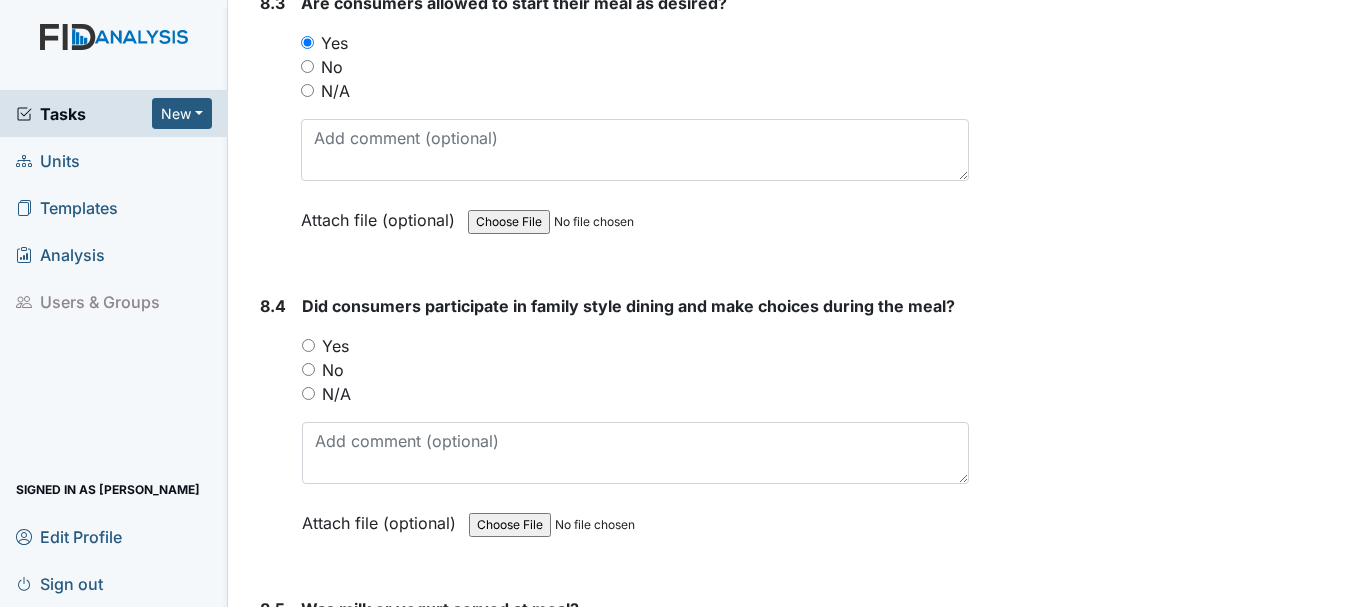 click on "Yes" at bounding box center [308, 345] 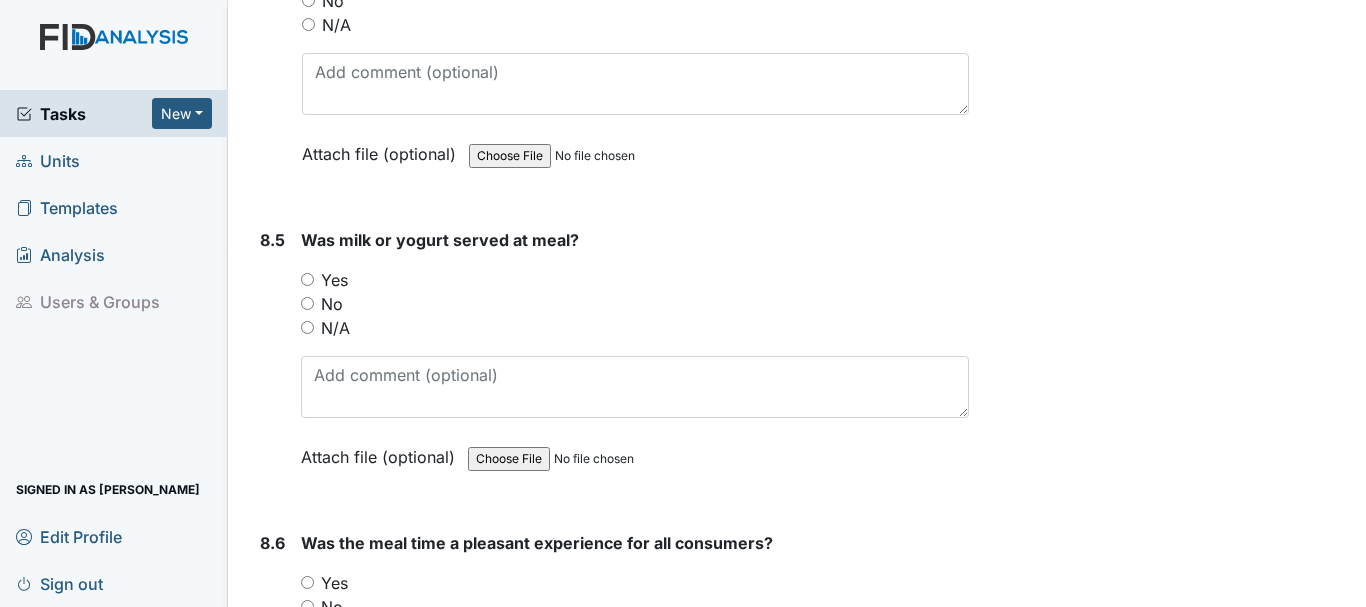 scroll, scrollTop: 16323, scrollLeft: 0, axis: vertical 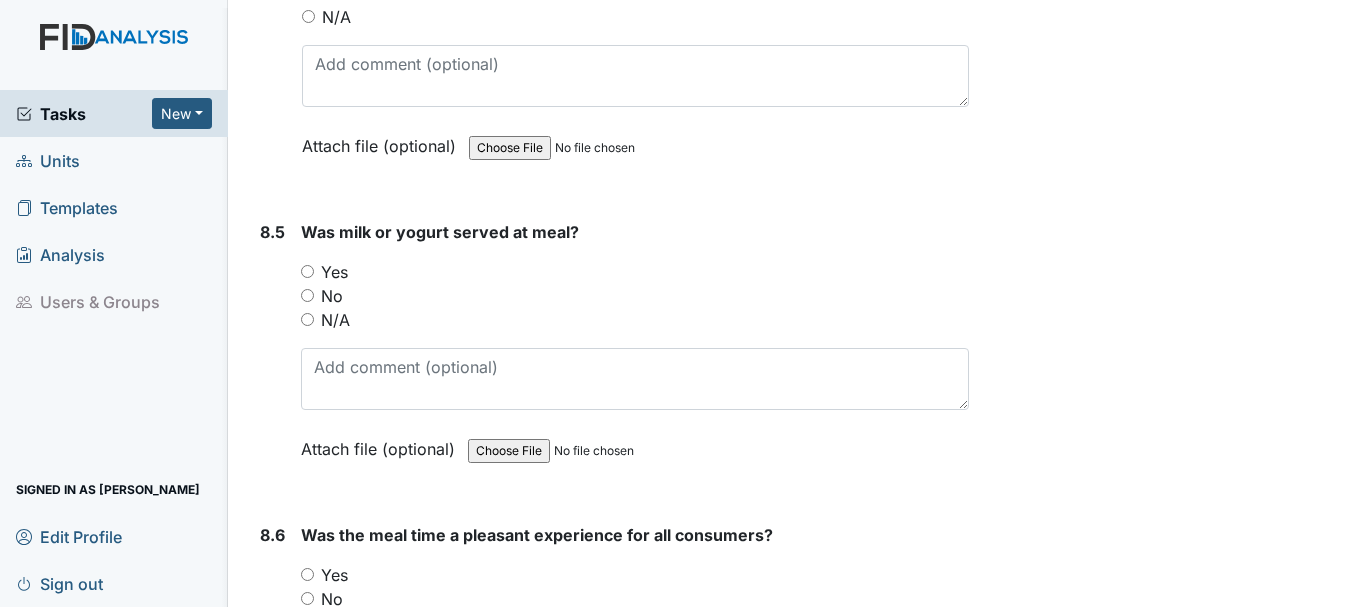 click on "Yes" at bounding box center (307, 271) 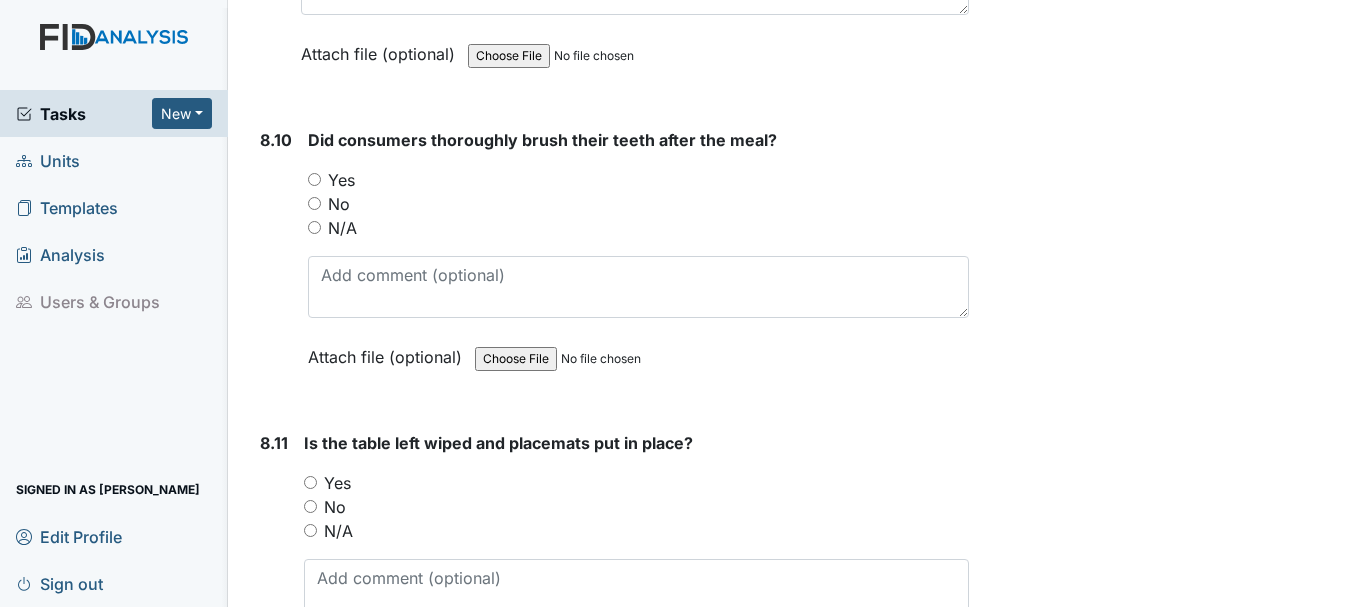 scroll, scrollTop: 17959, scrollLeft: 0, axis: vertical 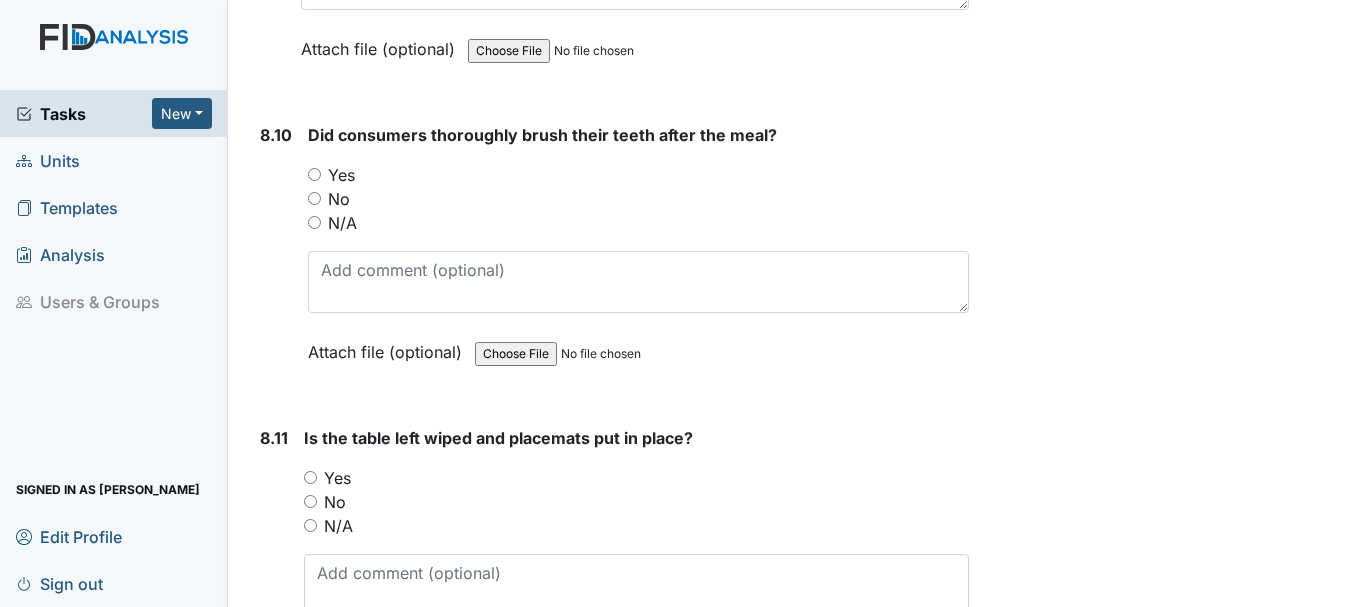 click on "Yes" at bounding box center (314, 174) 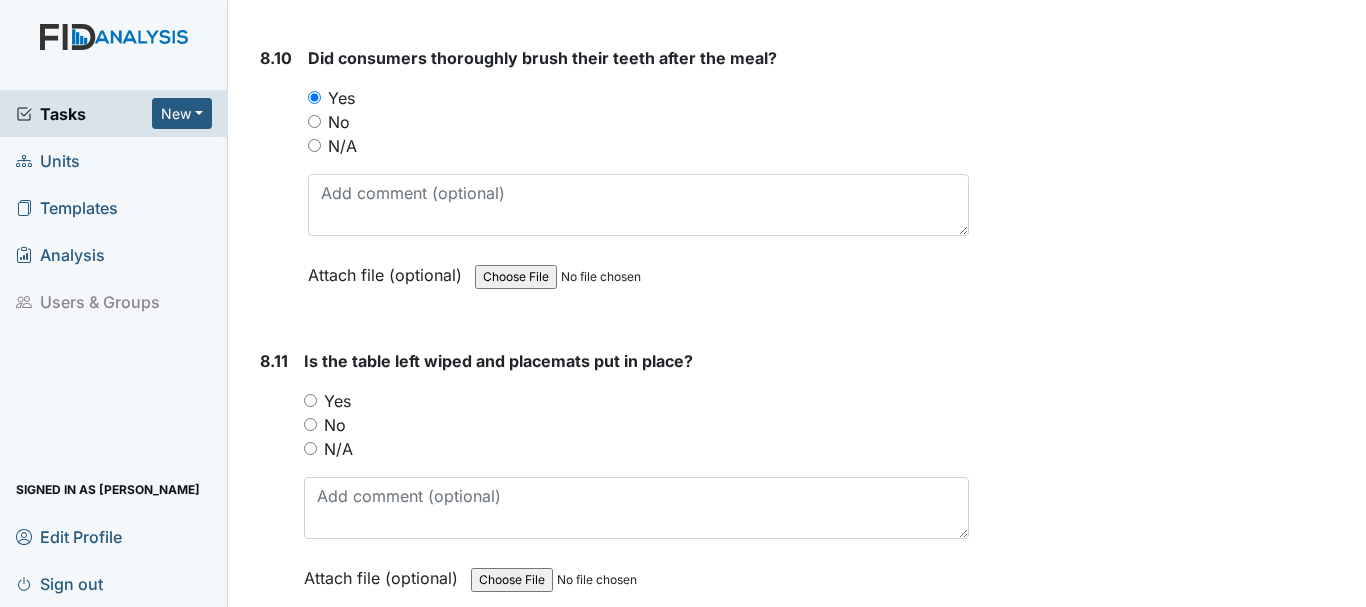 scroll, scrollTop: 18102, scrollLeft: 0, axis: vertical 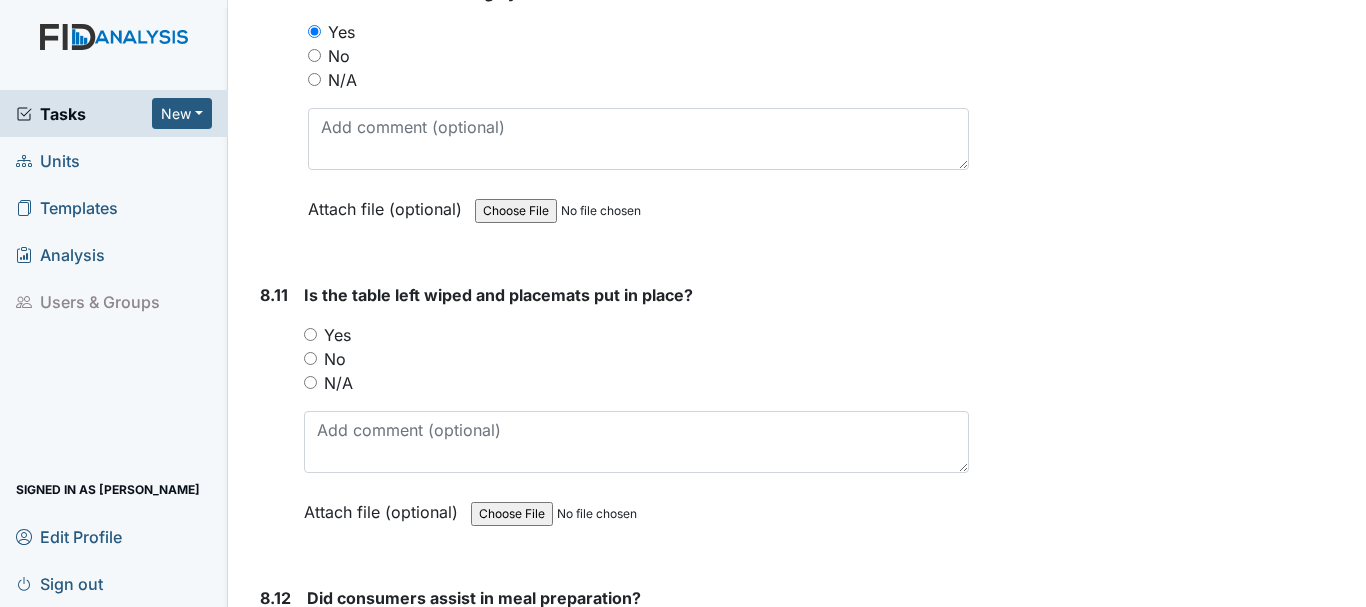 click on "Yes" at bounding box center (310, 334) 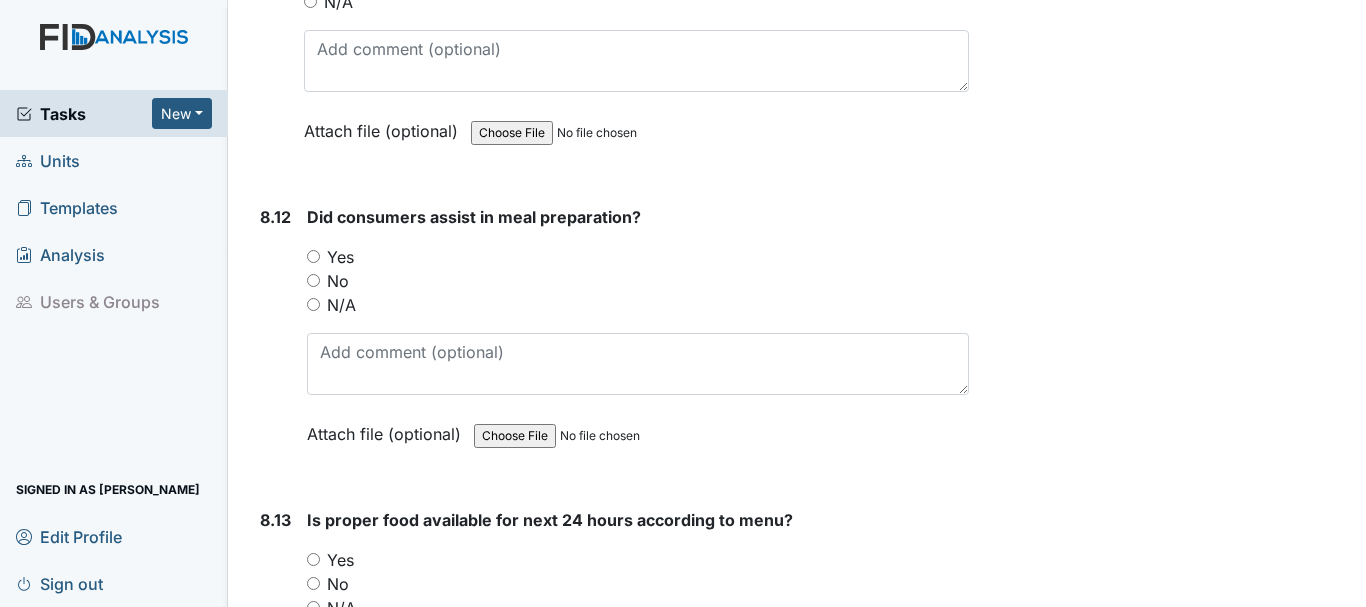 scroll, scrollTop: 18489, scrollLeft: 0, axis: vertical 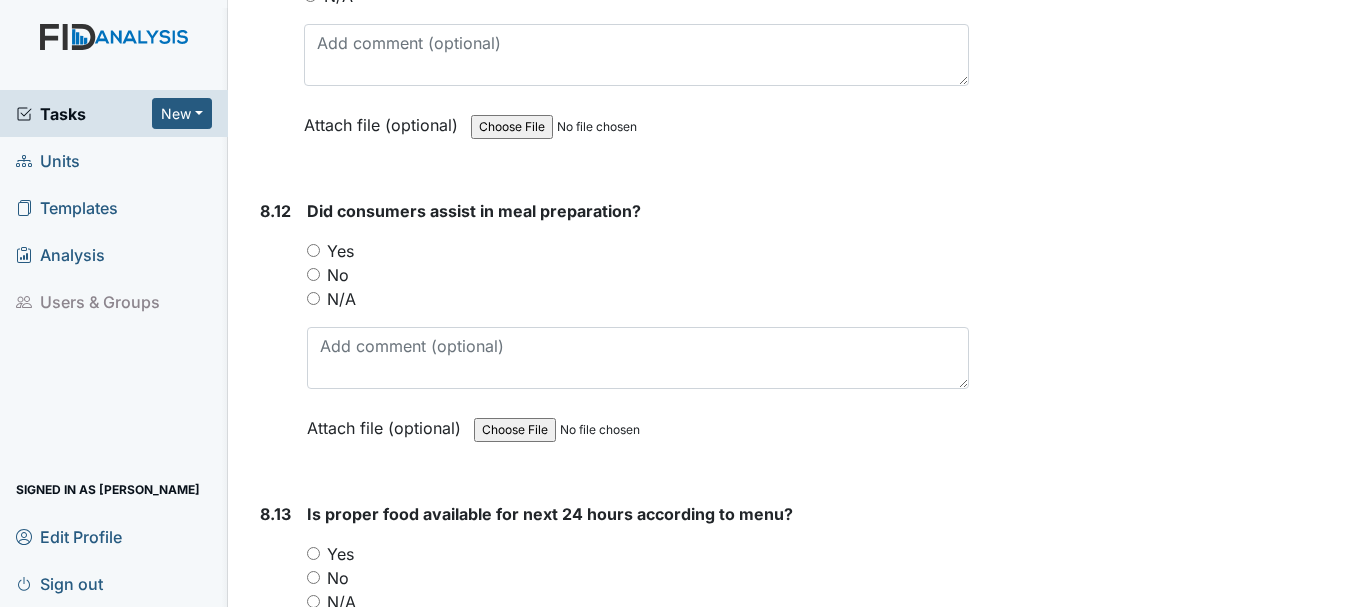 click on "Yes" at bounding box center (313, 250) 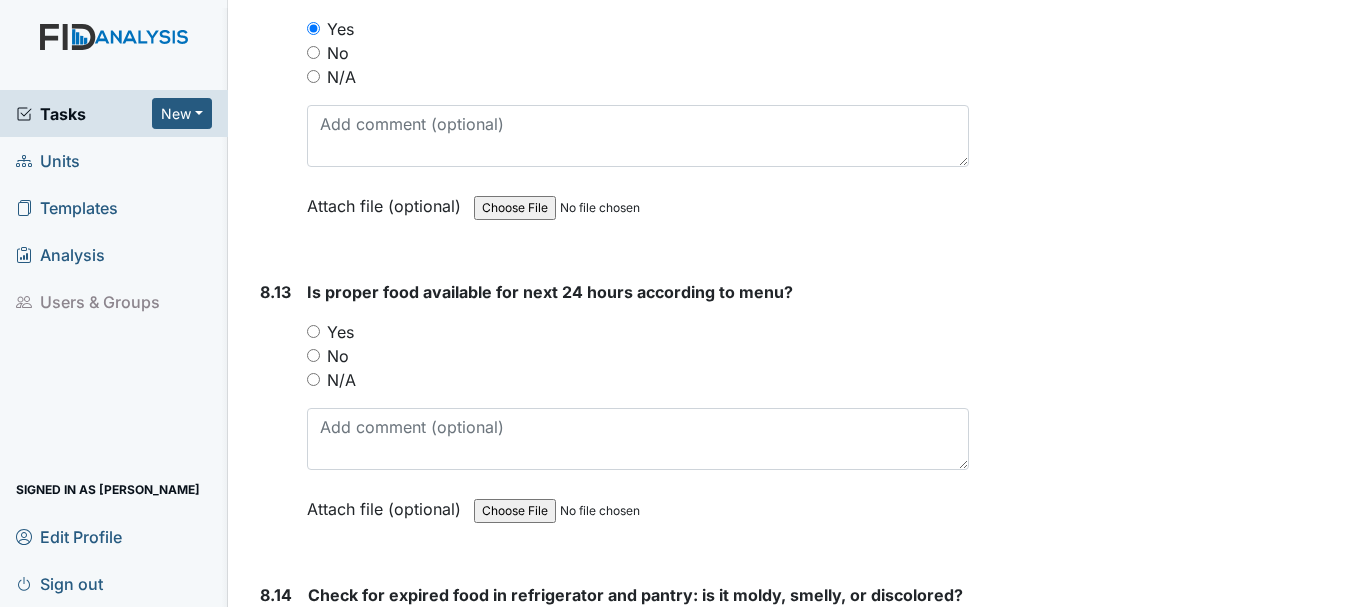 scroll, scrollTop: 18721, scrollLeft: 0, axis: vertical 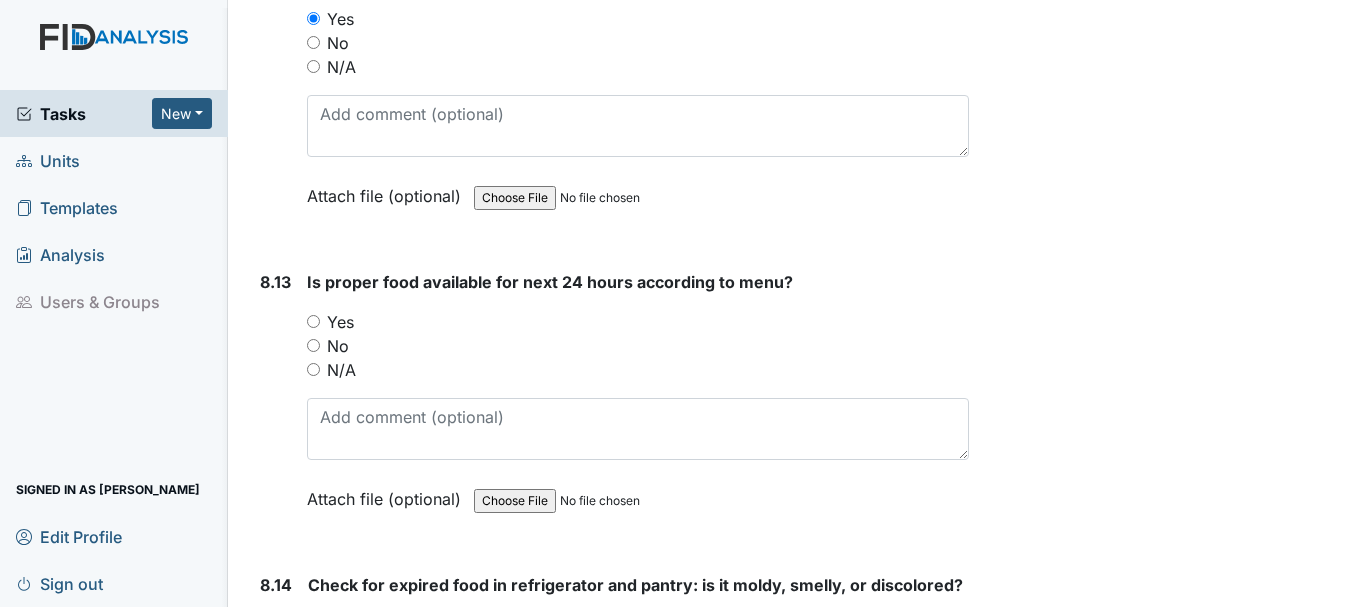click on "Yes" at bounding box center (313, 321) 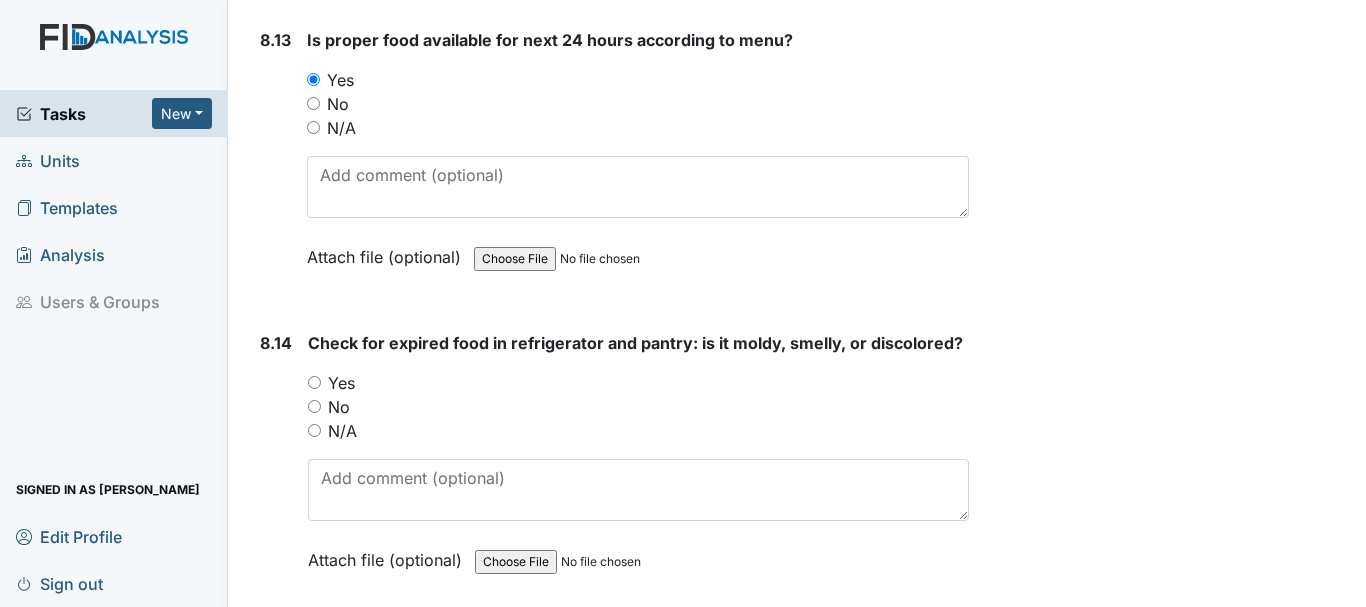 scroll, scrollTop: 18979, scrollLeft: 0, axis: vertical 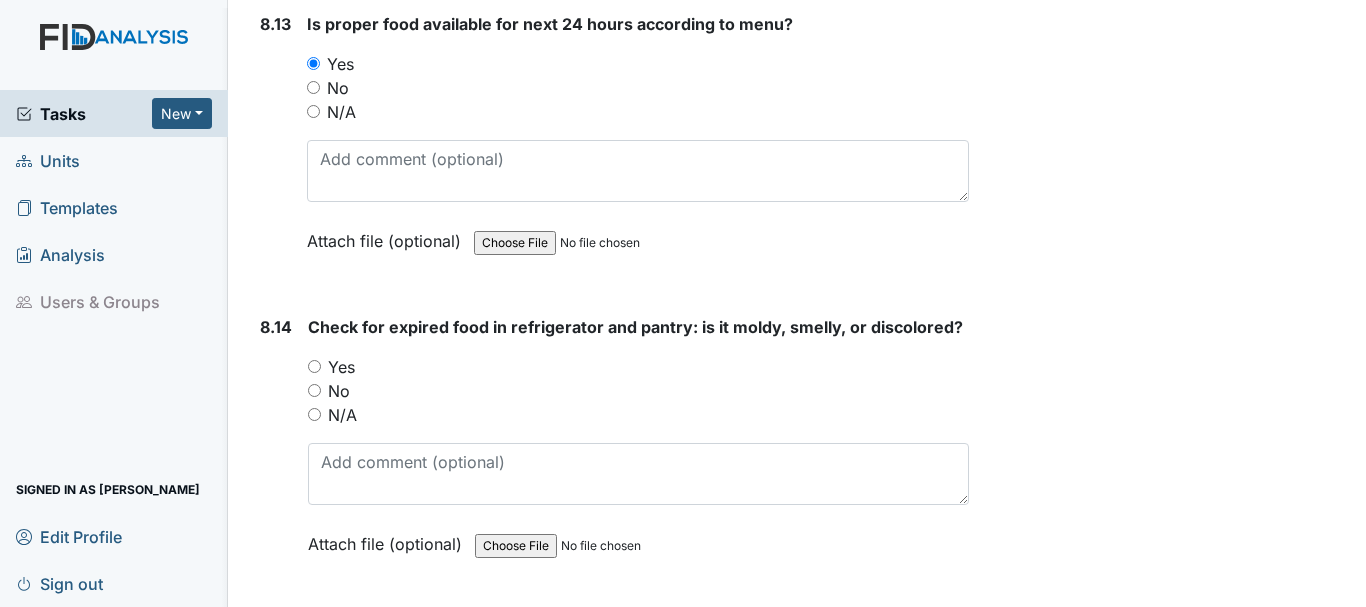click on "No" at bounding box center (314, 390) 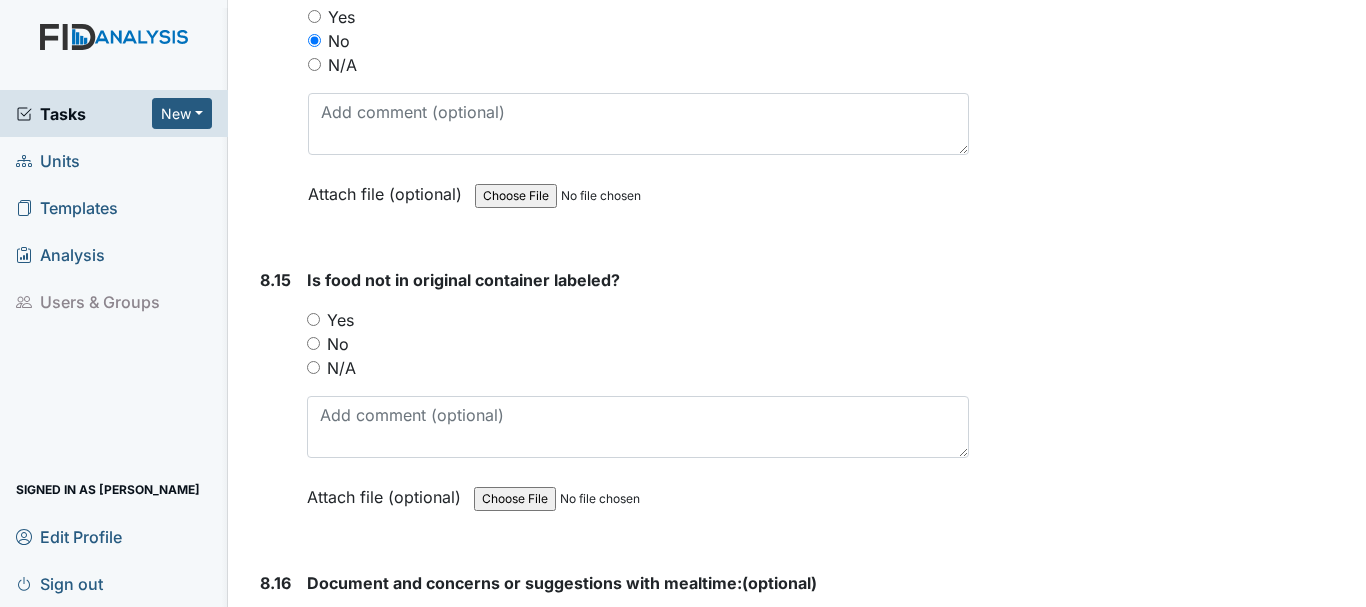 scroll, scrollTop: 19337, scrollLeft: 0, axis: vertical 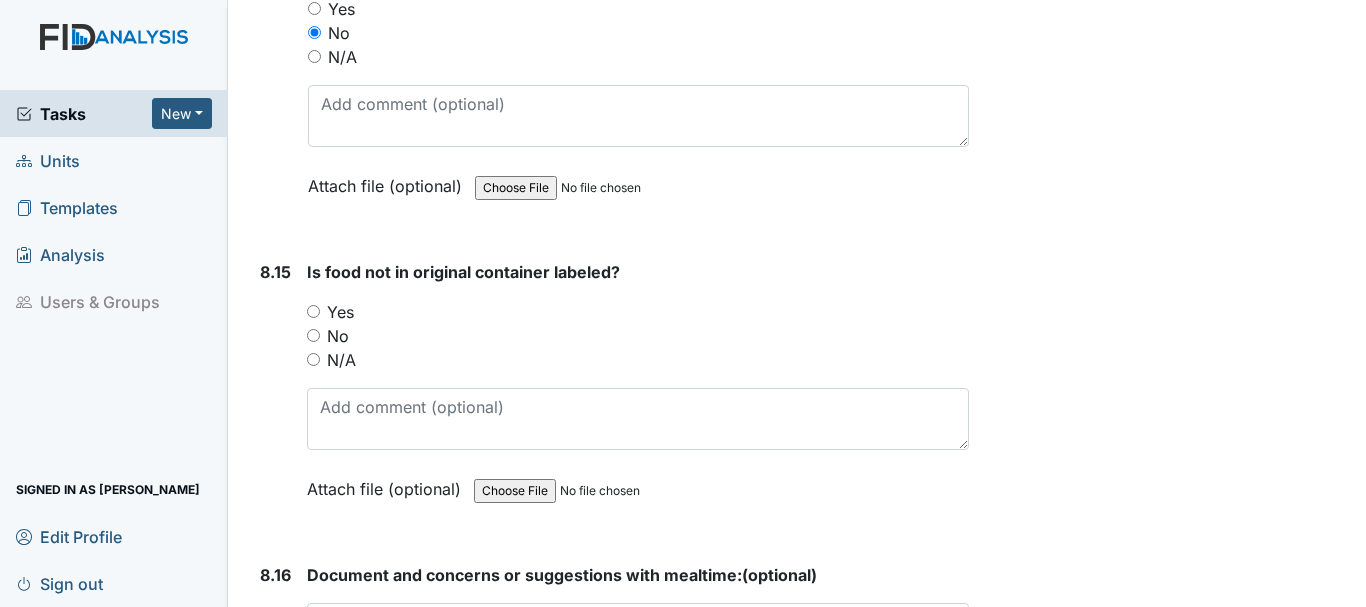 click on "Is food not in original container labeled?" at bounding box center [638, 272] 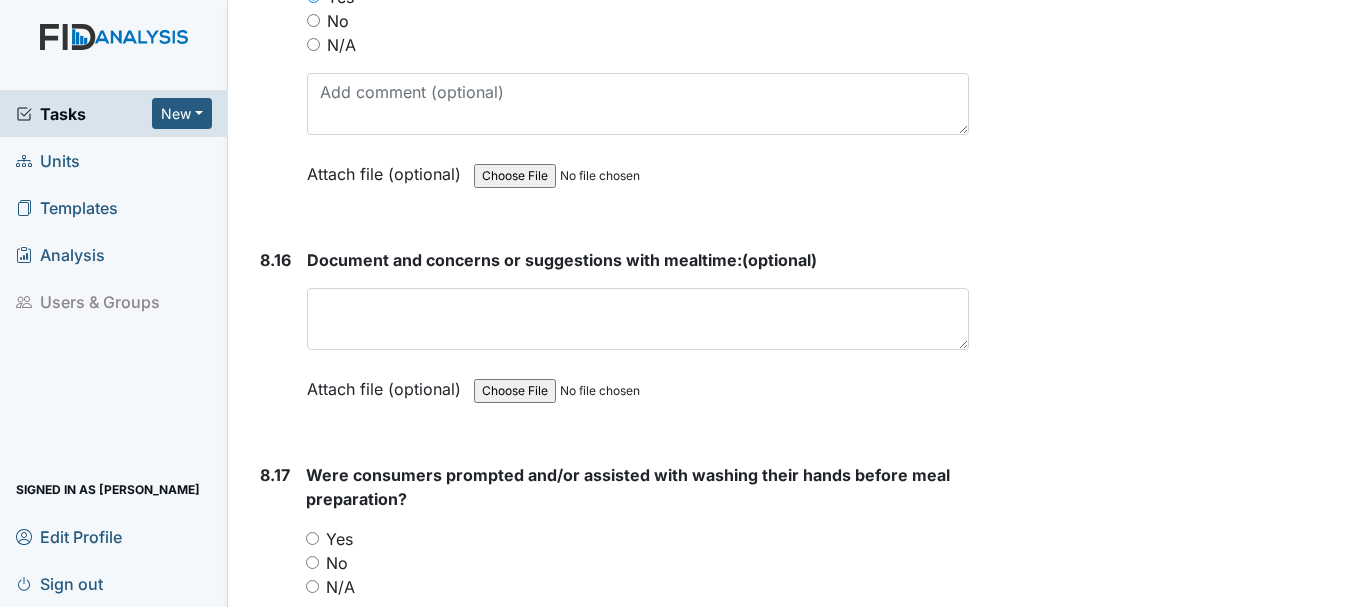 scroll, scrollTop: 19692, scrollLeft: 0, axis: vertical 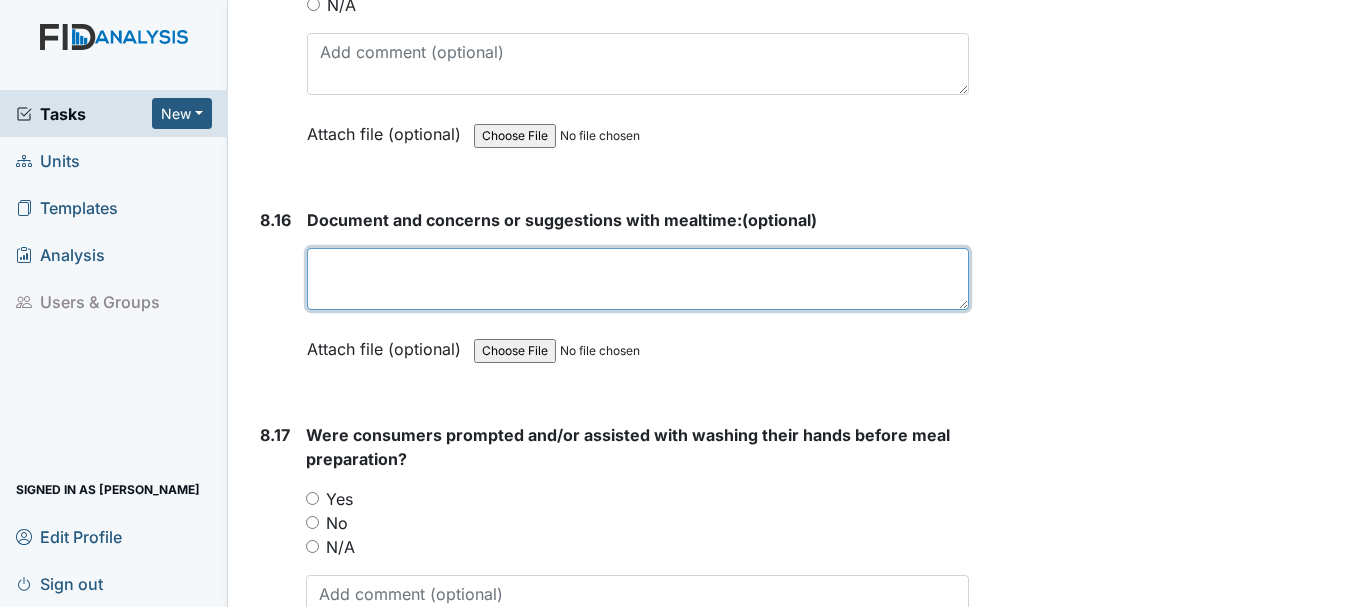 click at bounding box center [638, 279] 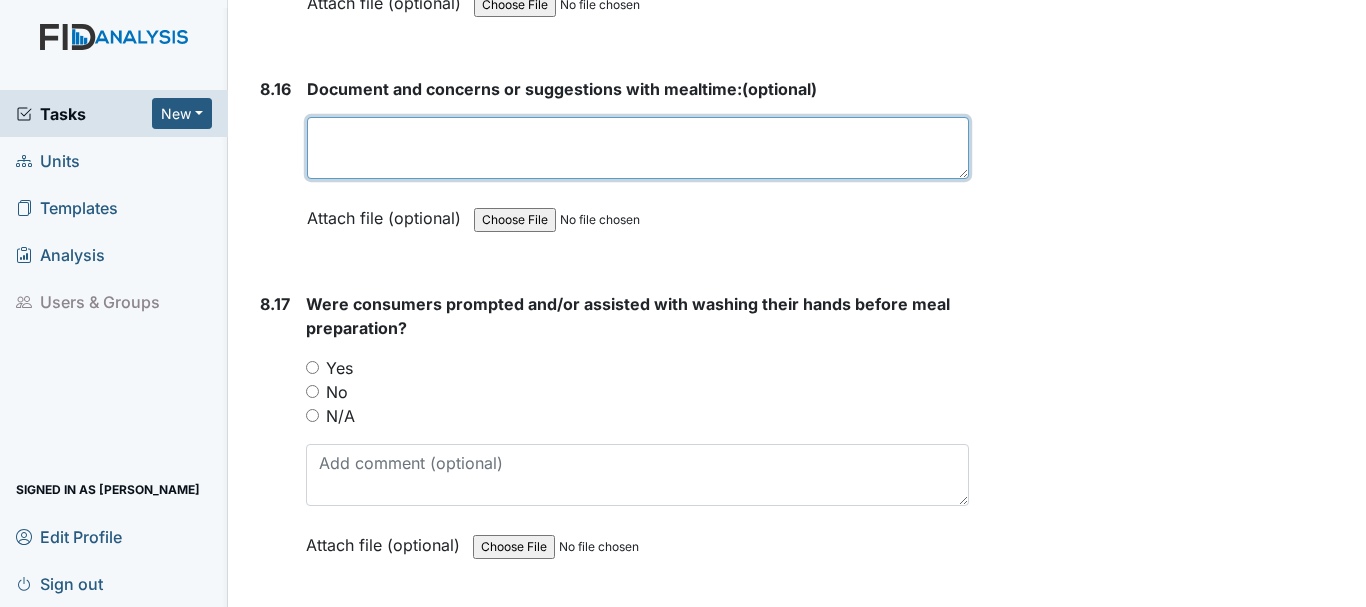 scroll, scrollTop: 19840, scrollLeft: 0, axis: vertical 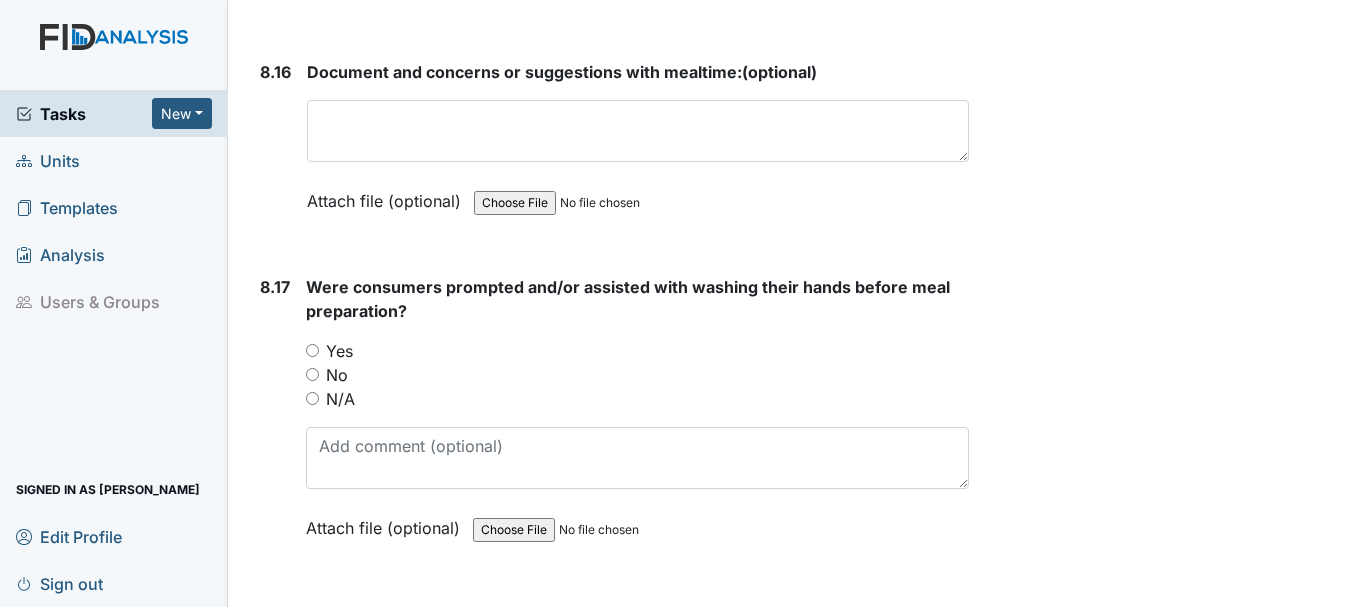 click on "Yes" at bounding box center [312, 350] 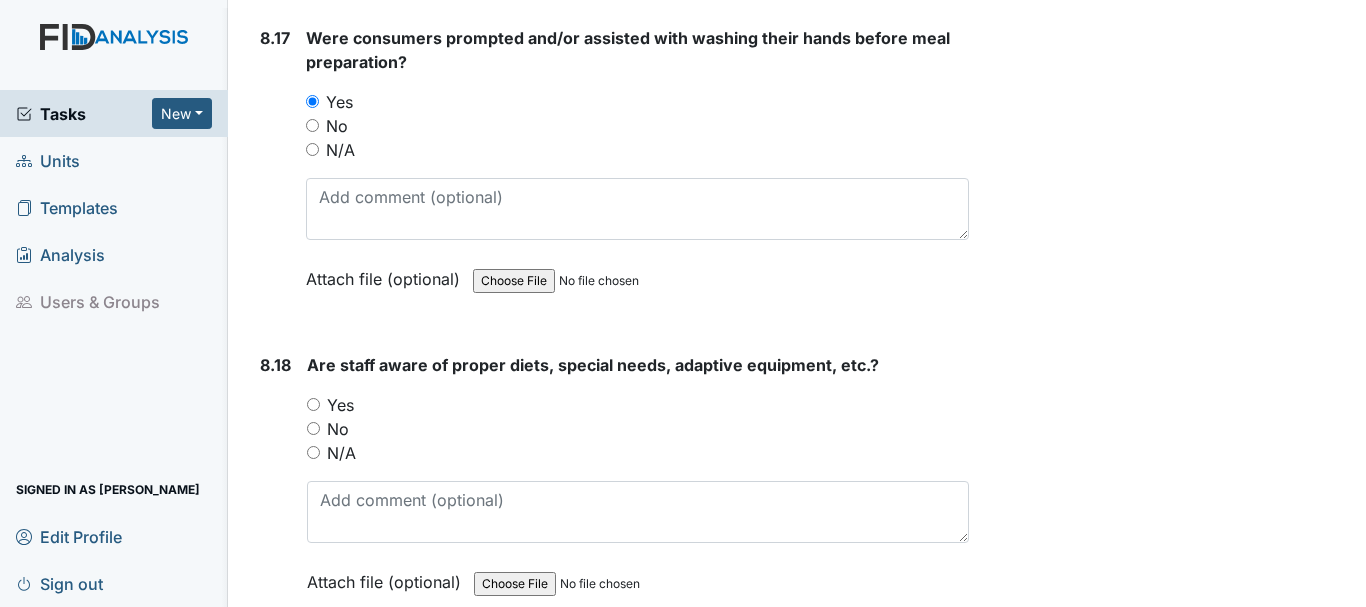 scroll, scrollTop: 20090, scrollLeft: 0, axis: vertical 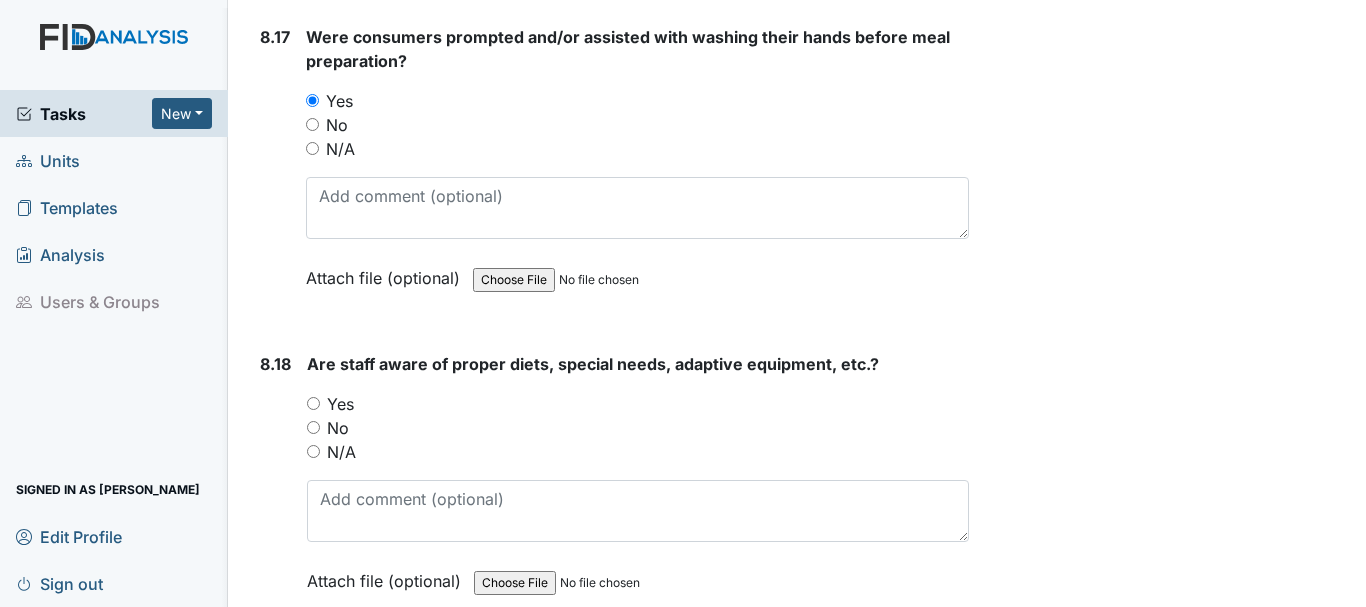 click on "Yes" at bounding box center (313, 403) 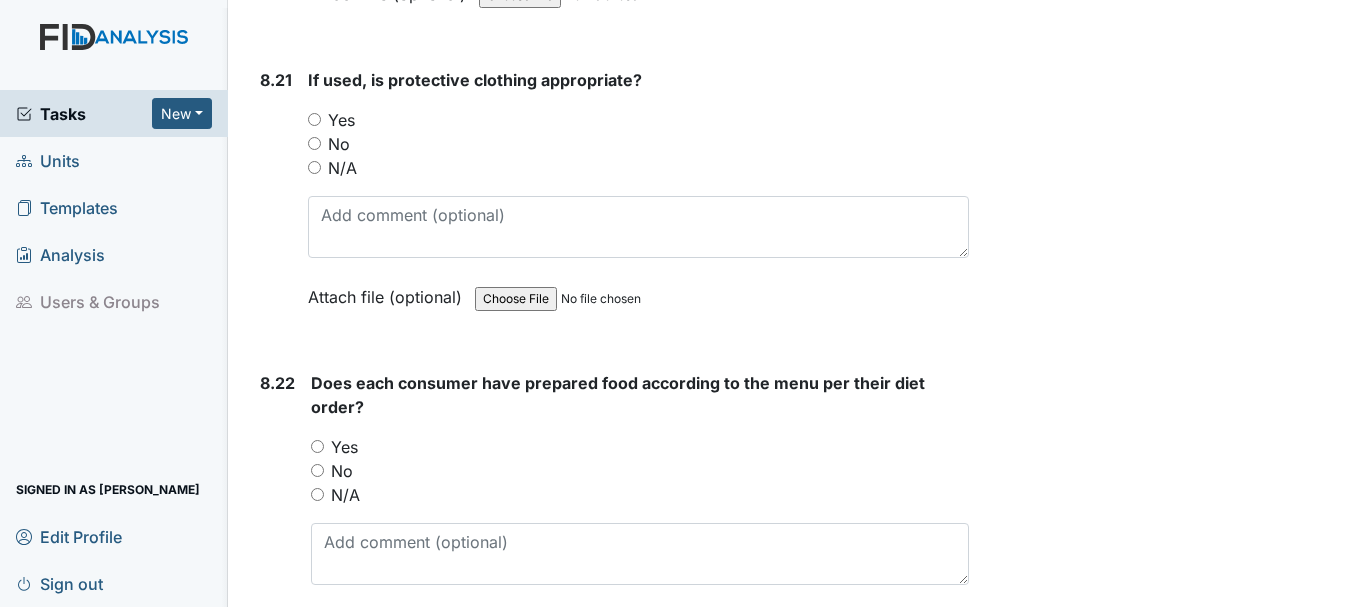 scroll, scrollTop: 21309, scrollLeft: 0, axis: vertical 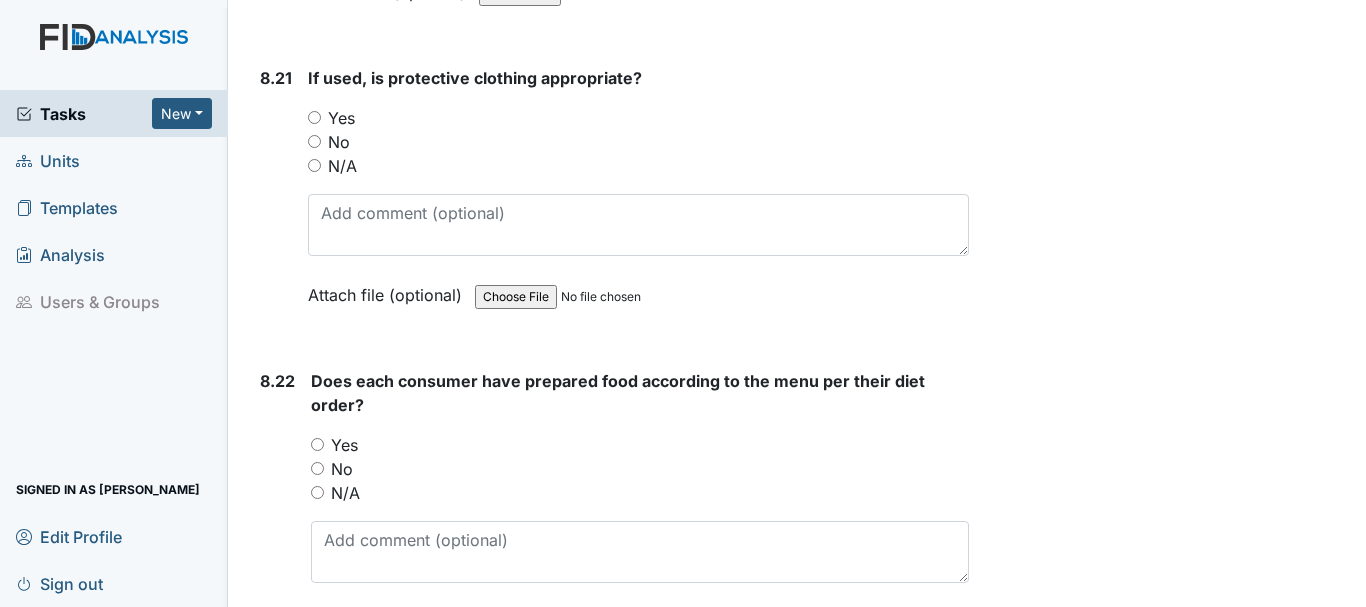 click at bounding box center [611, 297] 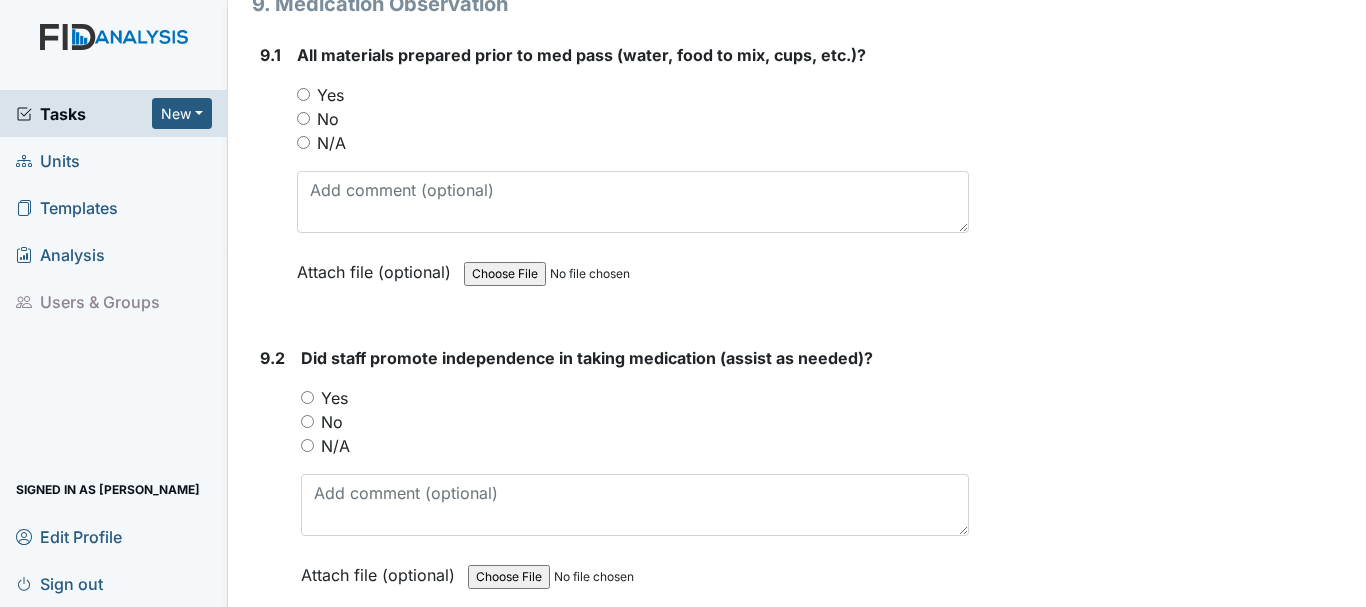 scroll, scrollTop: 22349, scrollLeft: 0, axis: vertical 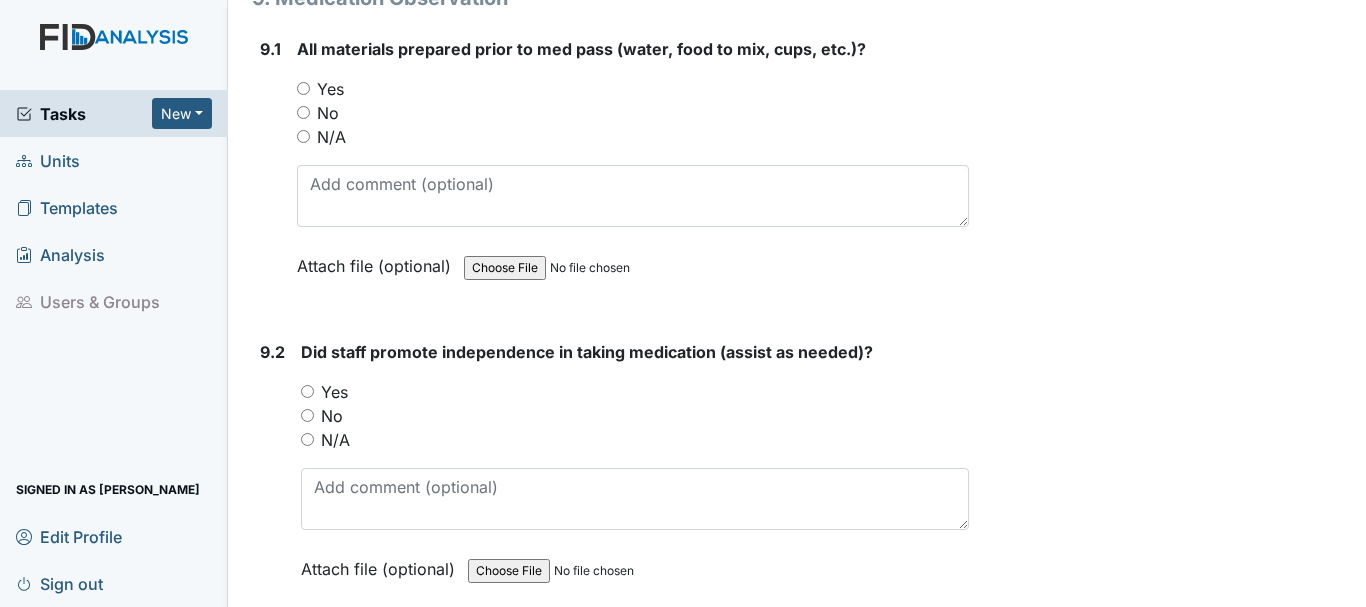 click on "Yes" at bounding box center (303, 88) 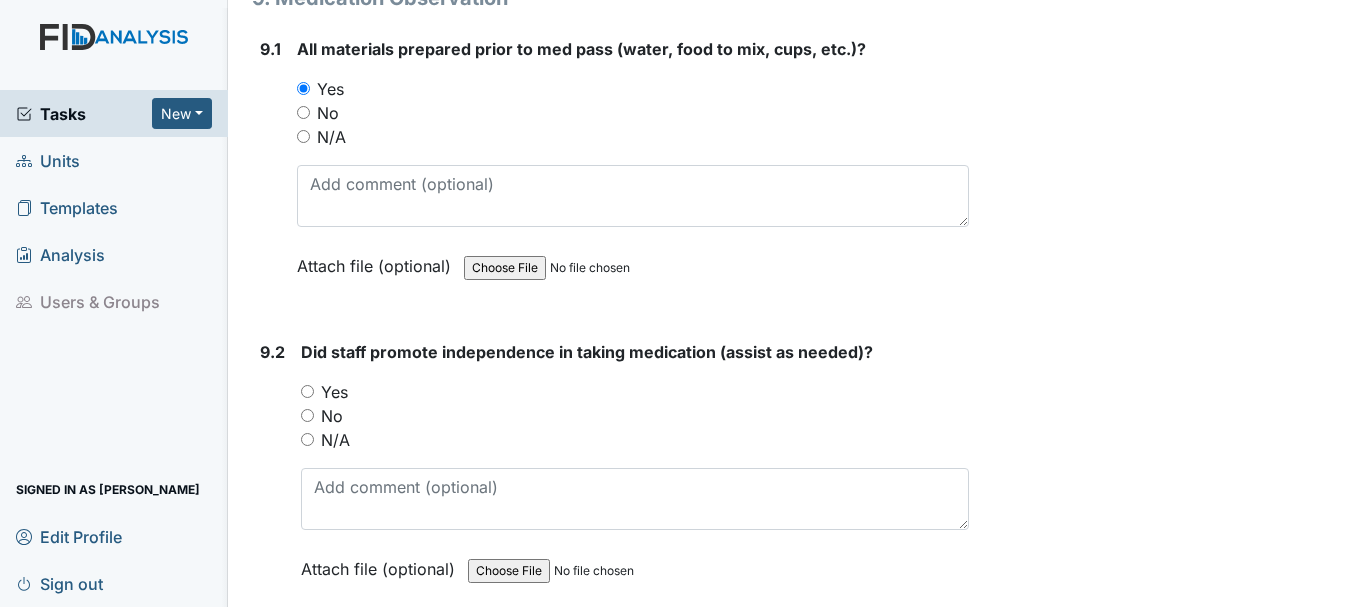 click on "Yes" at bounding box center [307, 391] 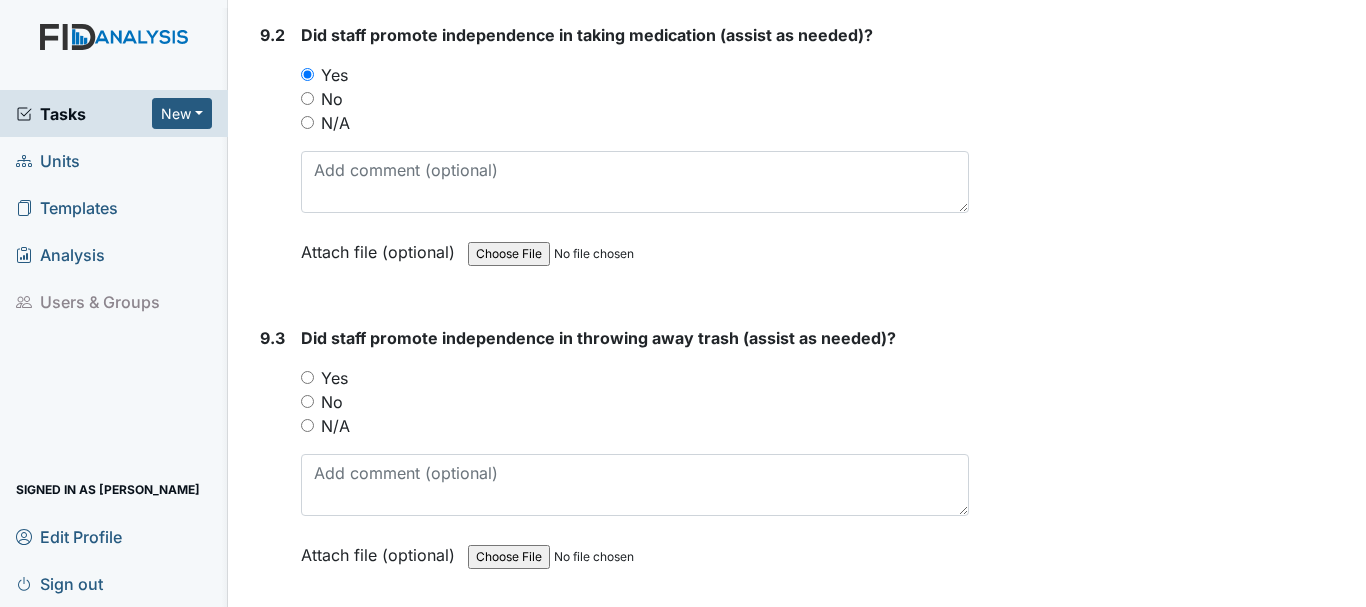 scroll, scrollTop: 22667, scrollLeft: 0, axis: vertical 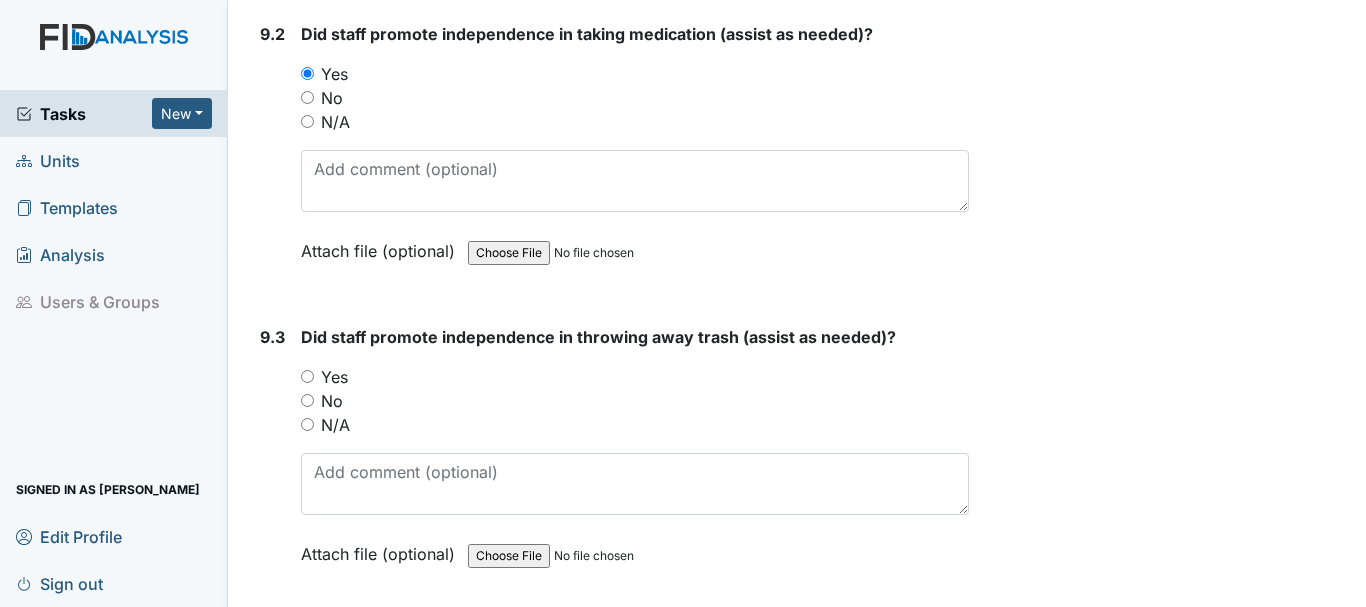 click on "Yes" at bounding box center [307, 376] 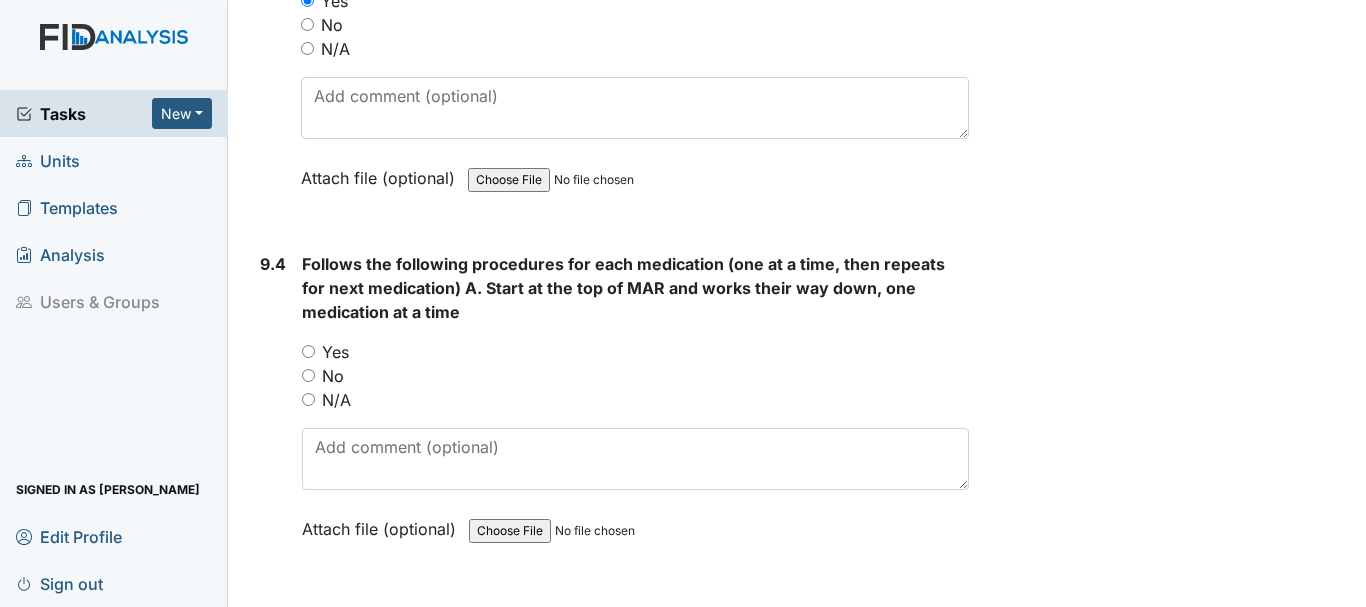 scroll, scrollTop: 23046, scrollLeft: 0, axis: vertical 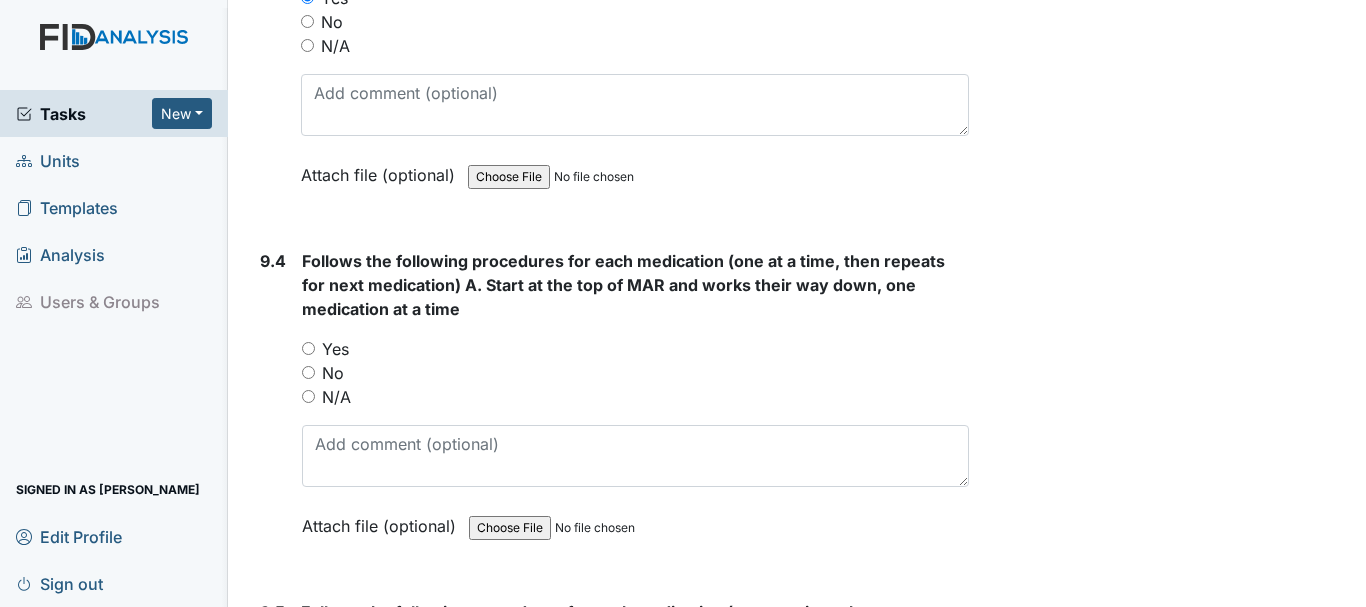 click on "Yes" at bounding box center [308, 348] 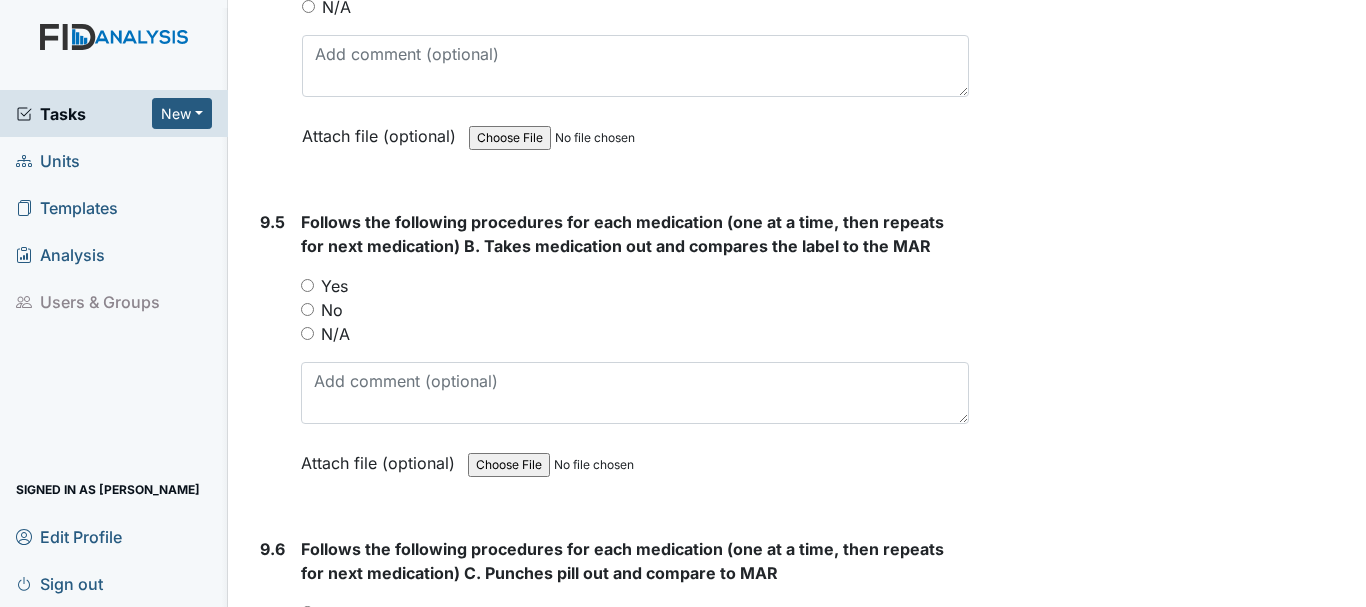 scroll, scrollTop: 23437, scrollLeft: 0, axis: vertical 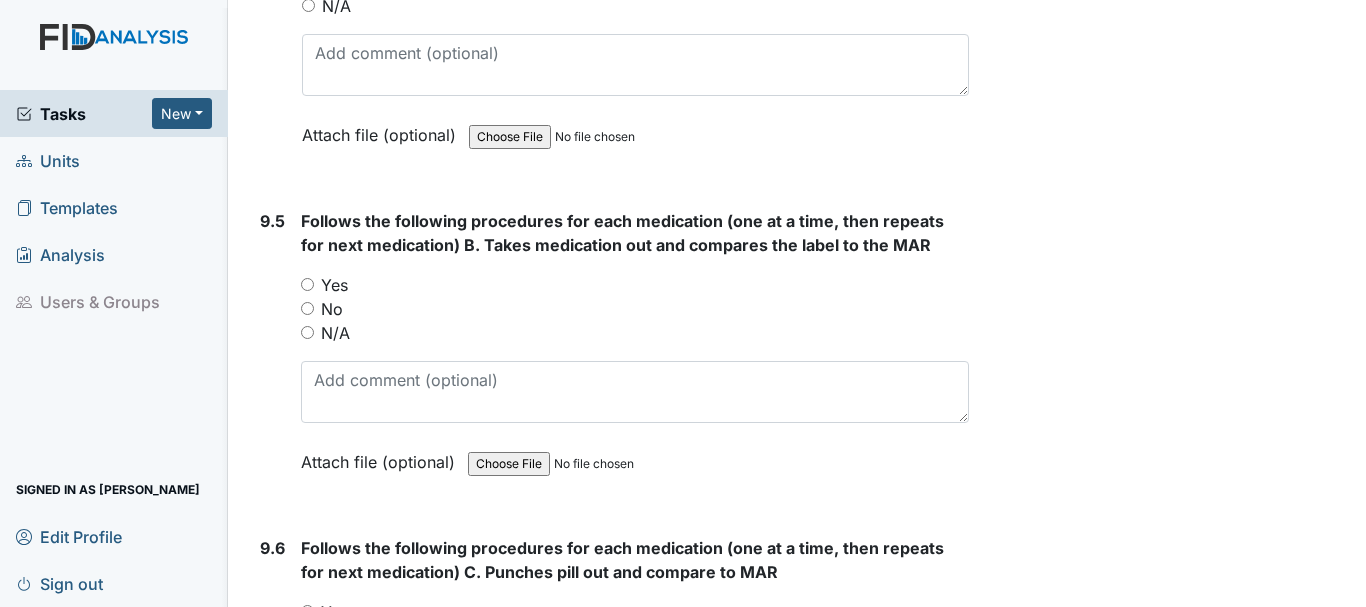 click on "Yes" at bounding box center [307, 284] 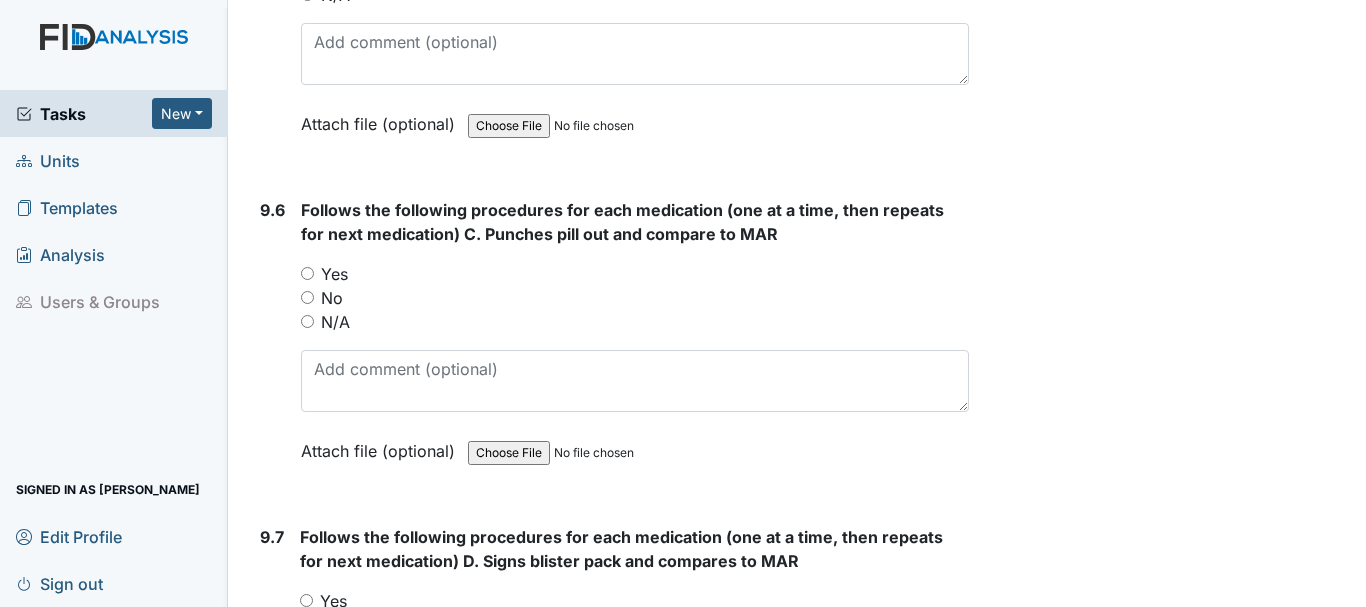 scroll, scrollTop: 23778, scrollLeft: 0, axis: vertical 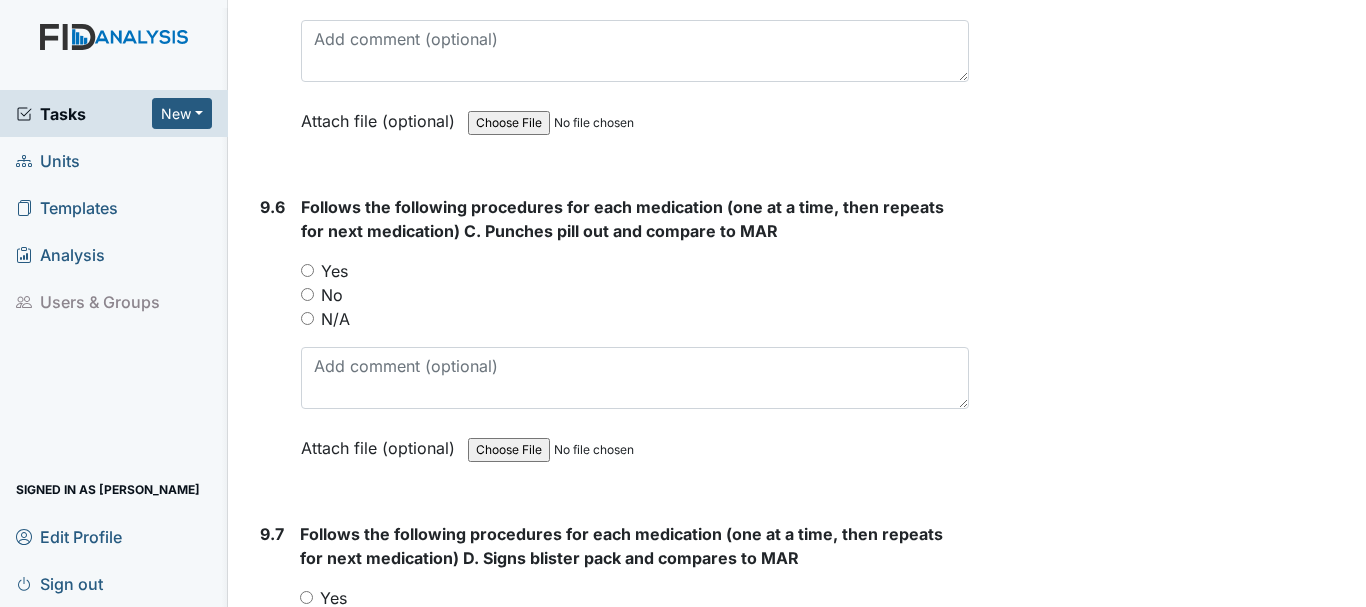 click on "Yes" at bounding box center [307, 270] 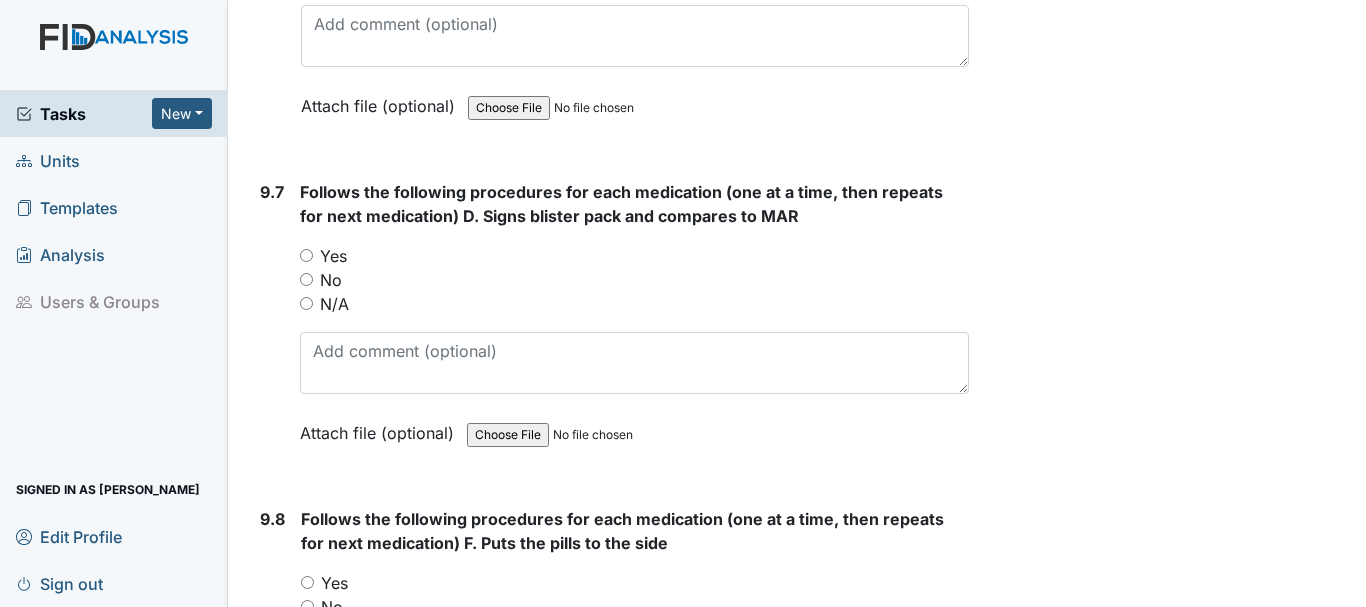 scroll, scrollTop: 24121, scrollLeft: 0, axis: vertical 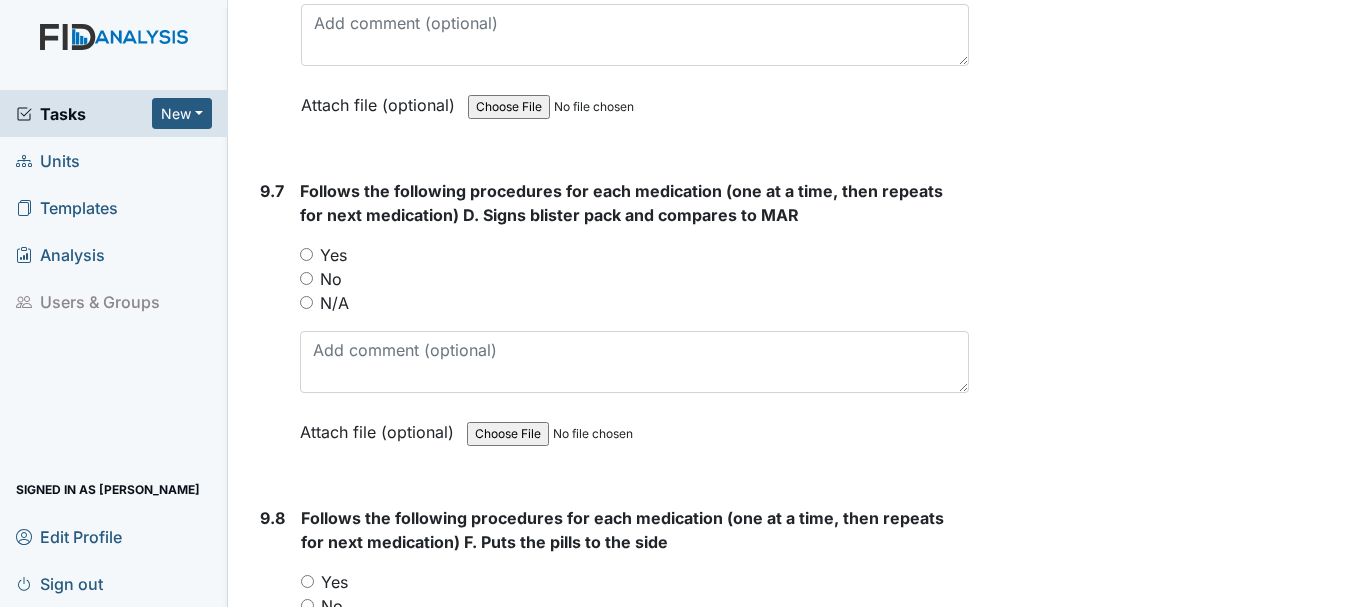 click on "Yes" at bounding box center (306, 254) 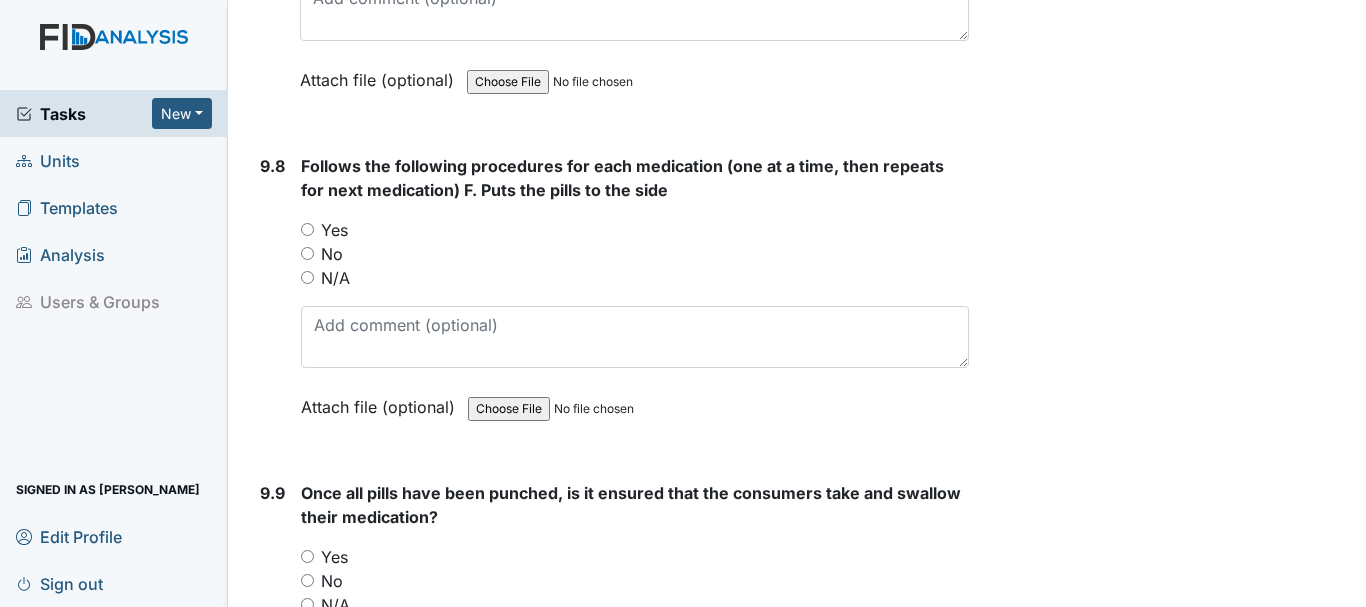 scroll, scrollTop: 24475, scrollLeft: 0, axis: vertical 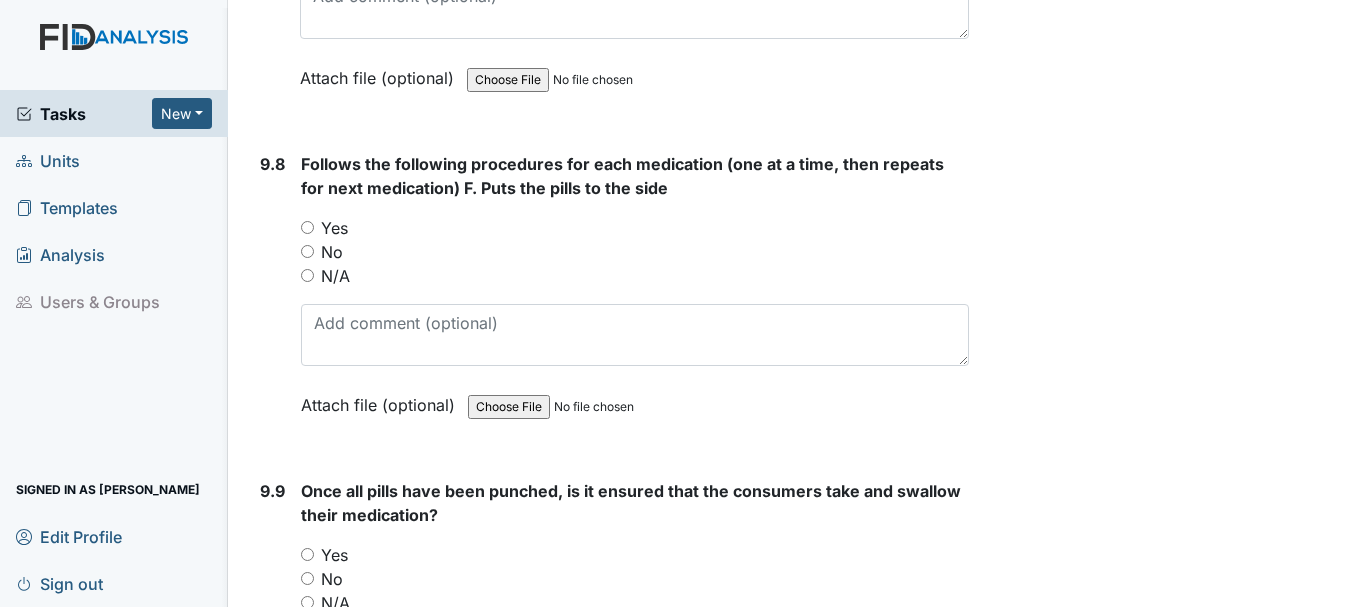 click on "Yes" at bounding box center (307, 227) 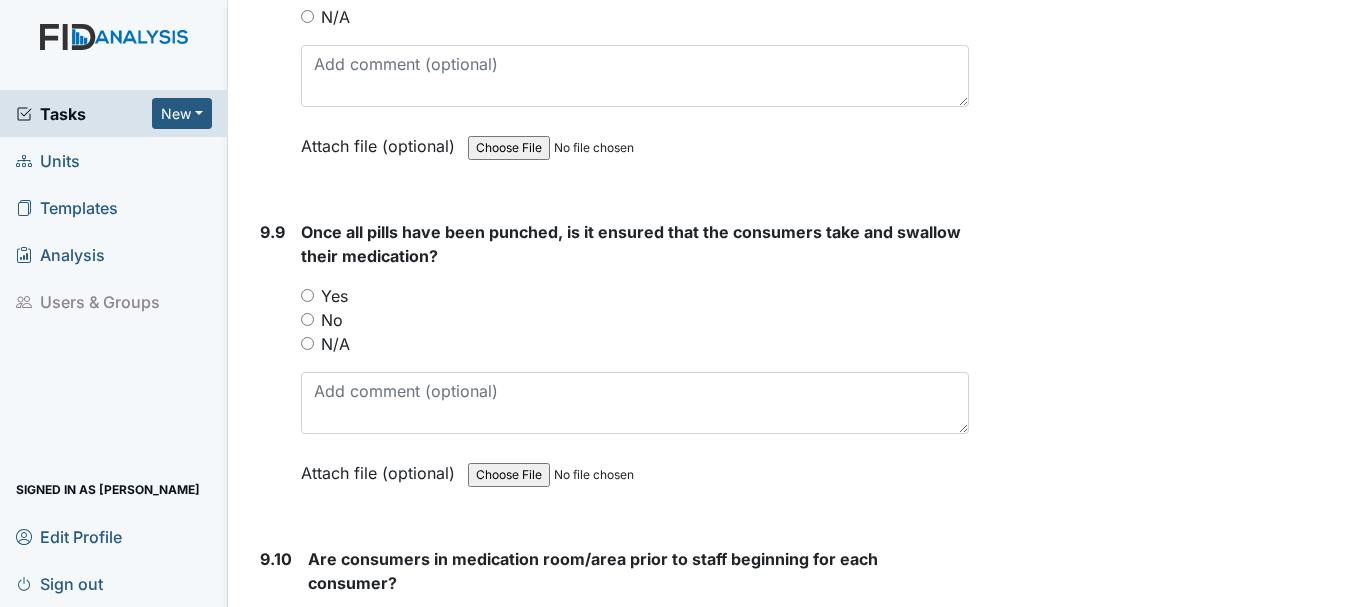 scroll, scrollTop: 24737, scrollLeft: 0, axis: vertical 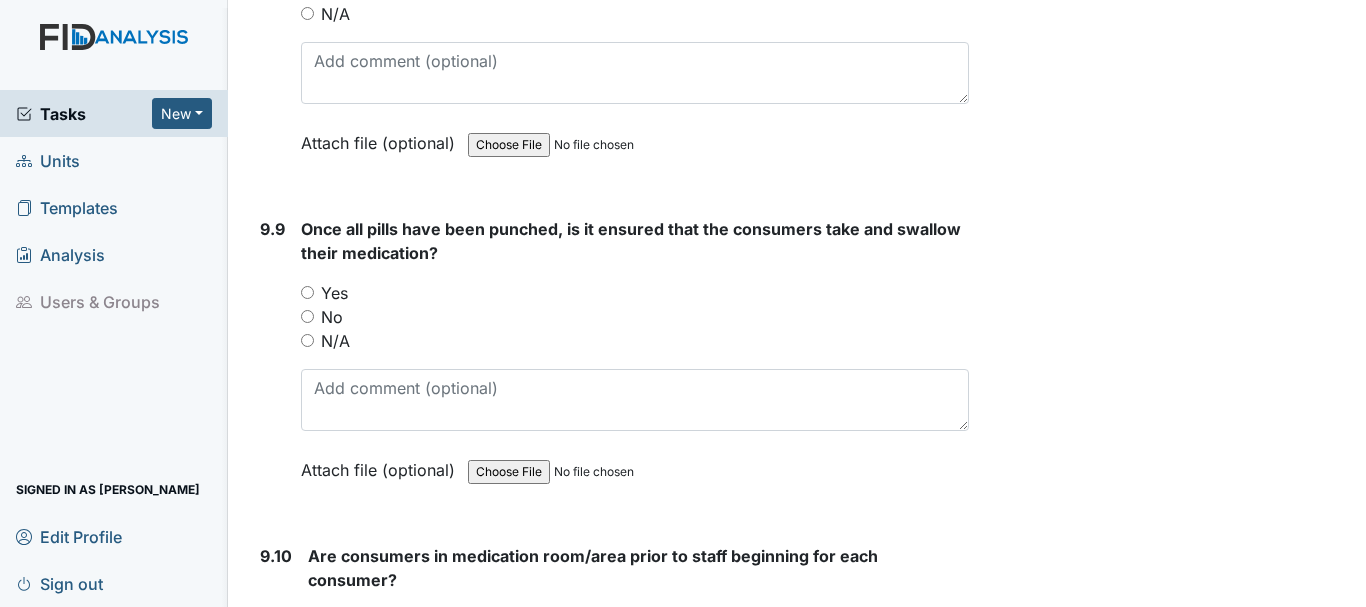 click on "Yes" at bounding box center (307, 292) 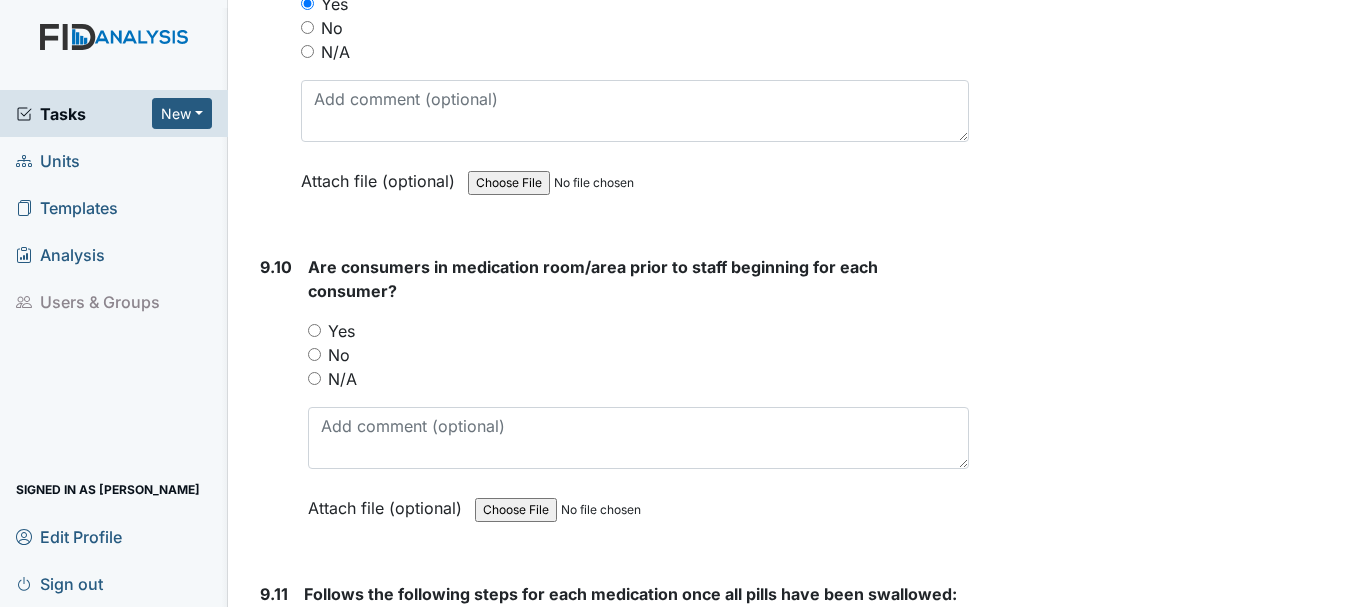 click on "Yes" at bounding box center (314, 330) 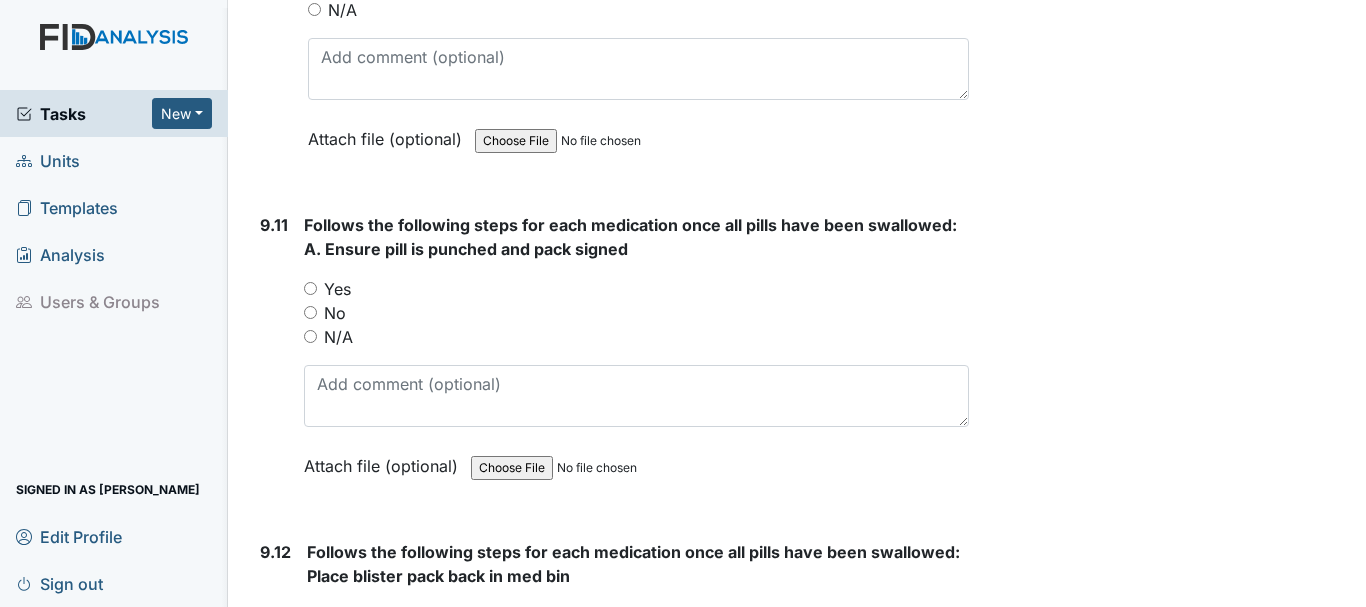 scroll, scrollTop: 25396, scrollLeft: 0, axis: vertical 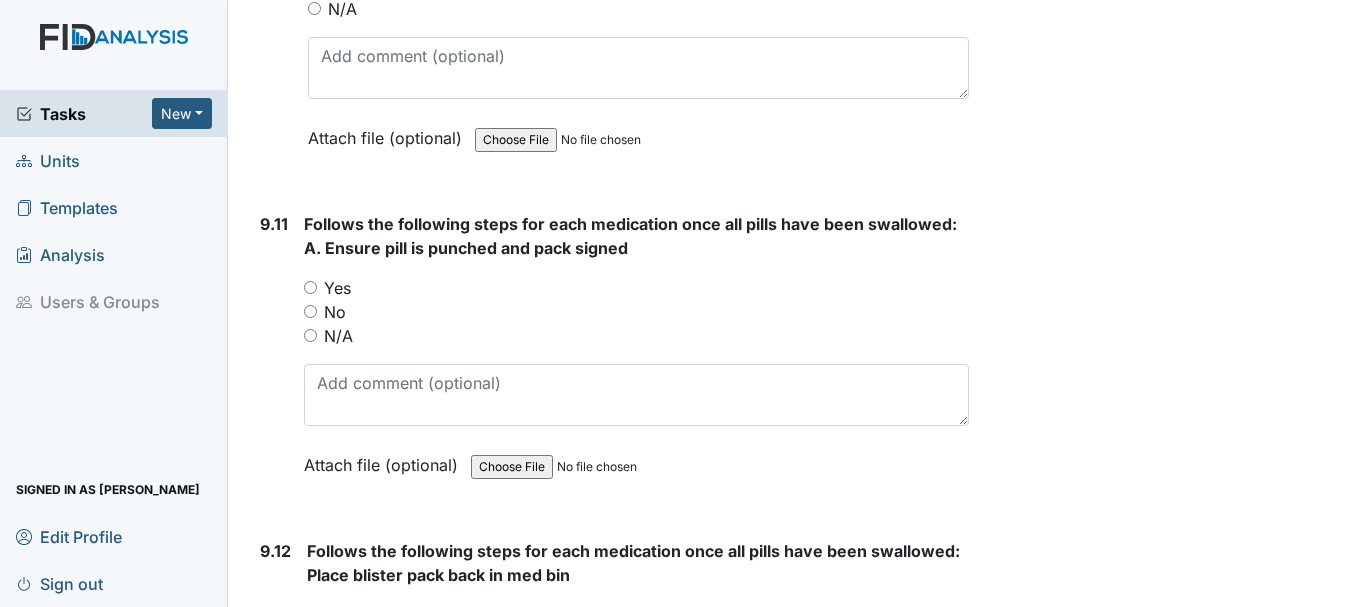 click on "Yes" at bounding box center (310, 287) 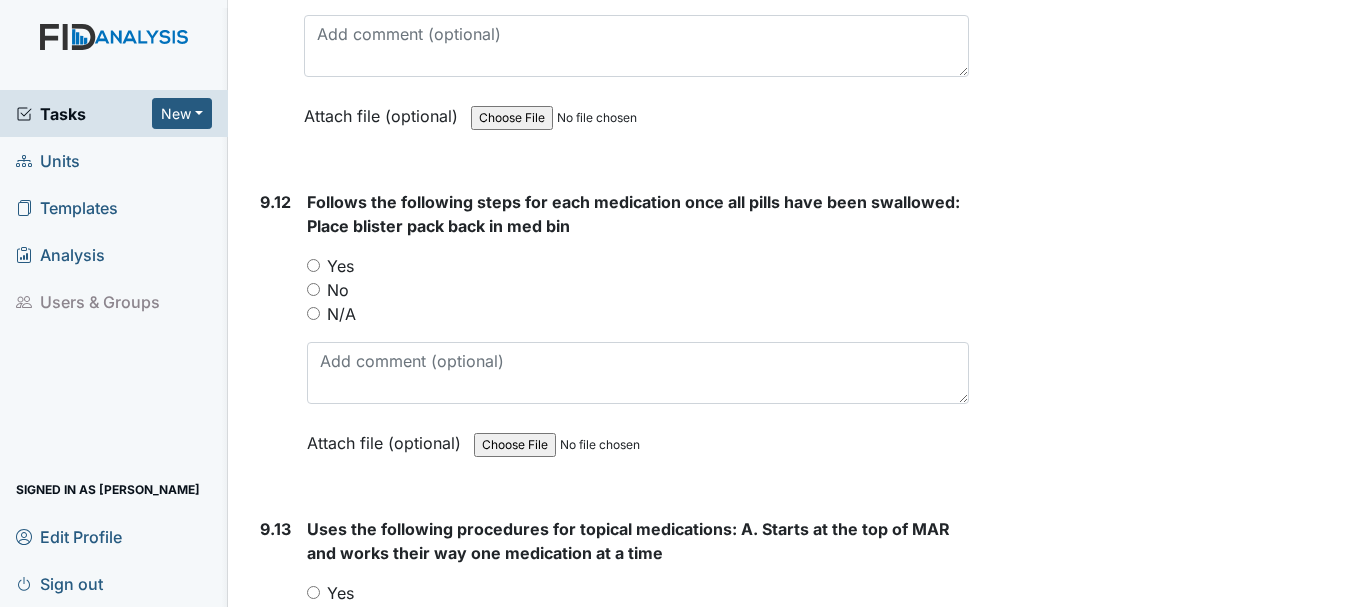 scroll, scrollTop: 25749, scrollLeft: 0, axis: vertical 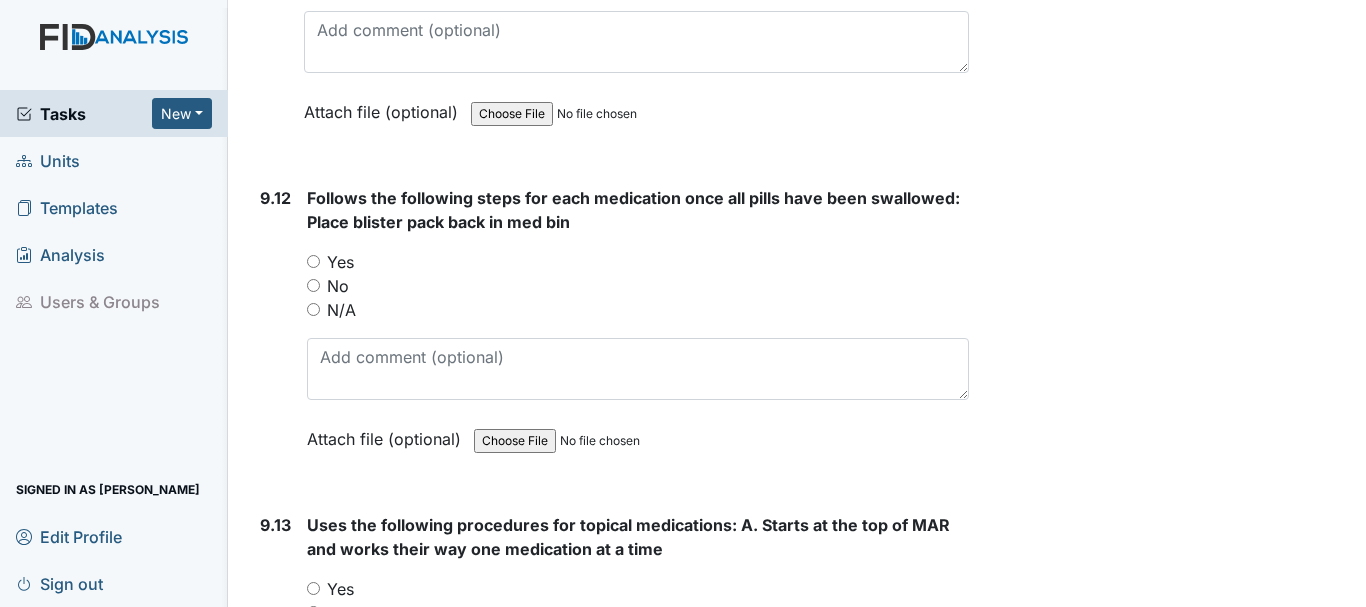 click on "Yes" at bounding box center (313, 261) 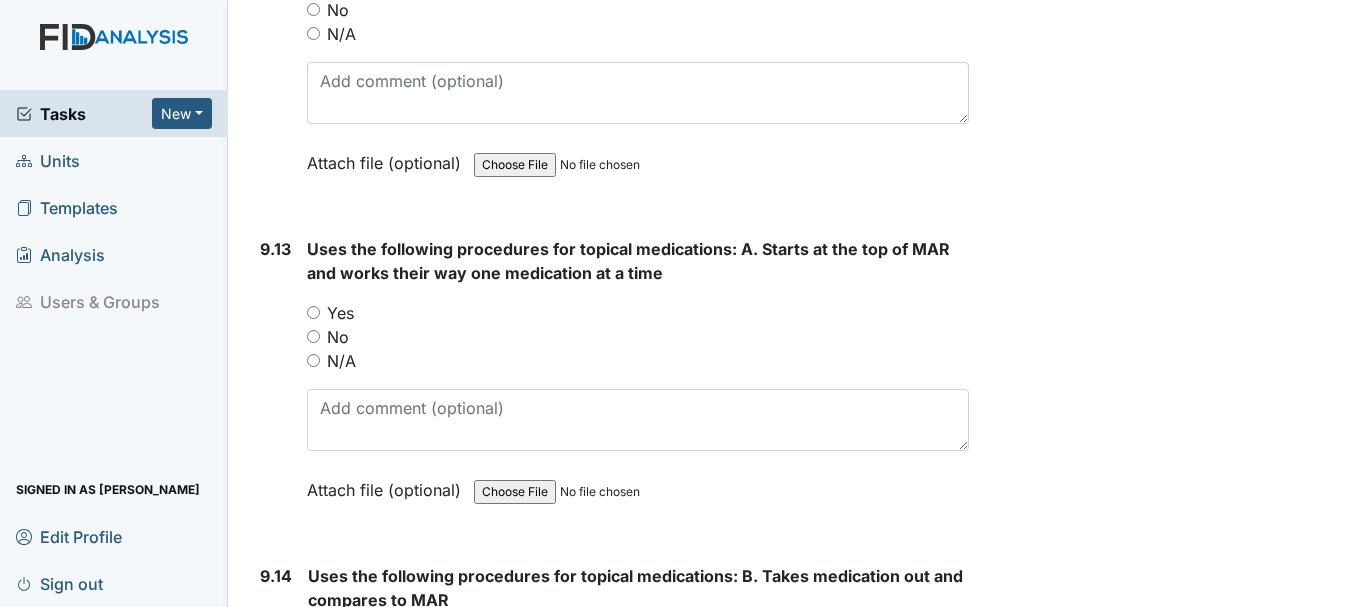 scroll, scrollTop: 26068, scrollLeft: 0, axis: vertical 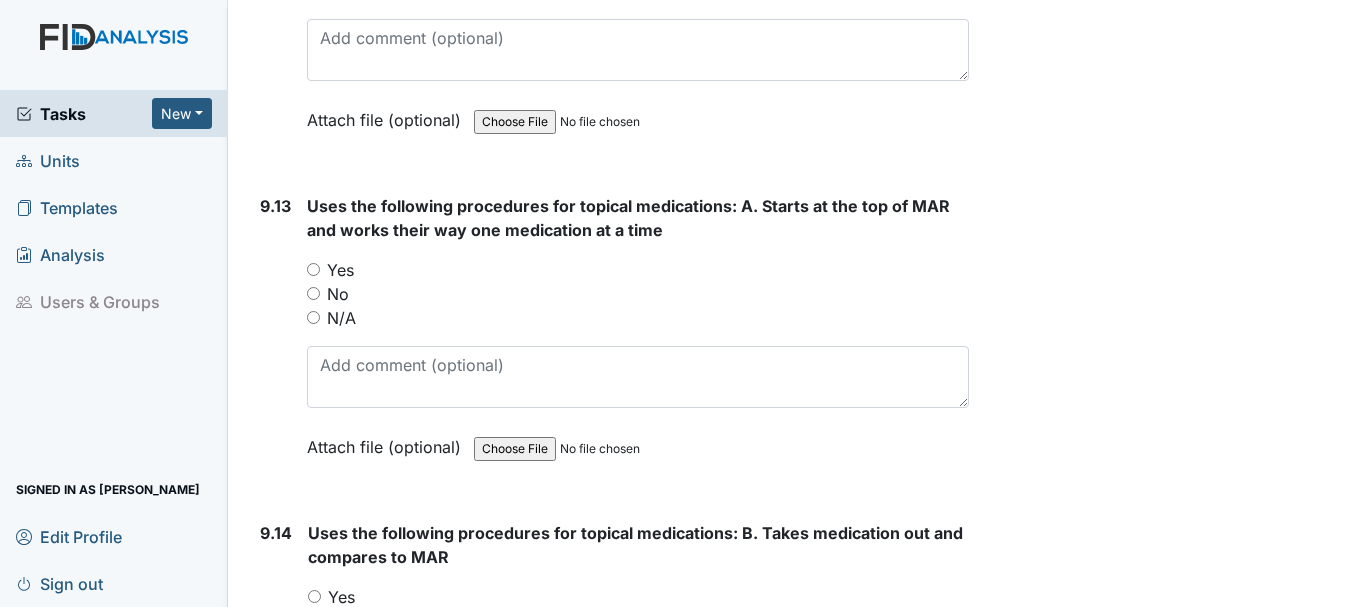 click on "Yes" at bounding box center [313, 269] 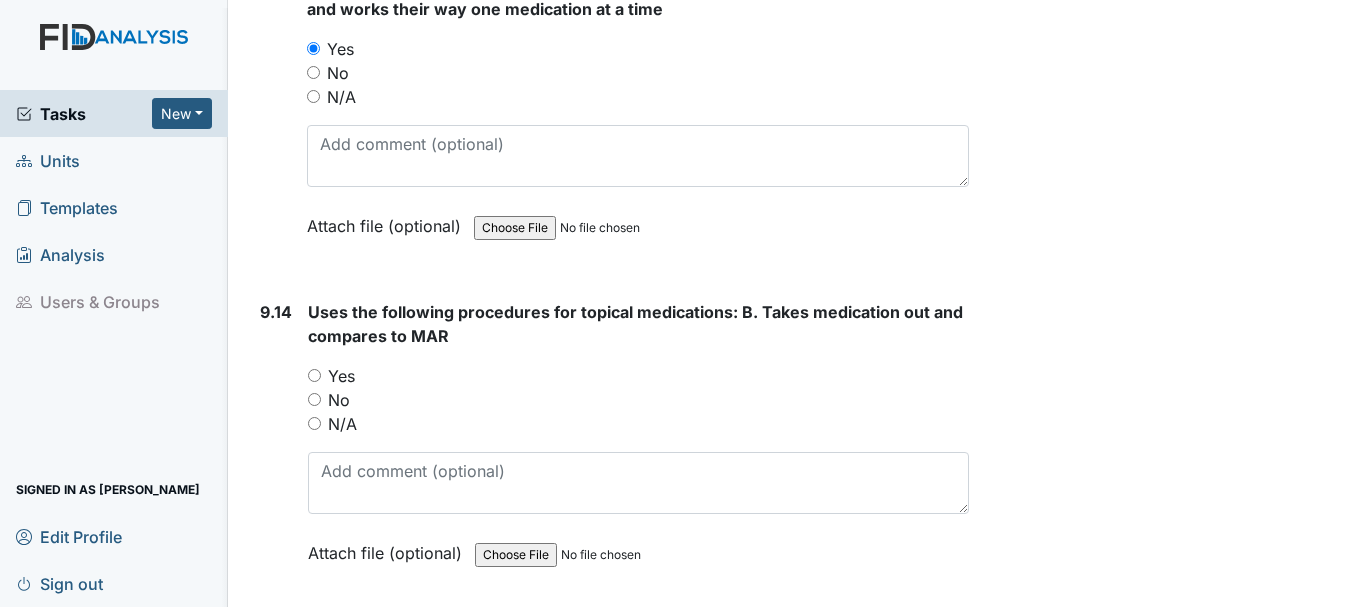 scroll, scrollTop: 26332, scrollLeft: 0, axis: vertical 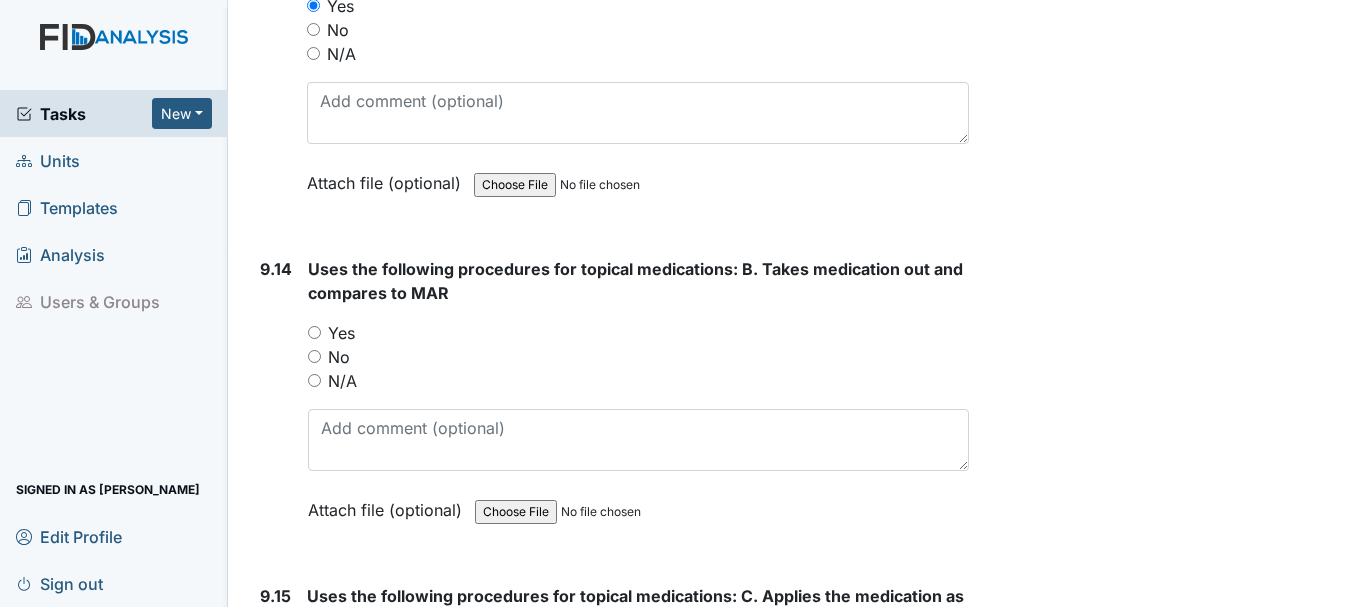 click on "N/A" at bounding box center [314, 380] 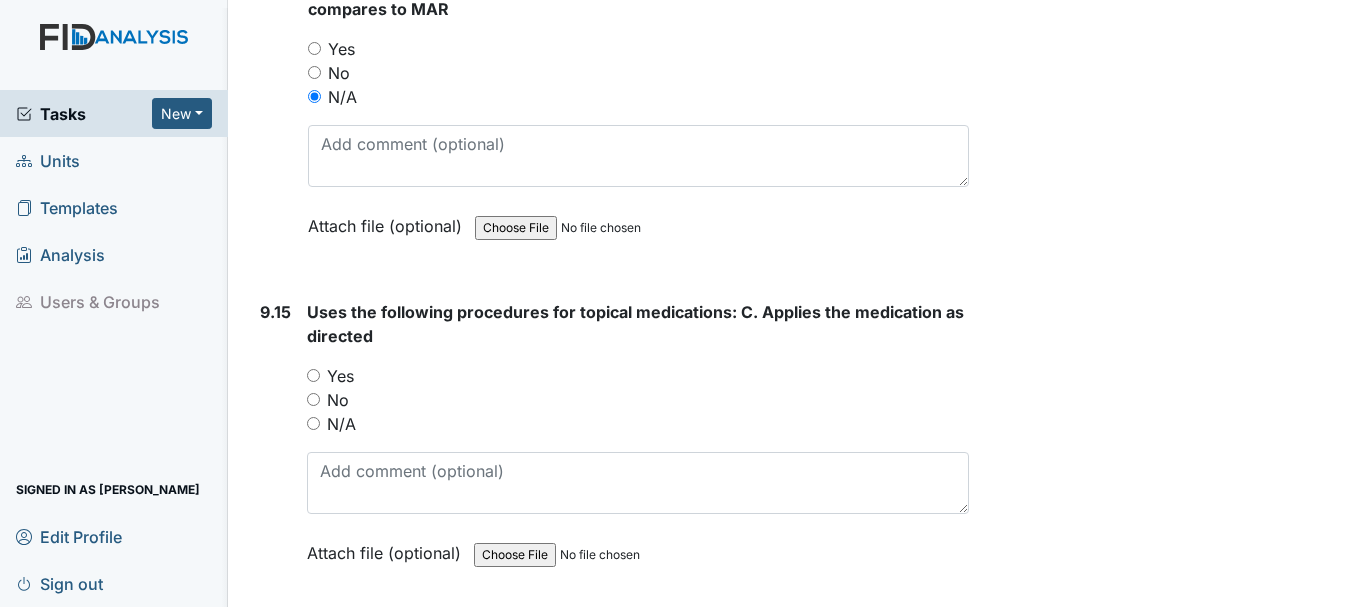 scroll, scrollTop: 26636, scrollLeft: 0, axis: vertical 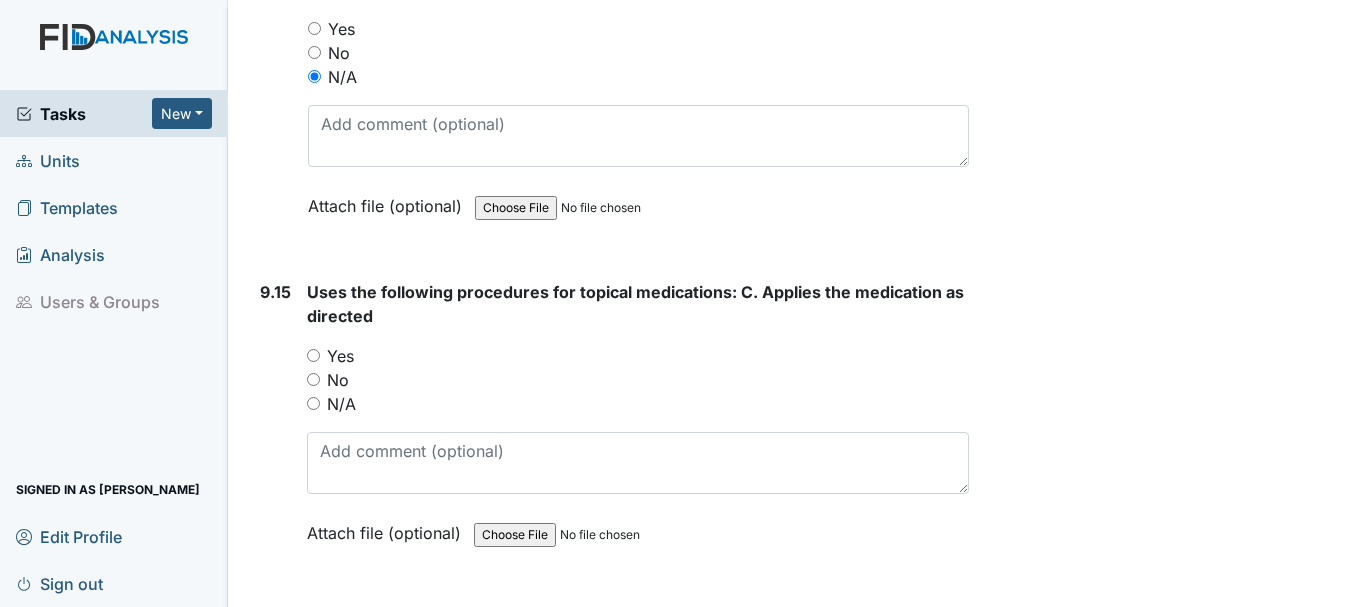 click on "N/A" at bounding box center (313, 403) 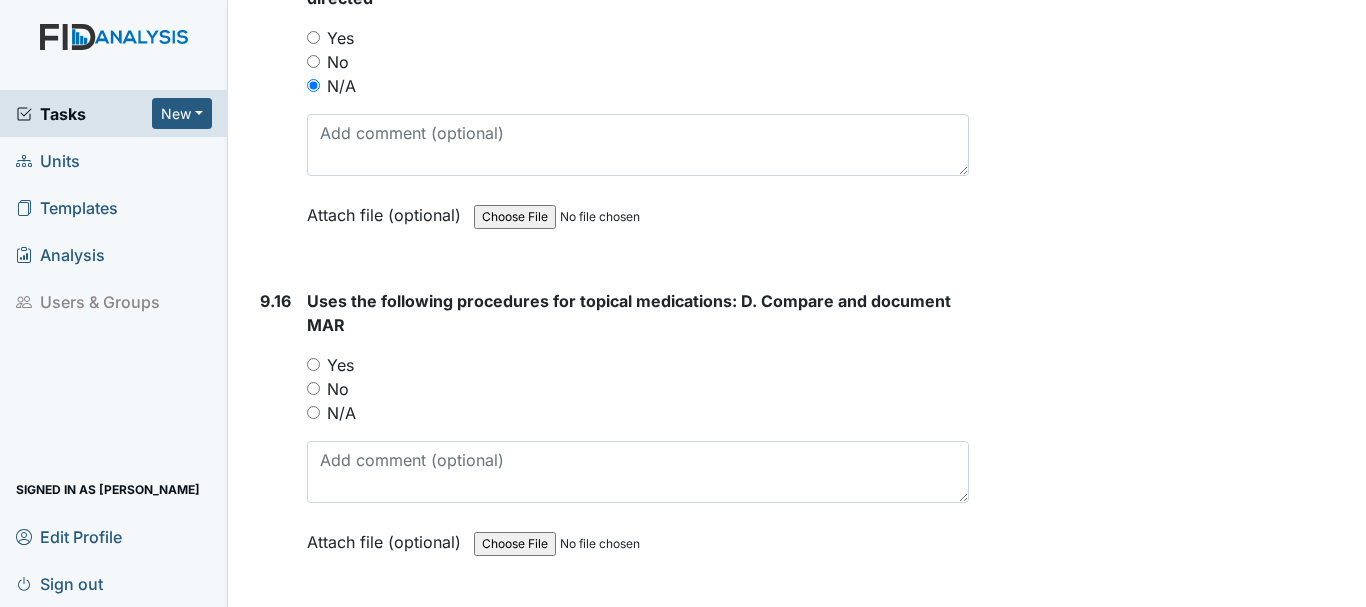 scroll, scrollTop: 26966, scrollLeft: 0, axis: vertical 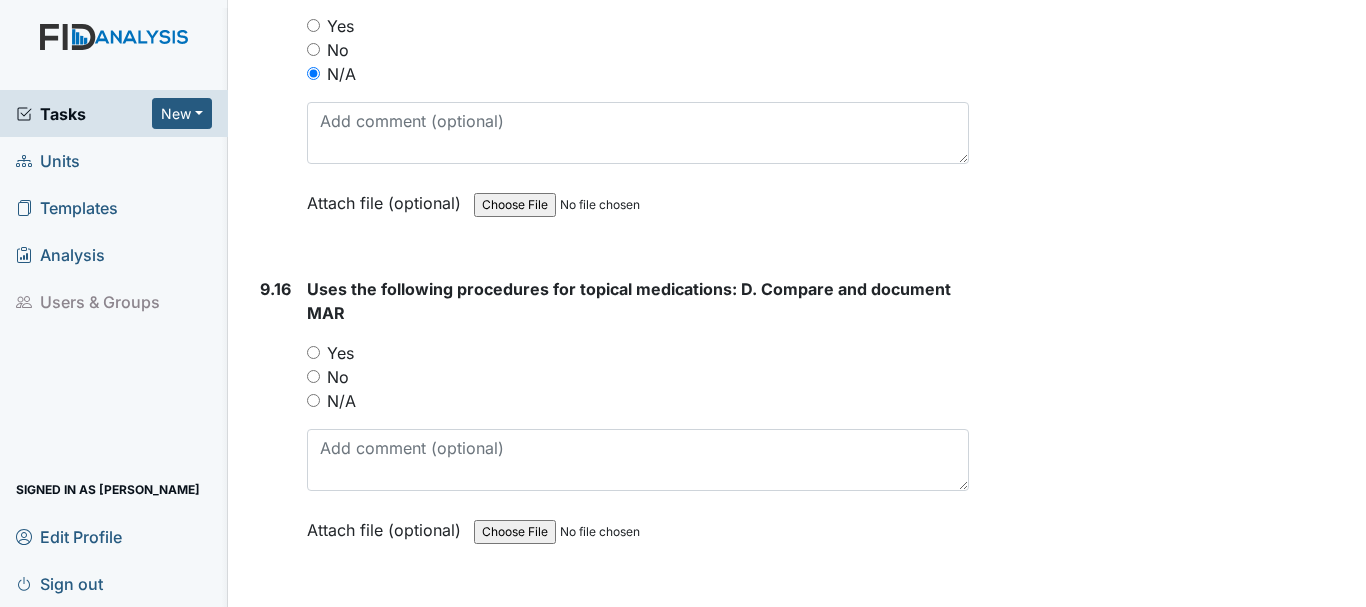 click on "N/A" at bounding box center [313, 400] 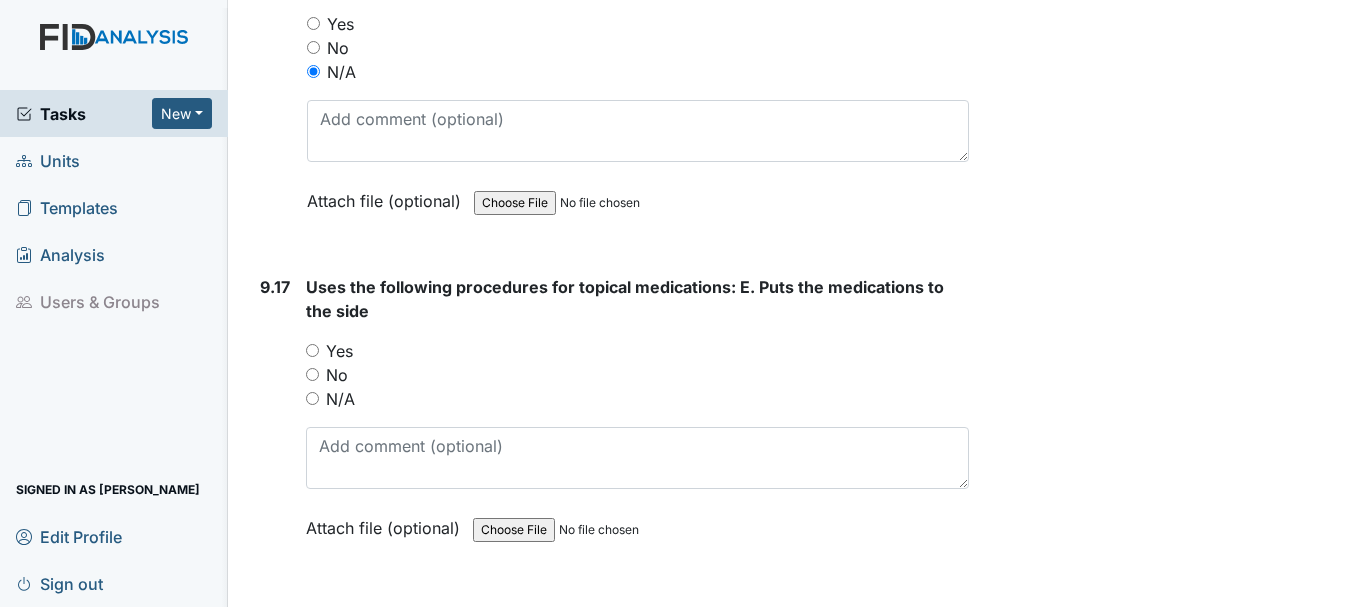 scroll, scrollTop: 27350, scrollLeft: 0, axis: vertical 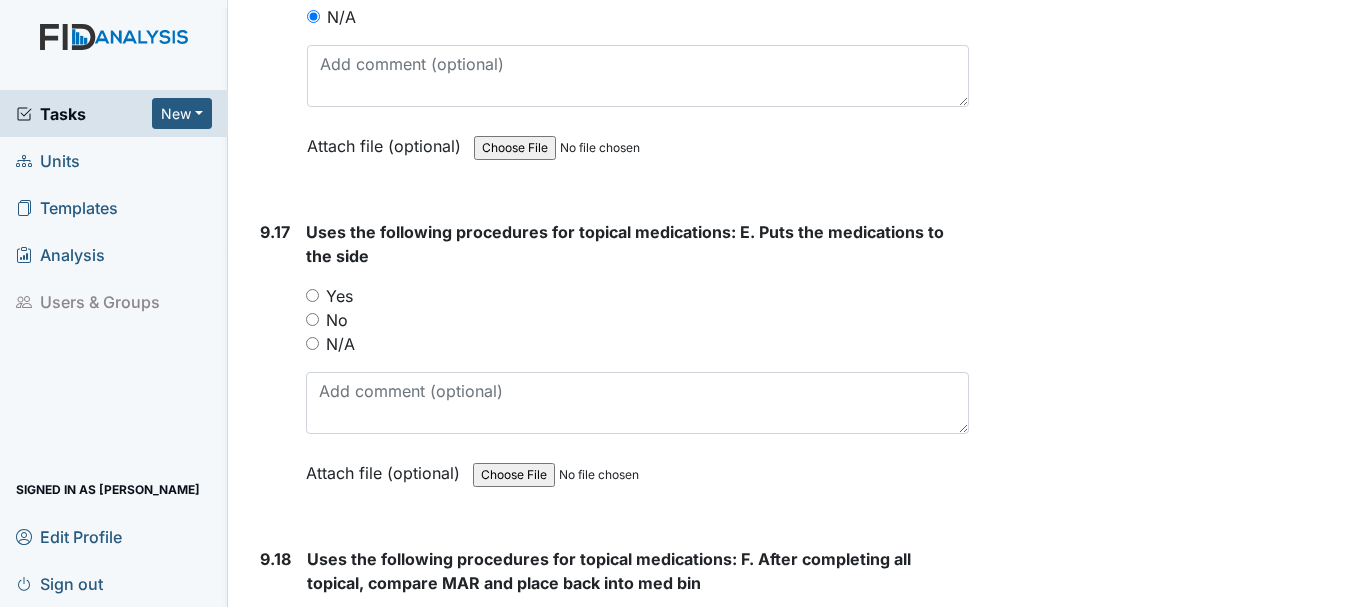 click on "N/A" at bounding box center (312, 343) 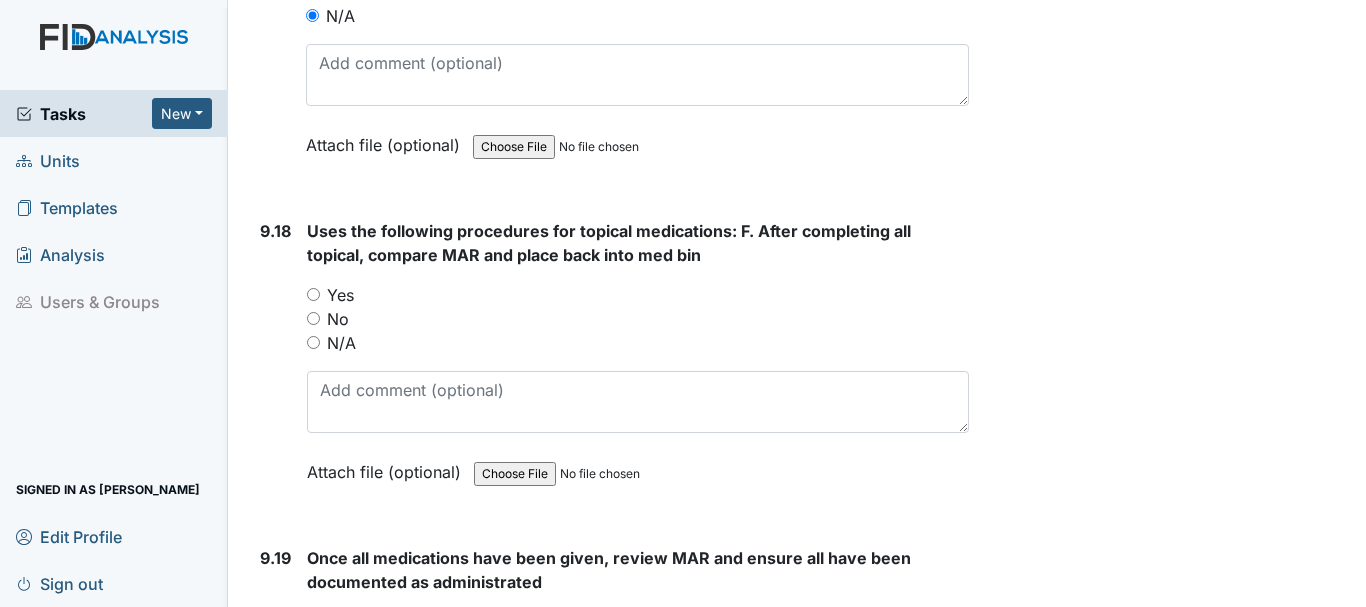 scroll, scrollTop: 27713, scrollLeft: 0, axis: vertical 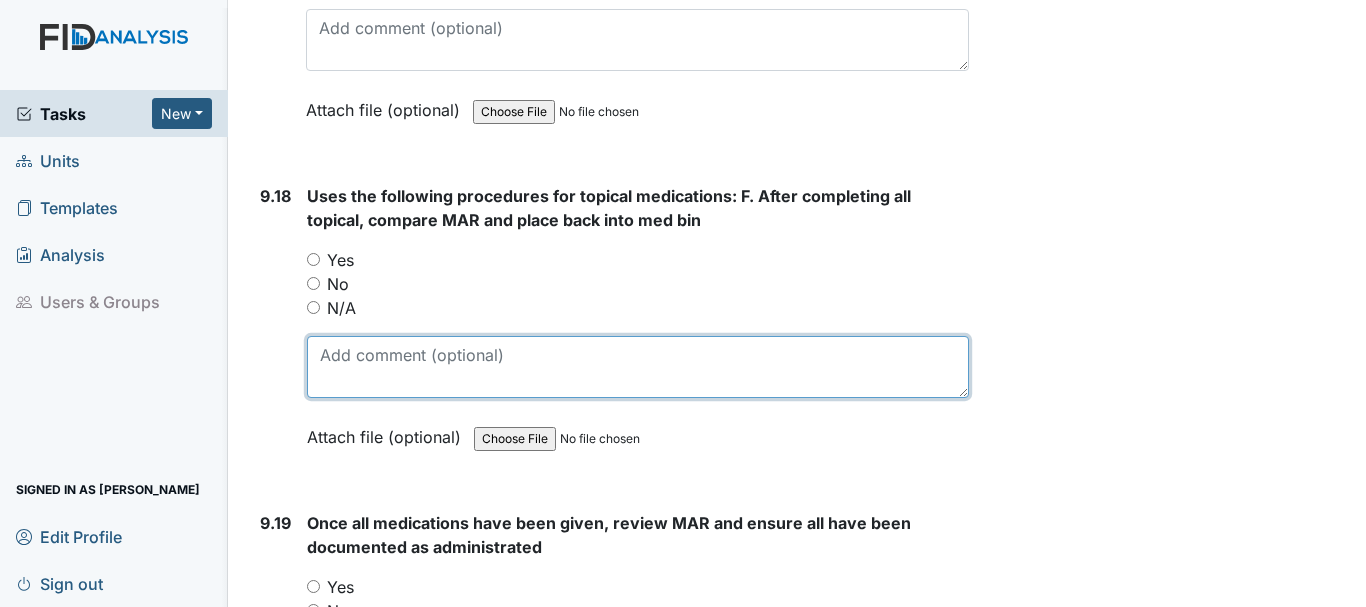 click at bounding box center (638, 367) 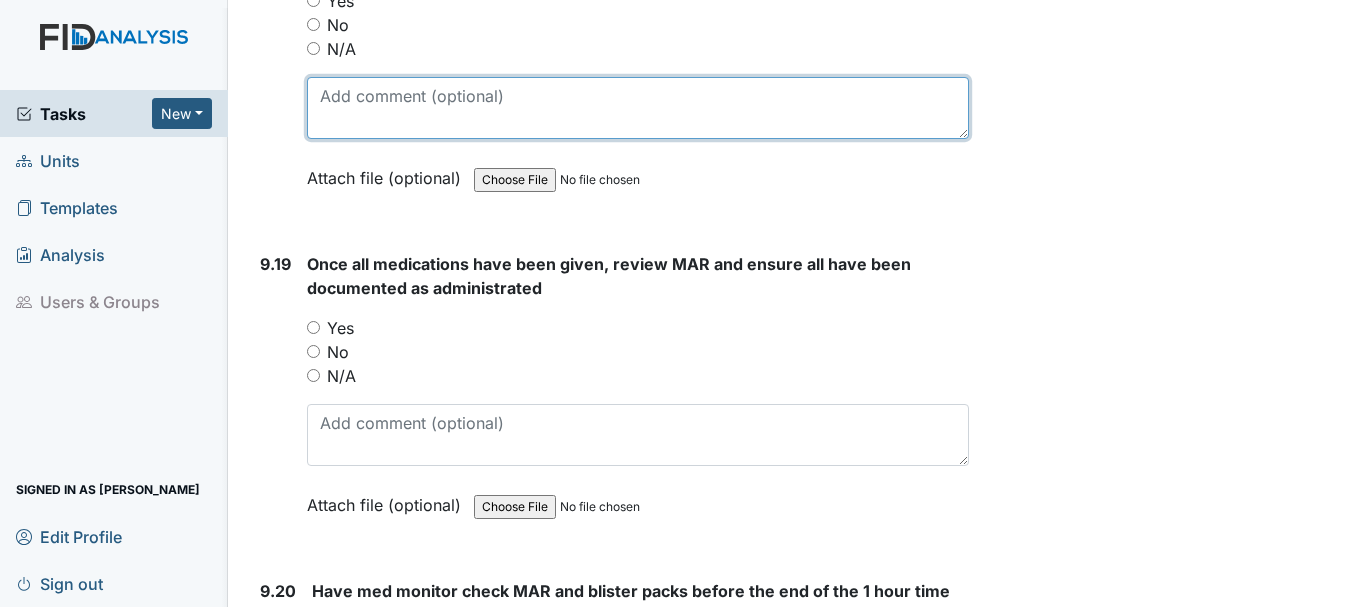 scroll, scrollTop: 27973, scrollLeft: 0, axis: vertical 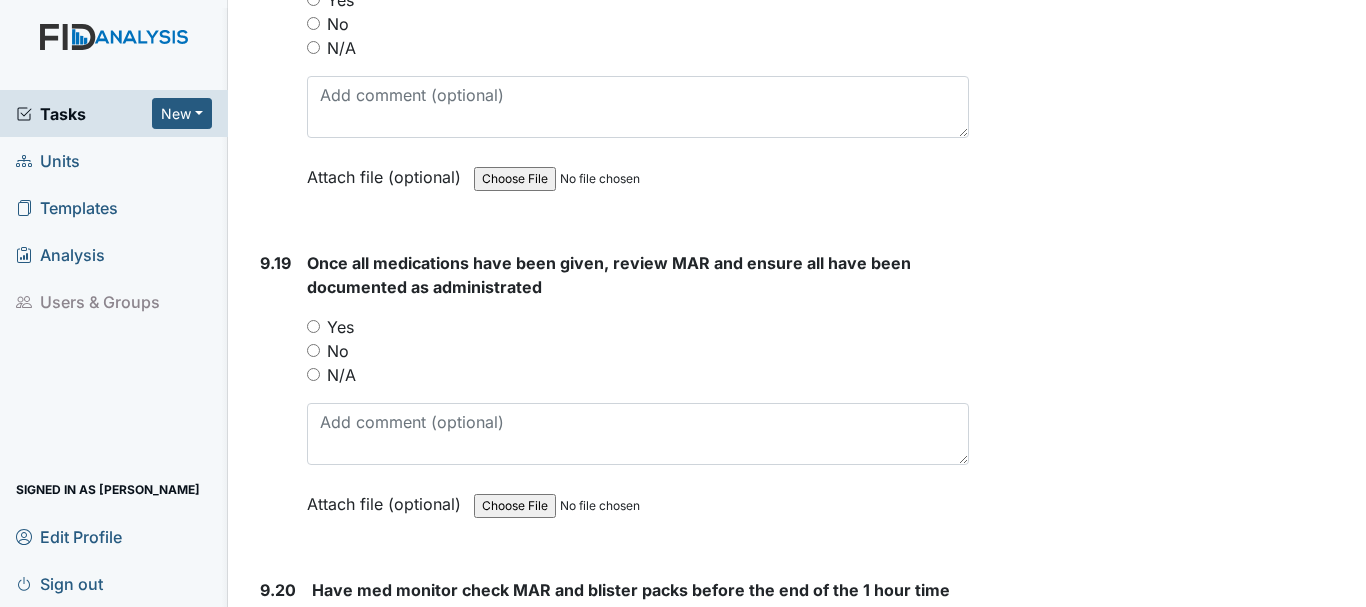 click on "N/A" at bounding box center (313, 47) 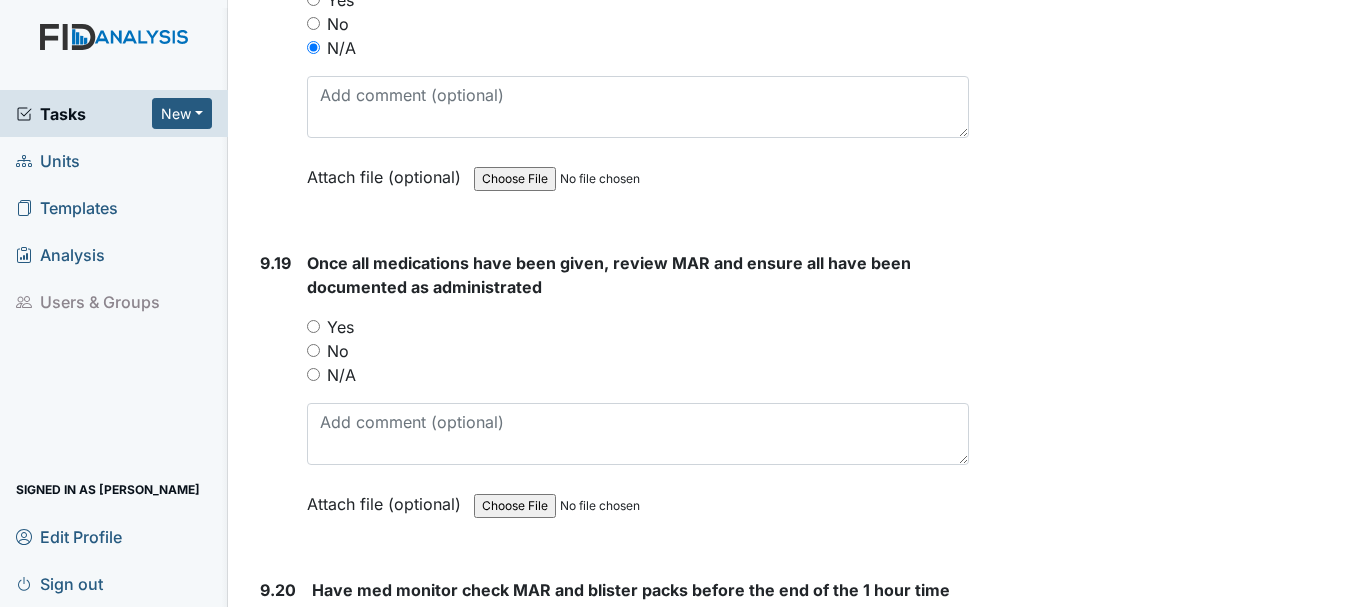 click on "N/A" at bounding box center [313, 374] 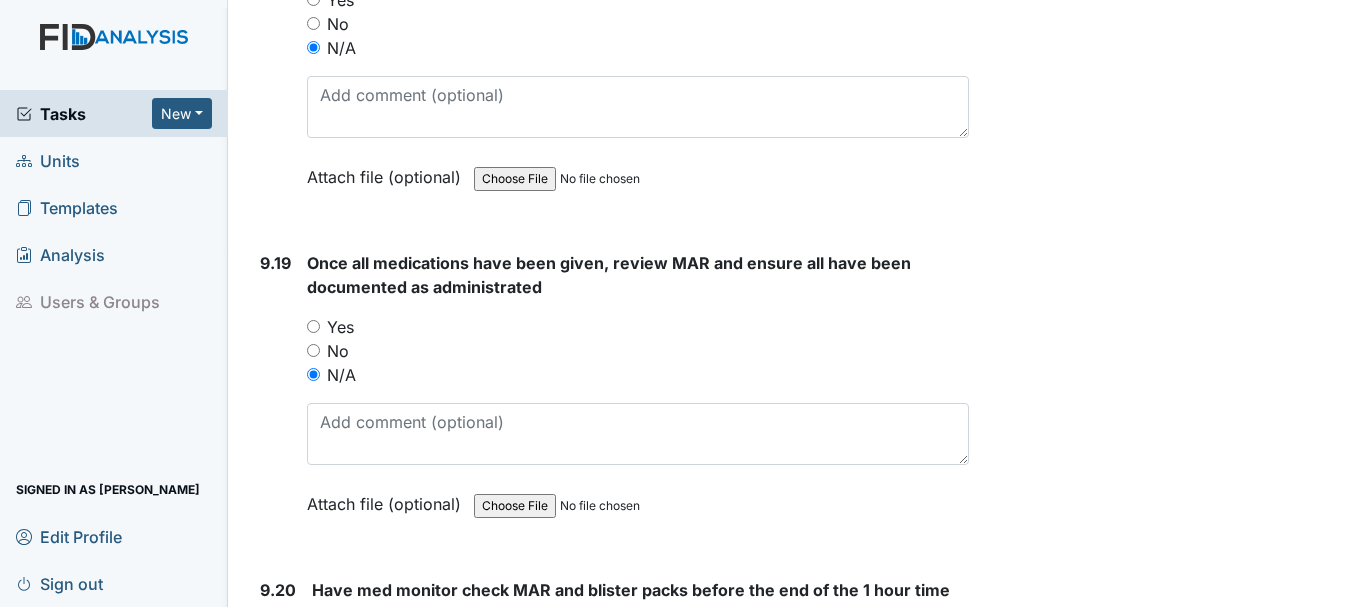 click on "Yes" at bounding box center [313, 326] 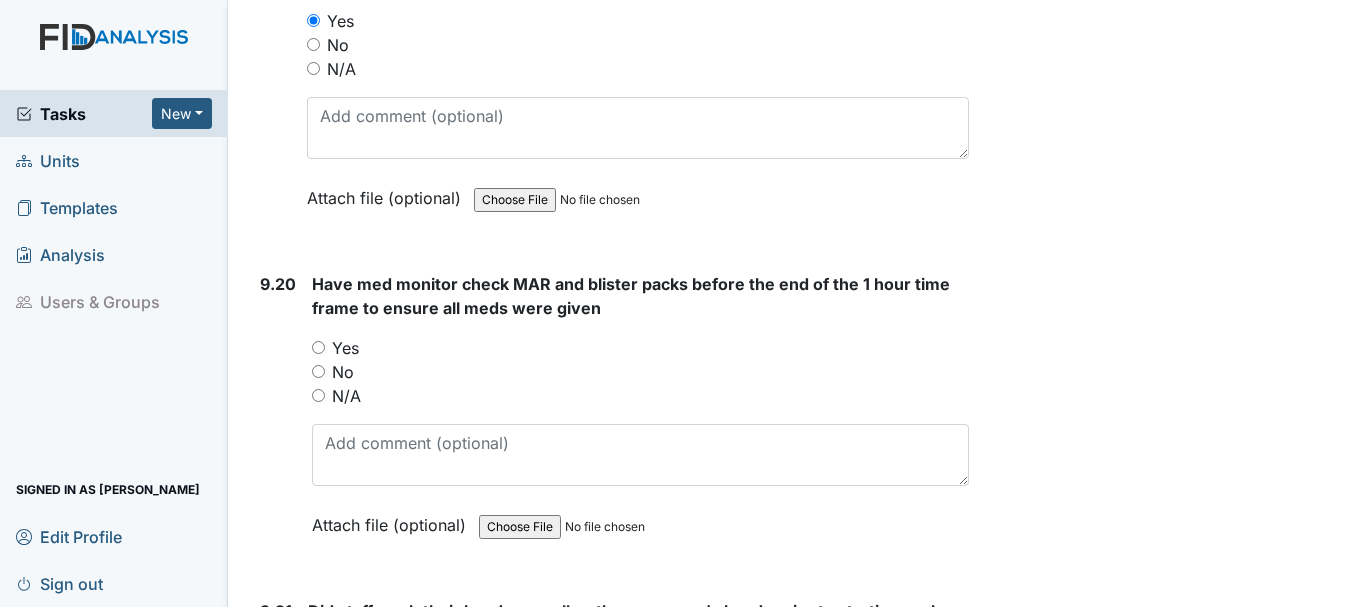 scroll, scrollTop: 28288, scrollLeft: 0, axis: vertical 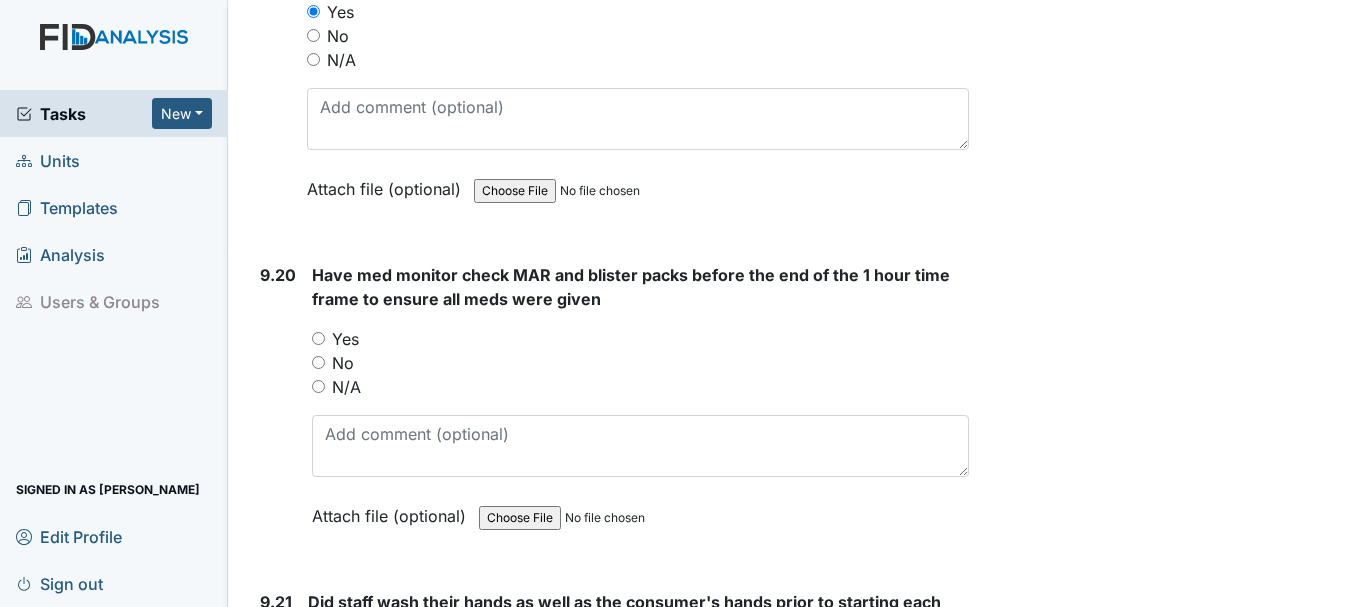 click on "Yes" at bounding box center (318, 338) 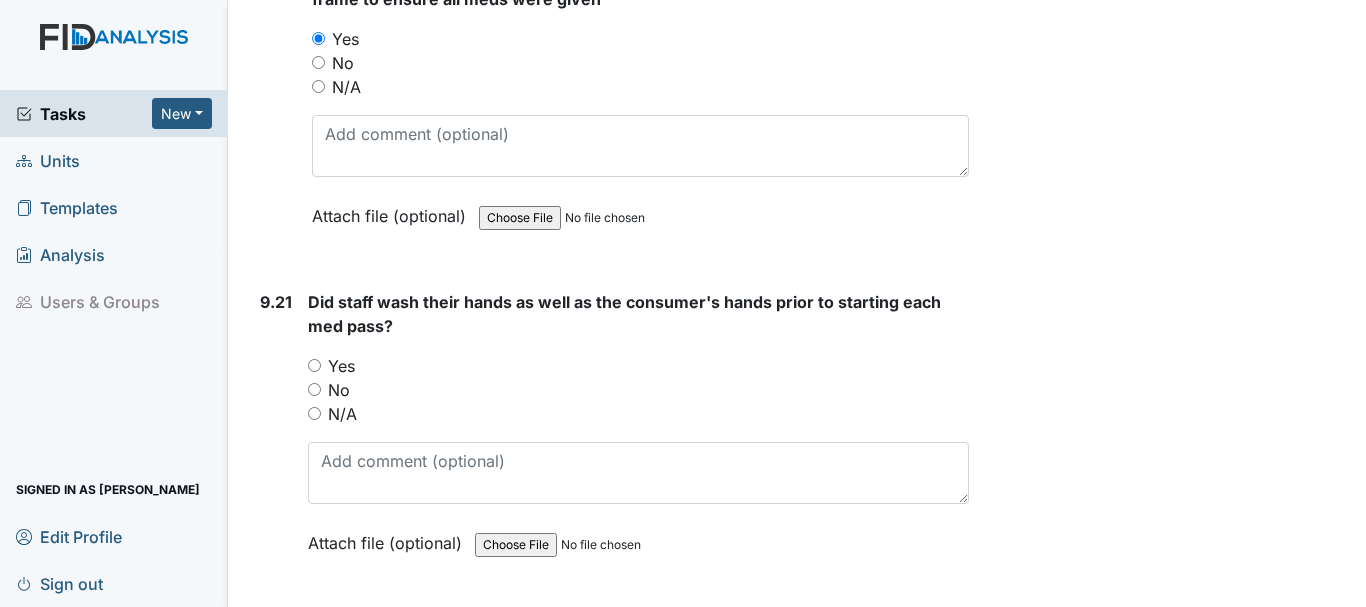 scroll, scrollTop: 28591, scrollLeft: 0, axis: vertical 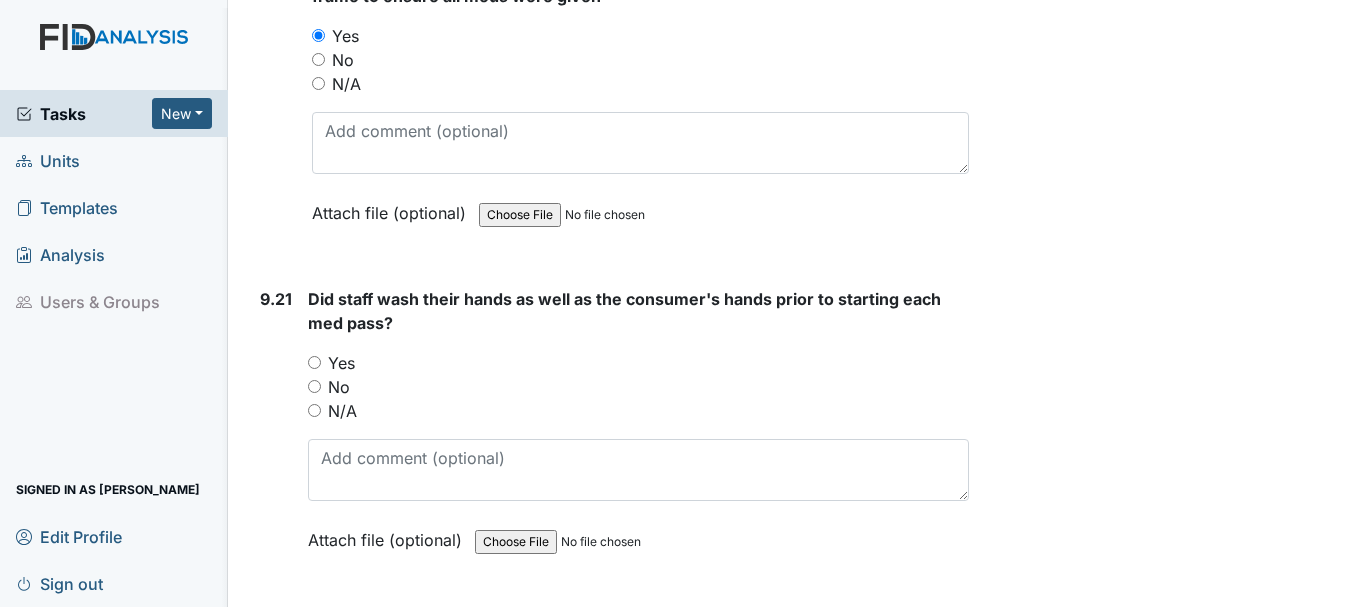 click on "Yes" at bounding box center [314, 362] 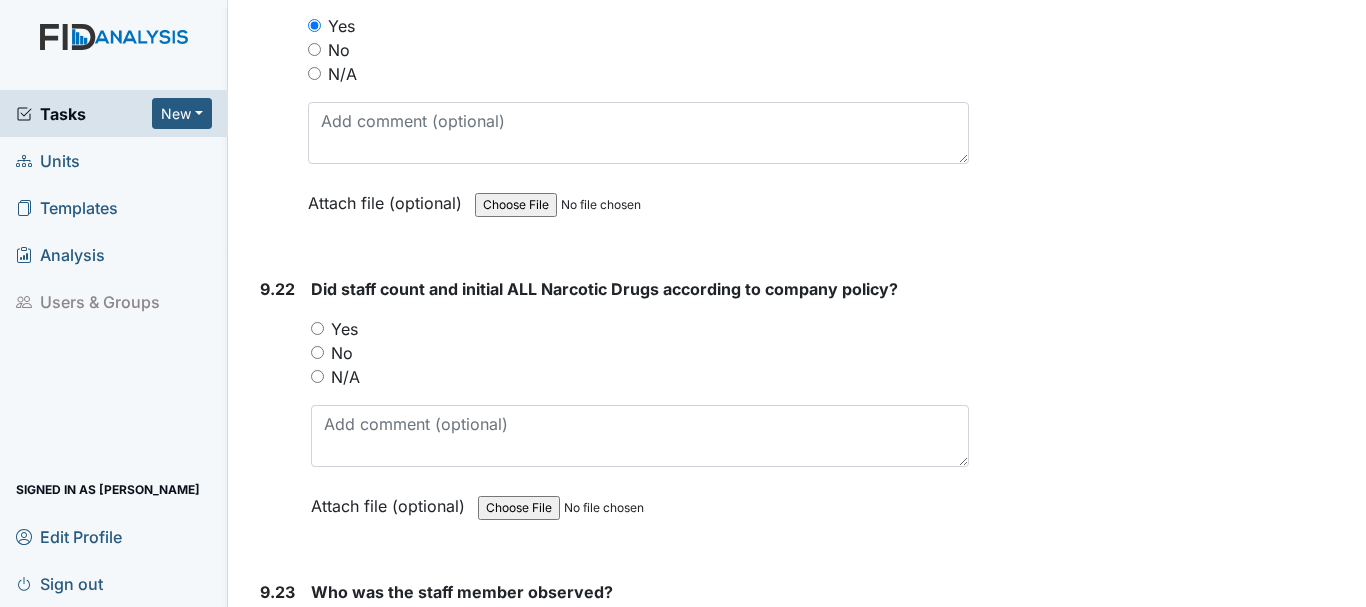 scroll, scrollTop: 28936, scrollLeft: 0, axis: vertical 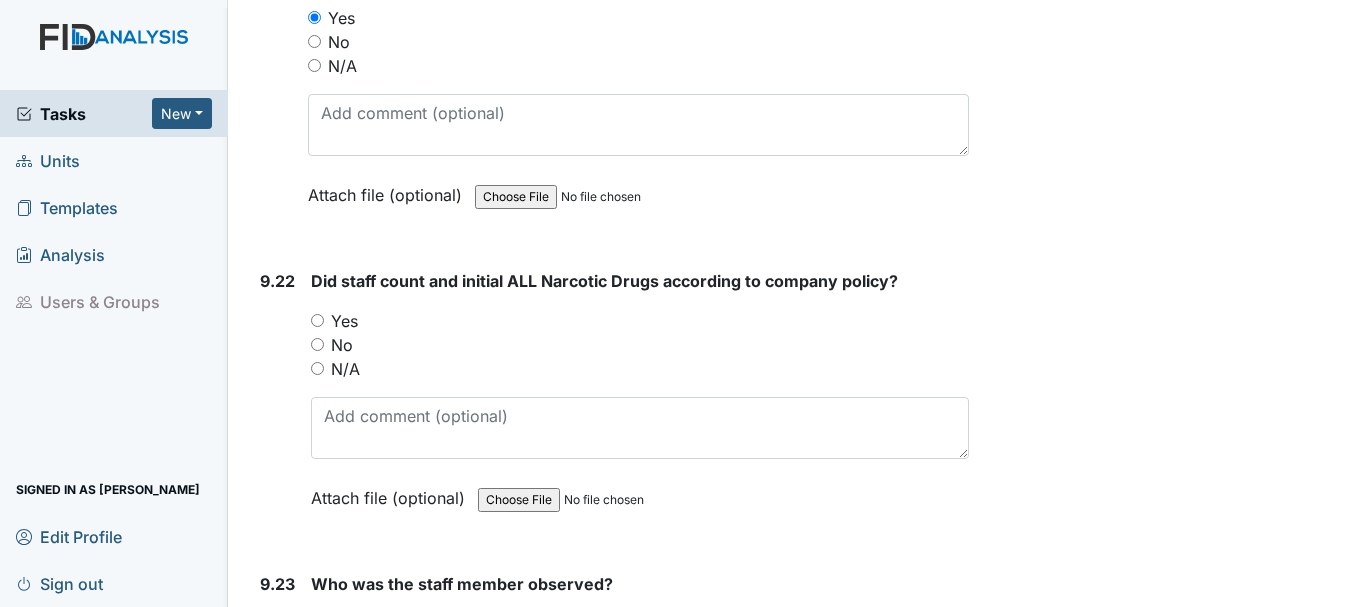 click on "Yes" at bounding box center [317, 320] 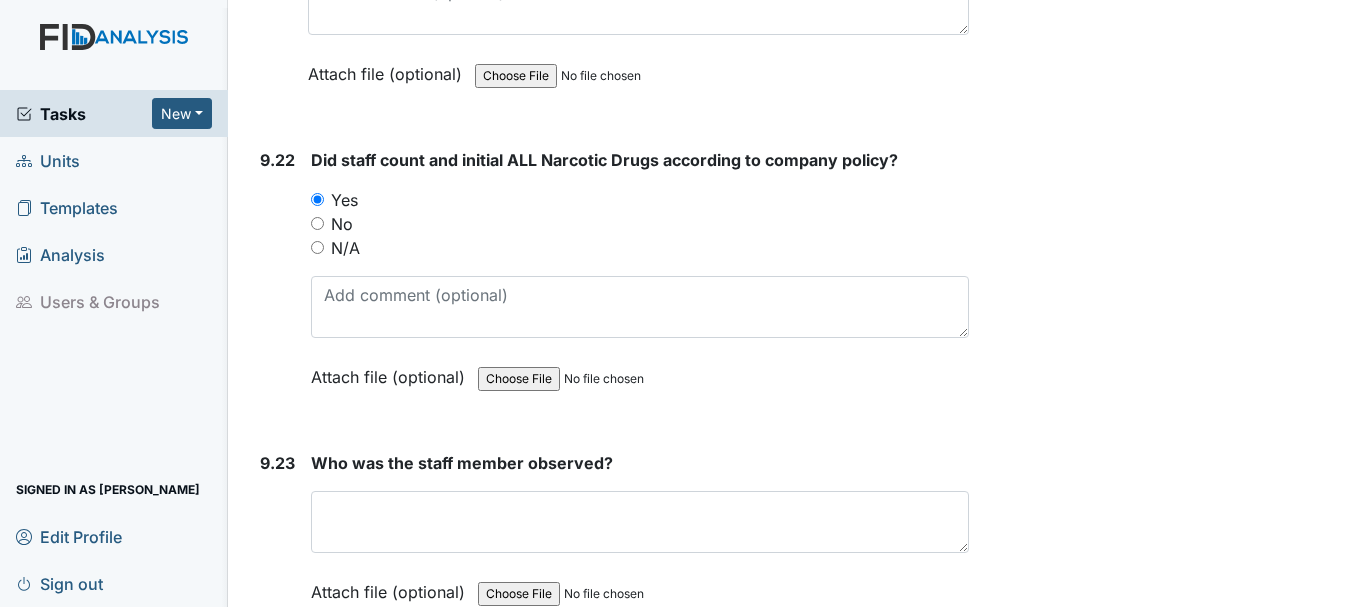 scroll, scrollTop: 29062, scrollLeft: 0, axis: vertical 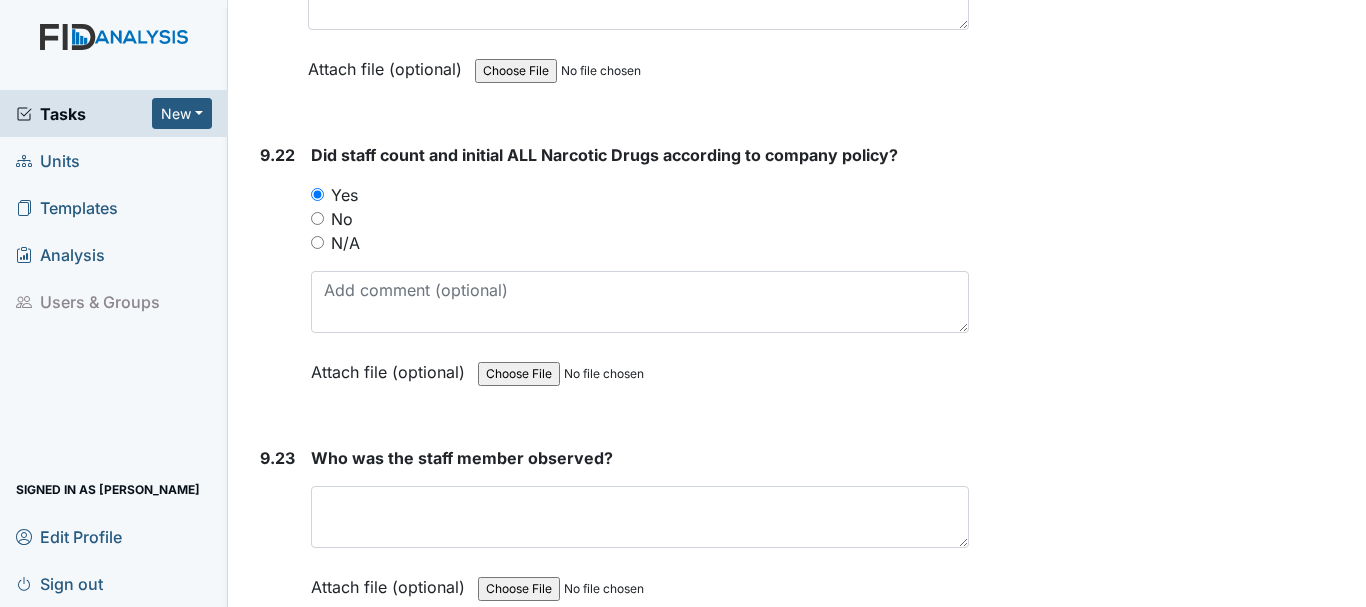 click on "N/A" at bounding box center (317, 242) 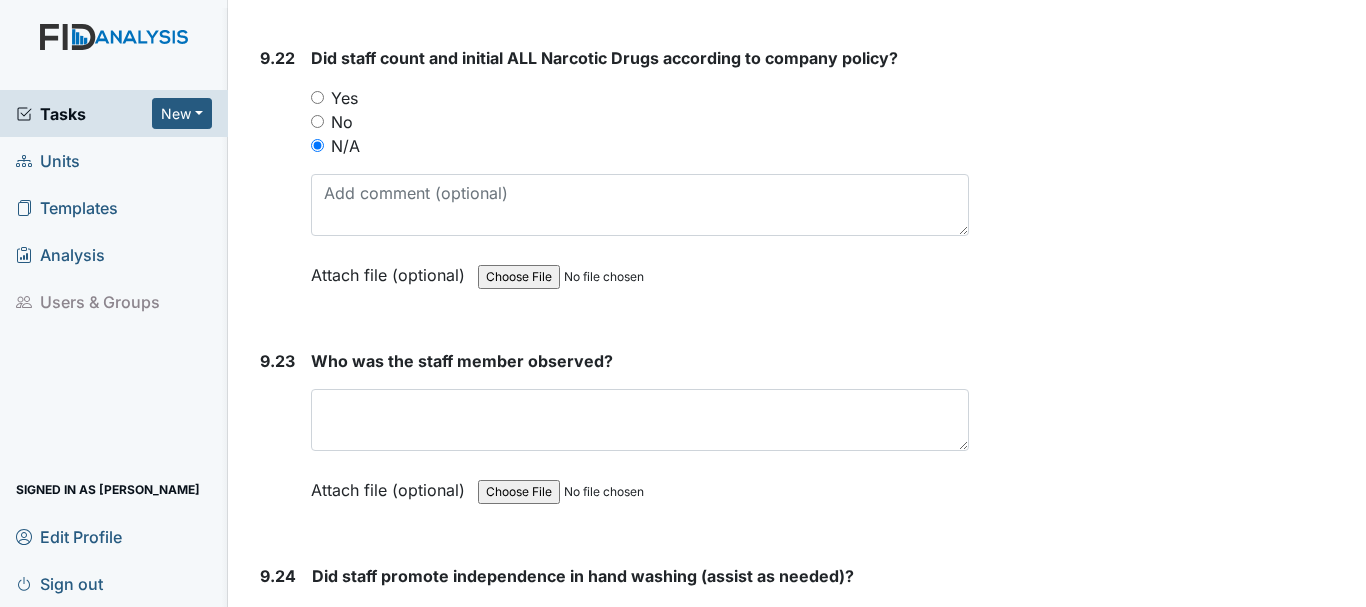scroll, scrollTop: 29227, scrollLeft: 0, axis: vertical 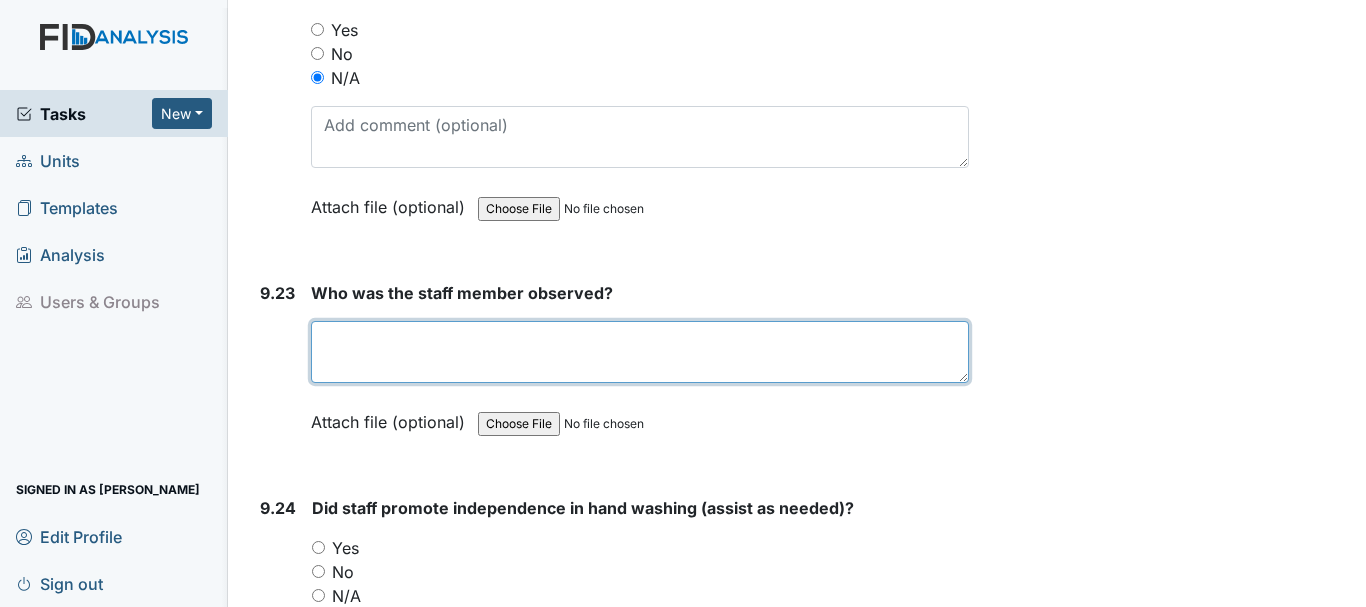 click at bounding box center [640, 352] 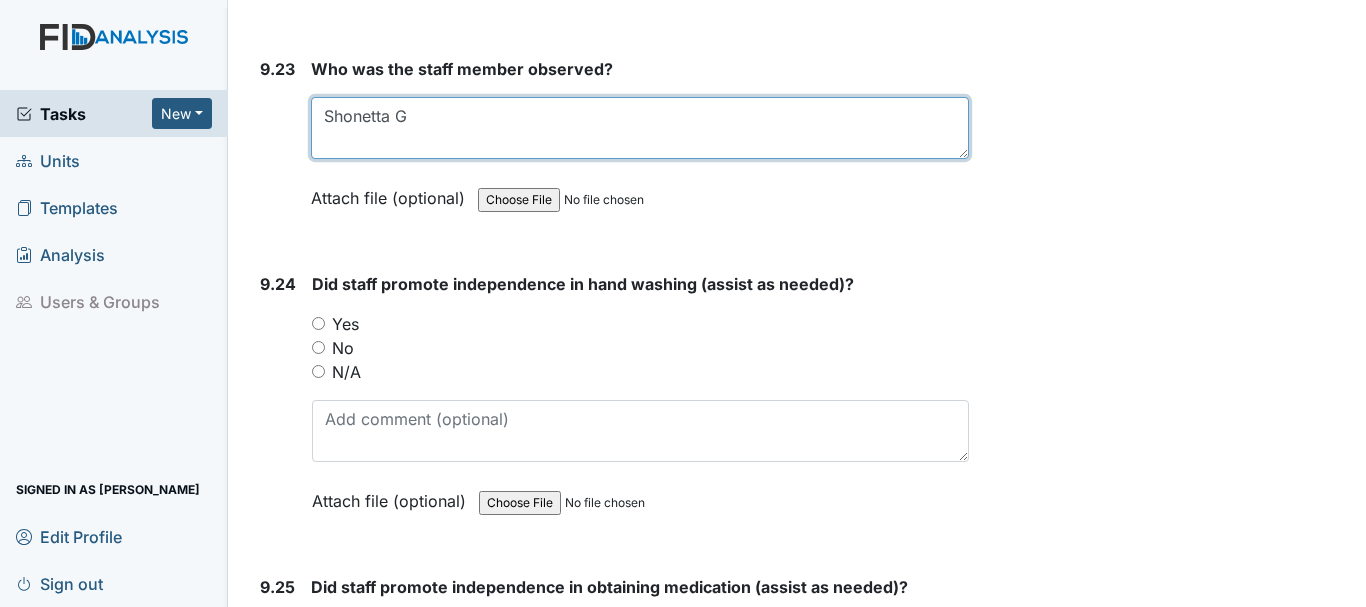 type on "Shonetta G" 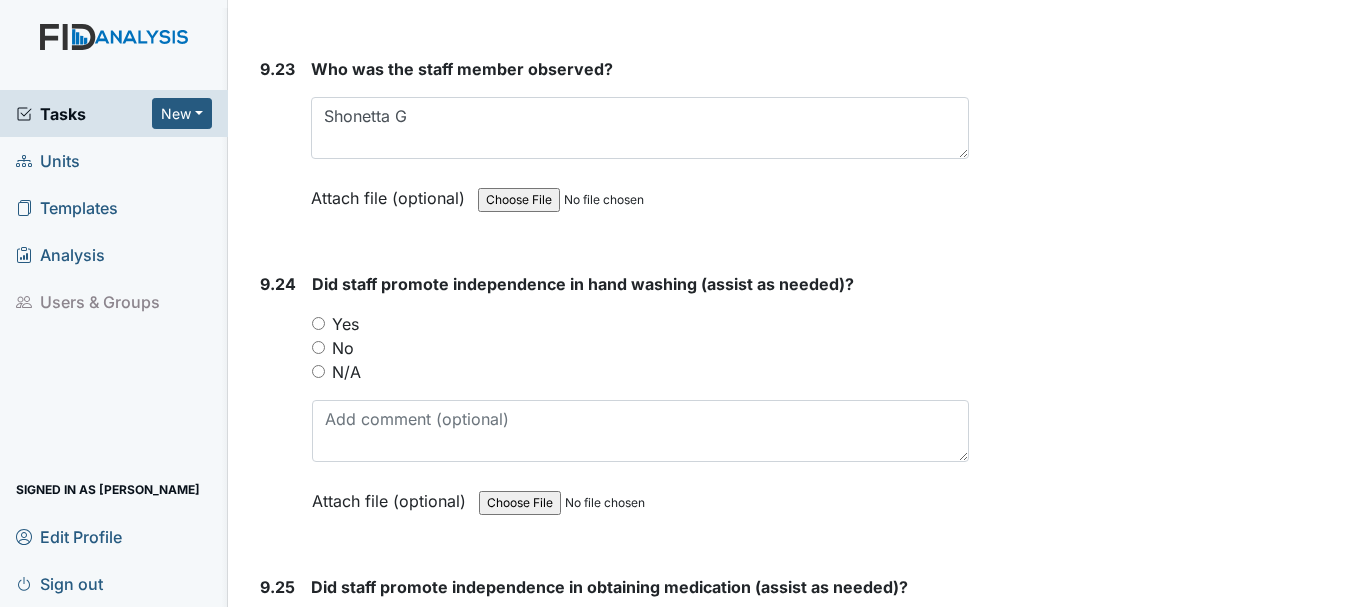 click on "Yes" at bounding box center [318, 323] 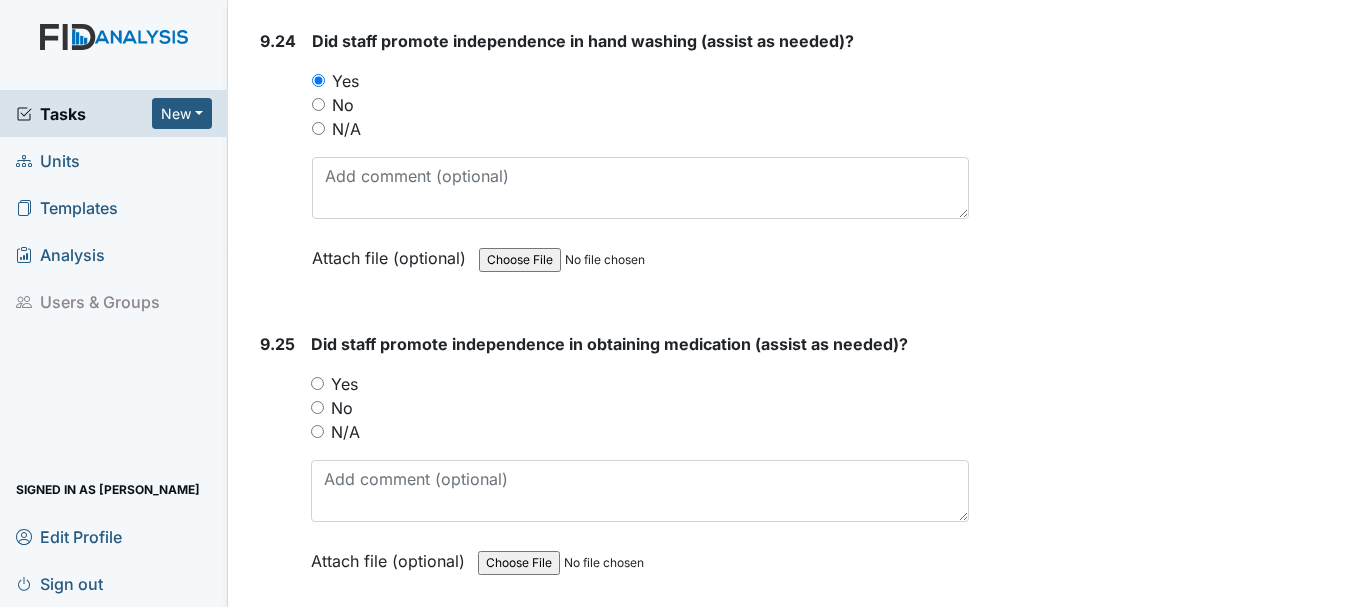 scroll, scrollTop: 29704, scrollLeft: 0, axis: vertical 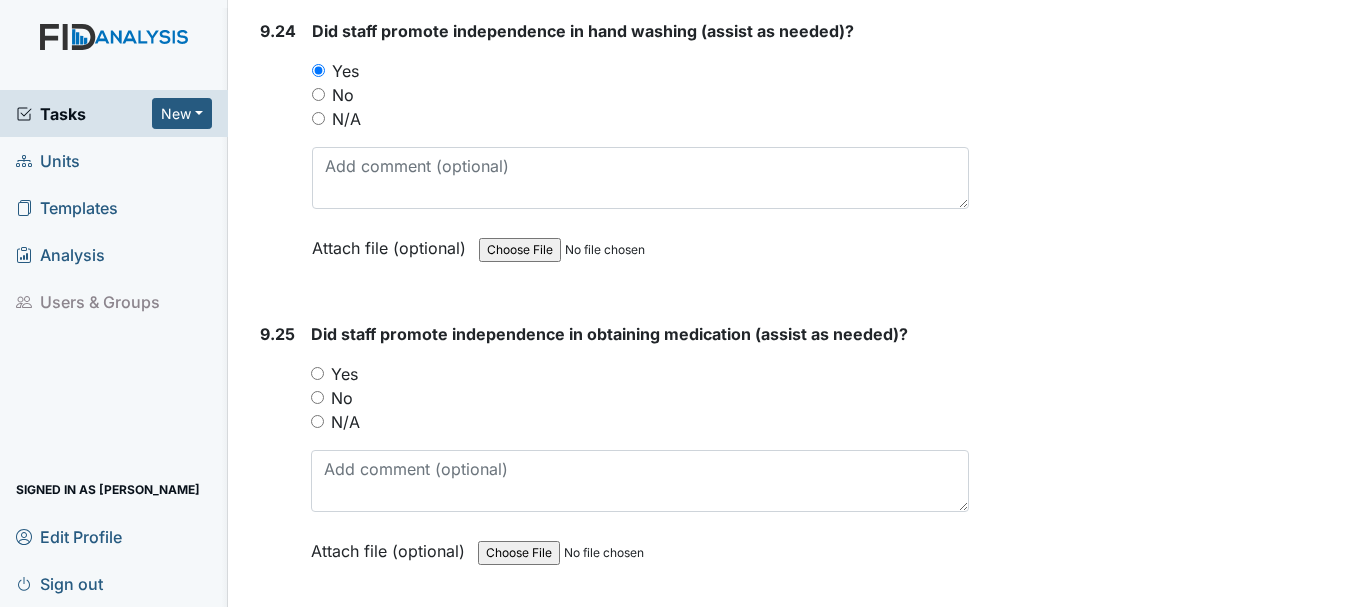 click on "Yes" at bounding box center [317, 373] 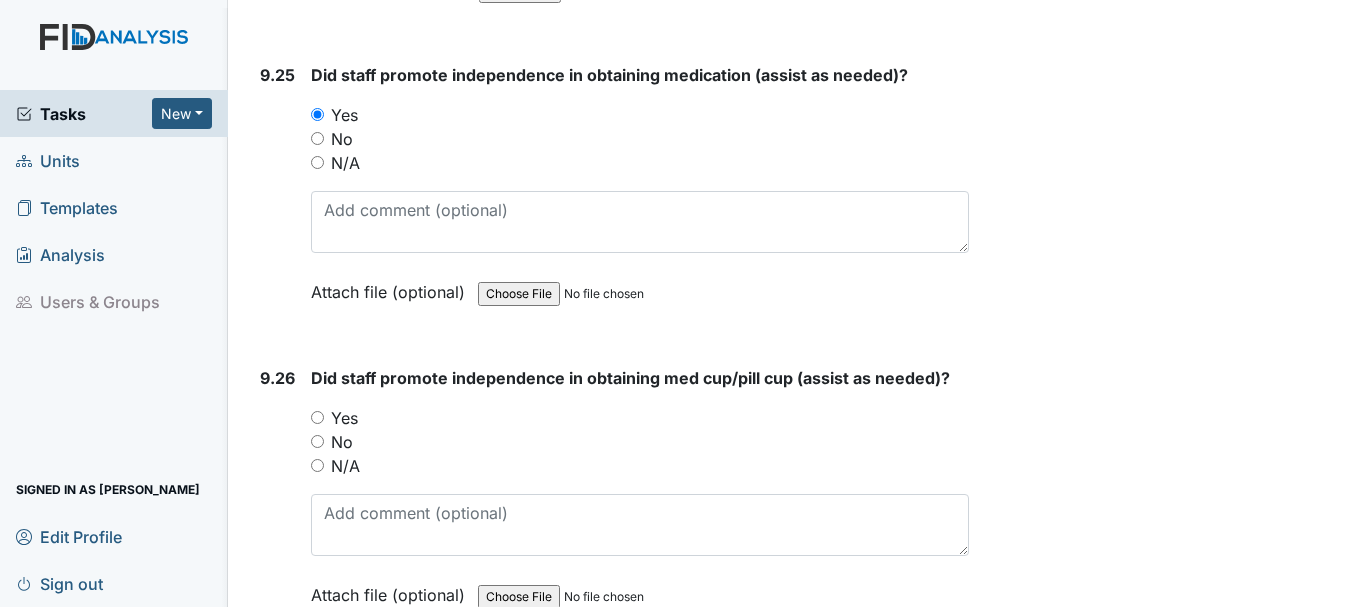 scroll, scrollTop: 30019, scrollLeft: 0, axis: vertical 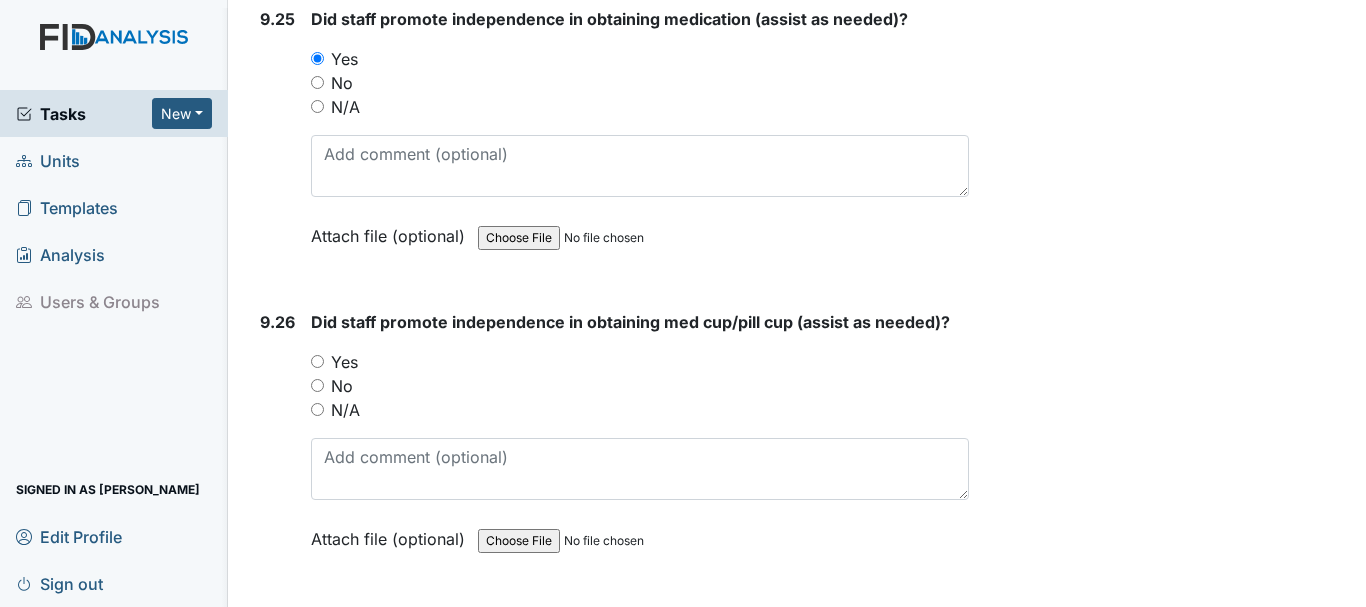 click on "No" at bounding box center [317, 385] 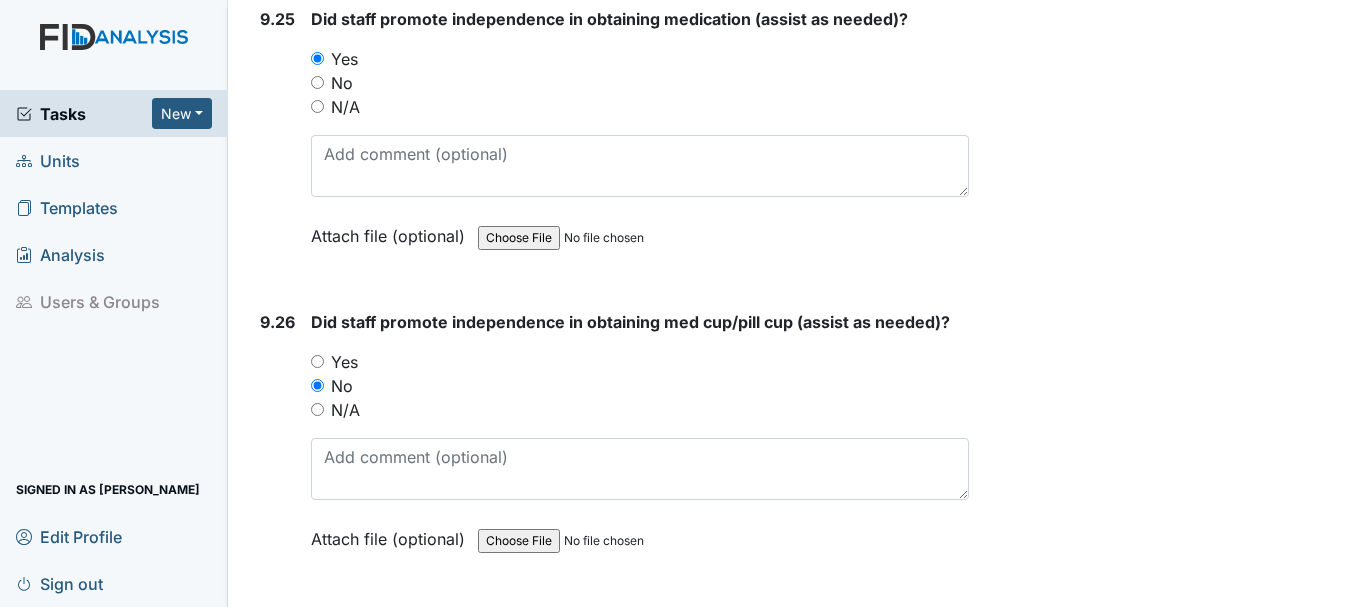 click on "No" at bounding box center [317, 385] 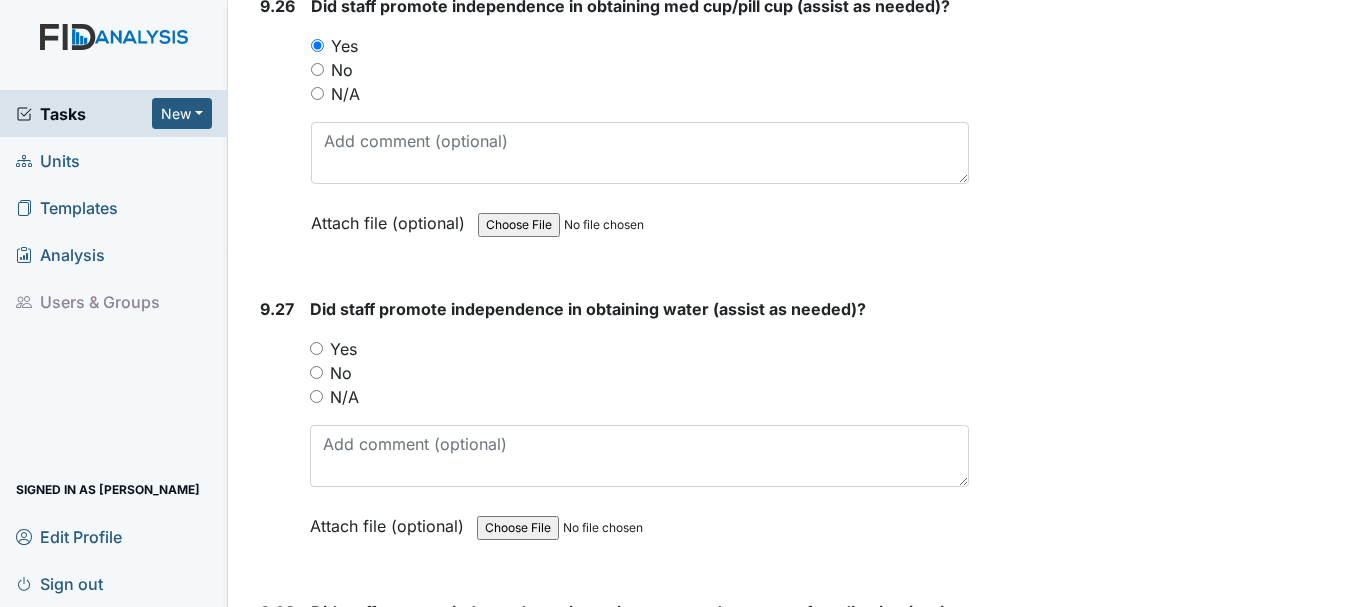 scroll, scrollTop: 30378, scrollLeft: 0, axis: vertical 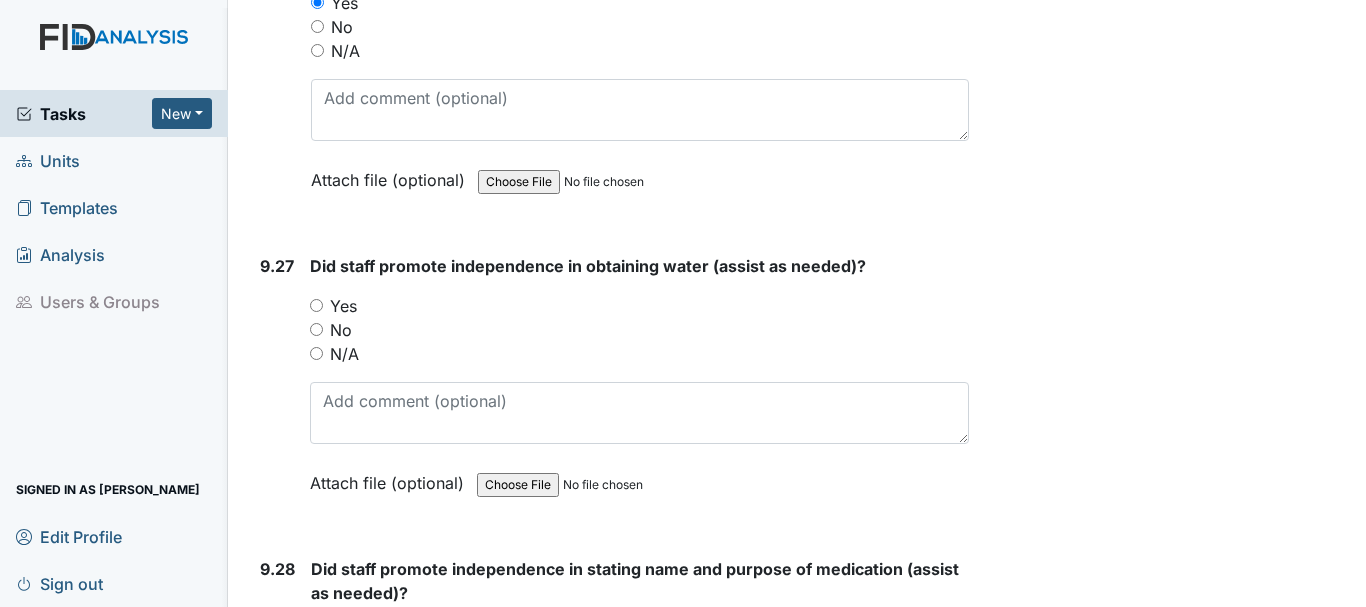 click on "Yes" at bounding box center [316, 305] 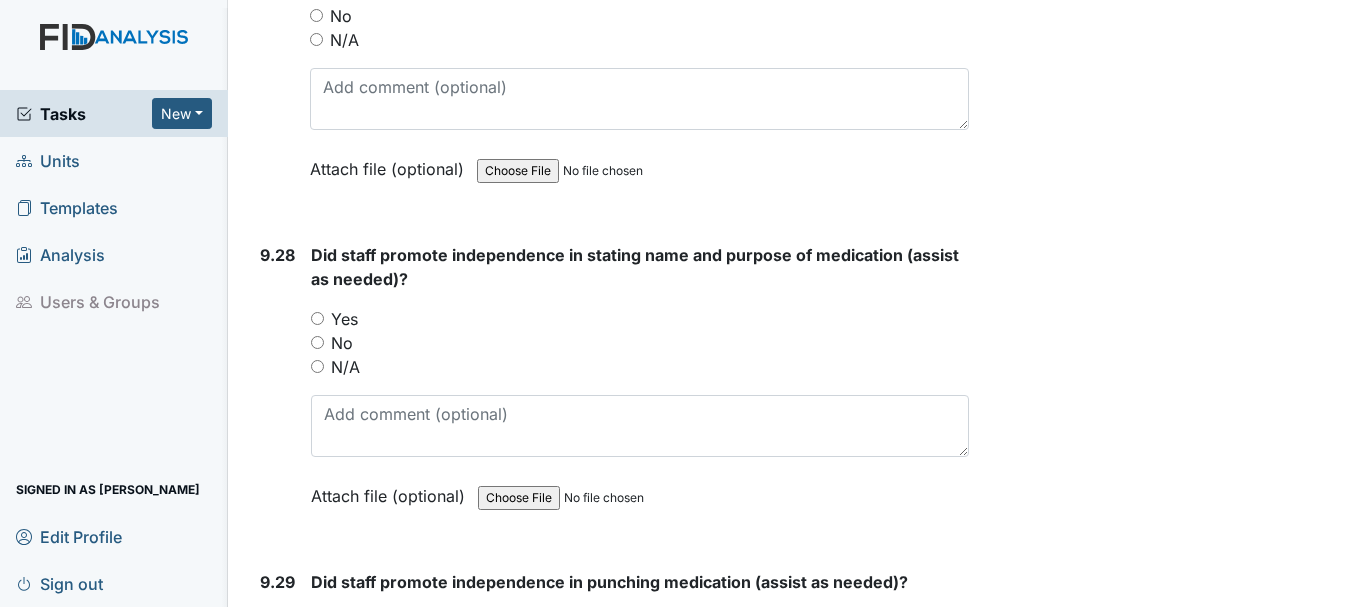 scroll, scrollTop: 30709, scrollLeft: 0, axis: vertical 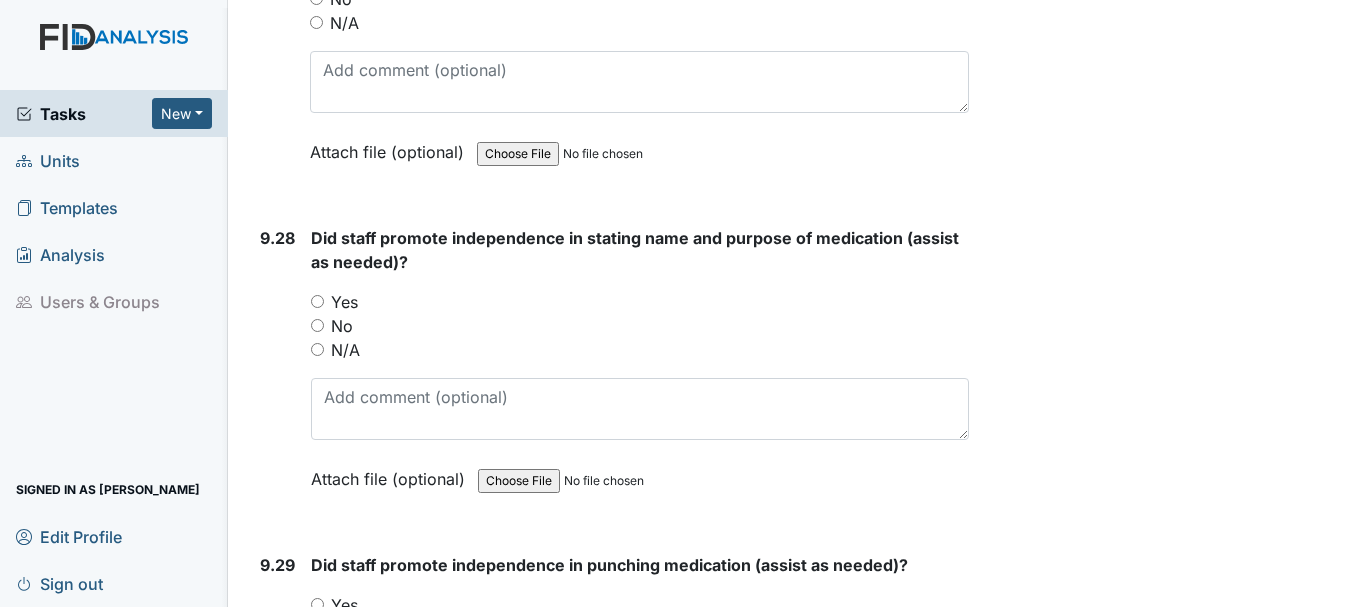 click on "Yes" at bounding box center [317, 301] 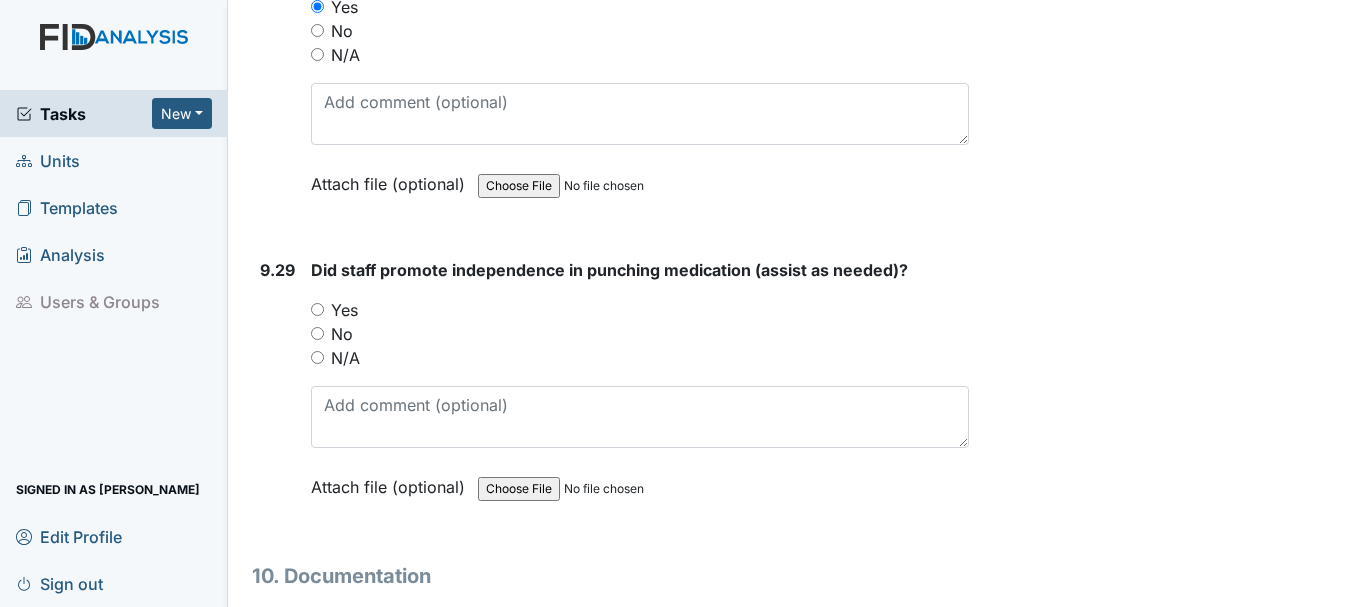 scroll, scrollTop: 31008, scrollLeft: 0, axis: vertical 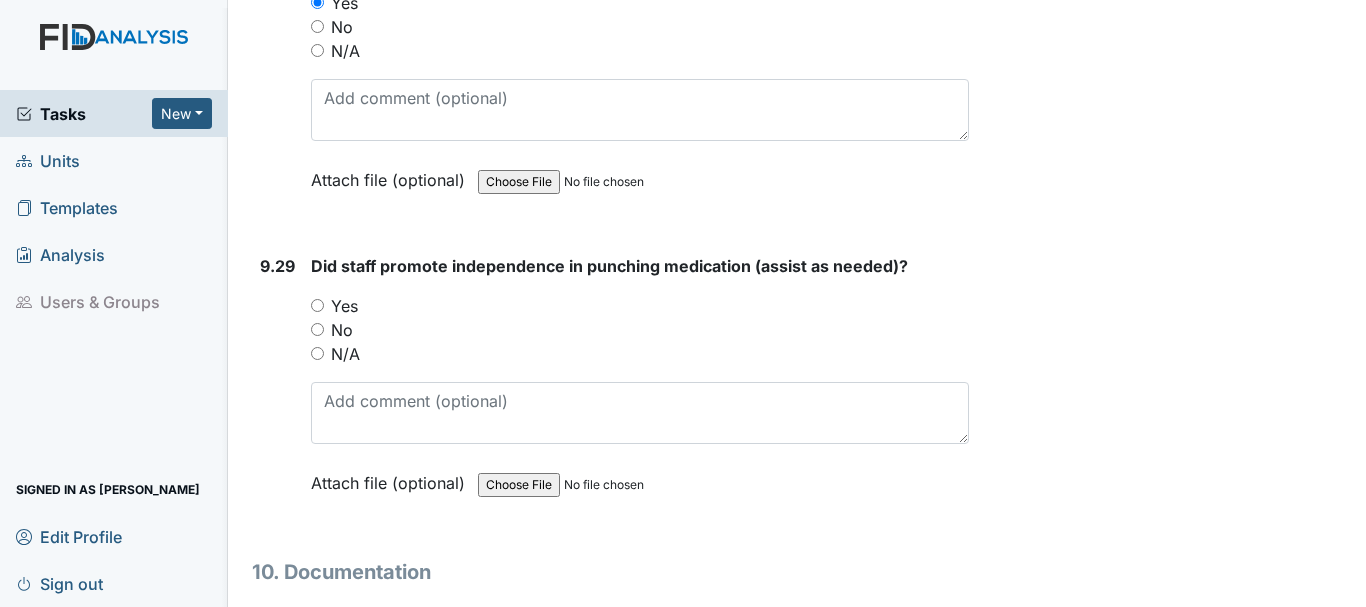 click on "Yes" at bounding box center (317, 305) 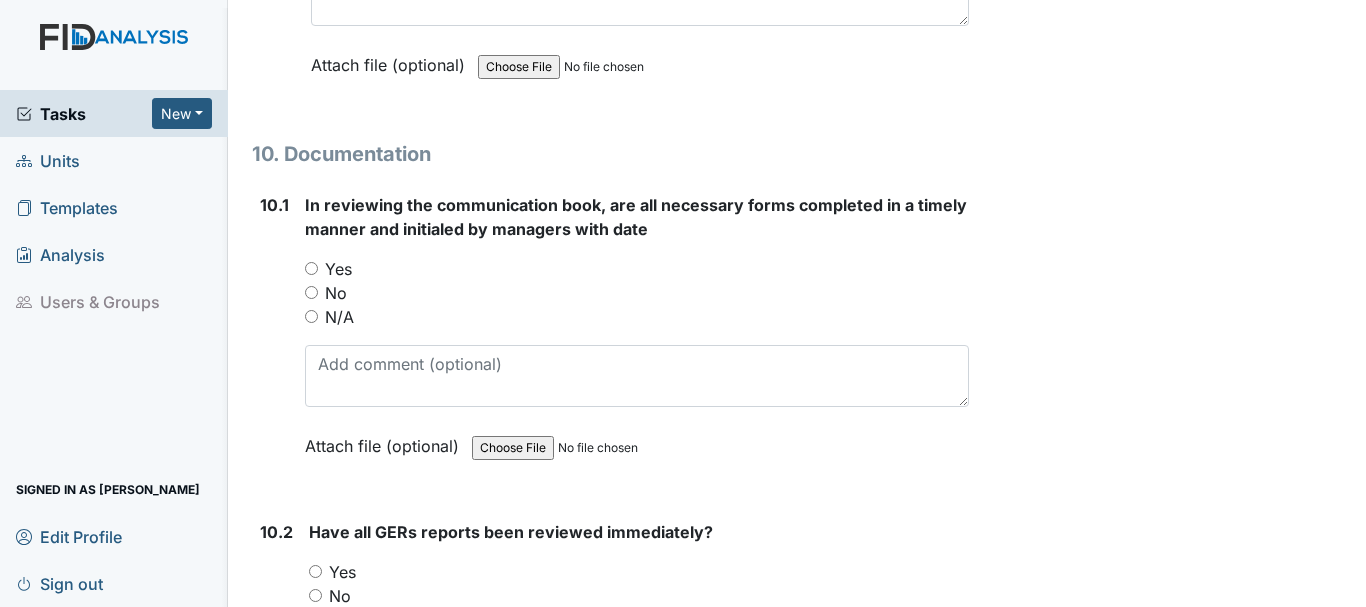 scroll, scrollTop: 31431, scrollLeft: 0, axis: vertical 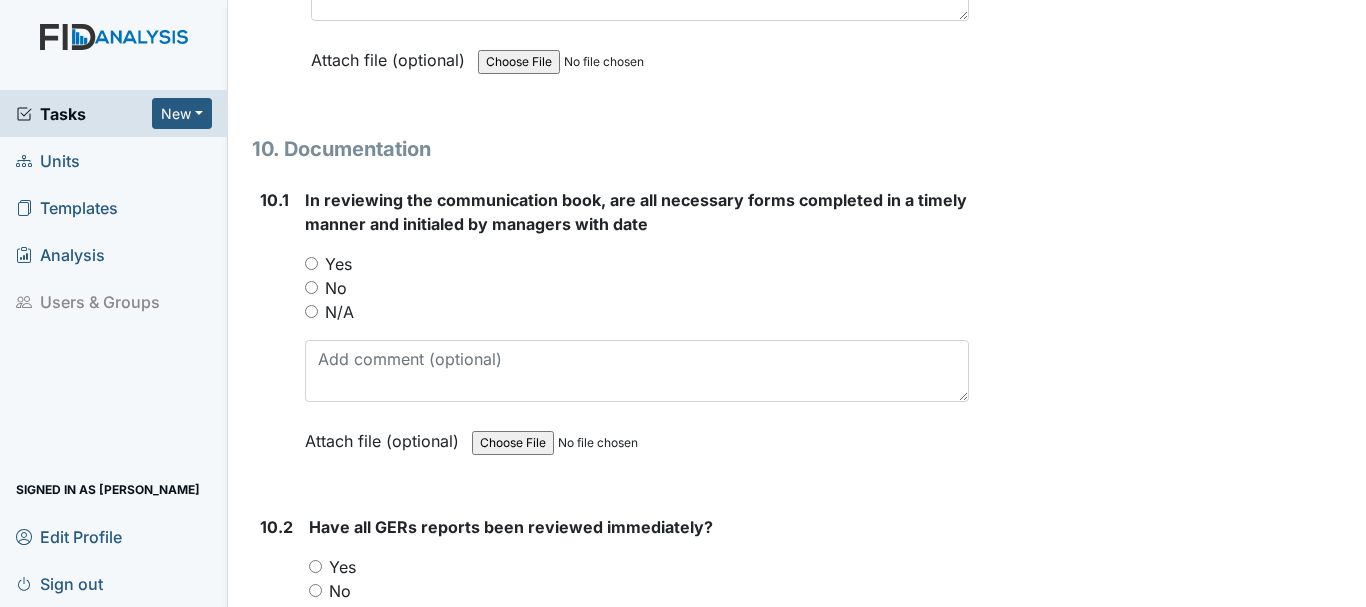 click on "Yes" at bounding box center (311, 263) 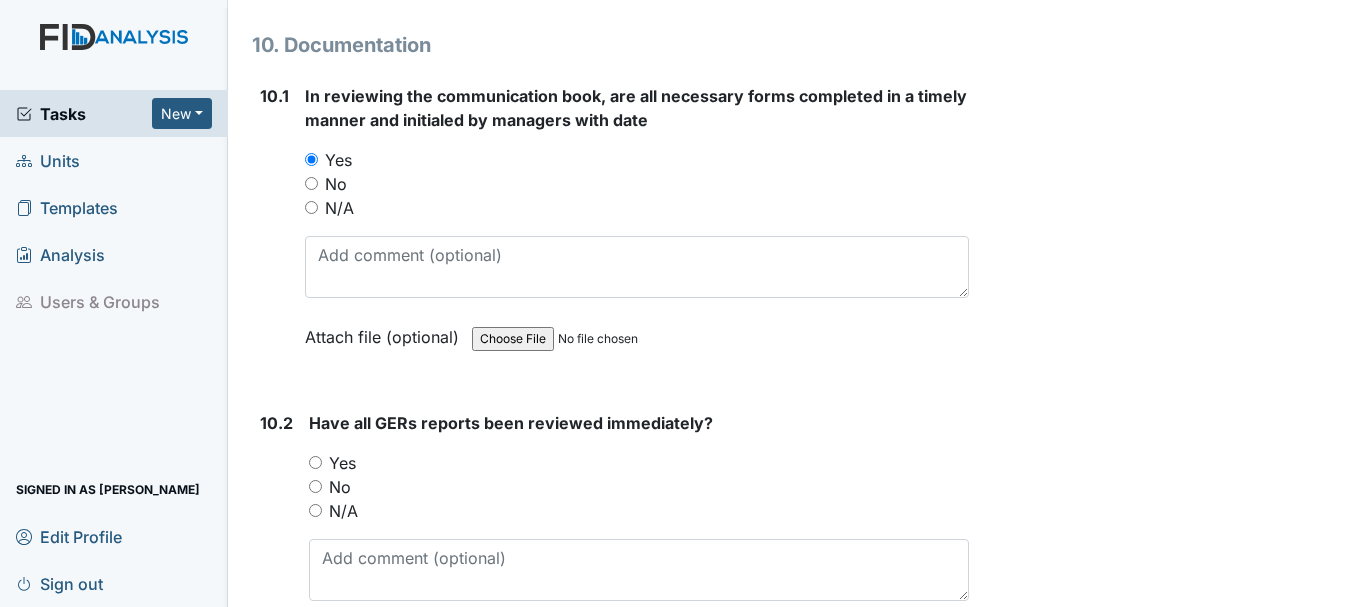 scroll, scrollTop: 31620, scrollLeft: 0, axis: vertical 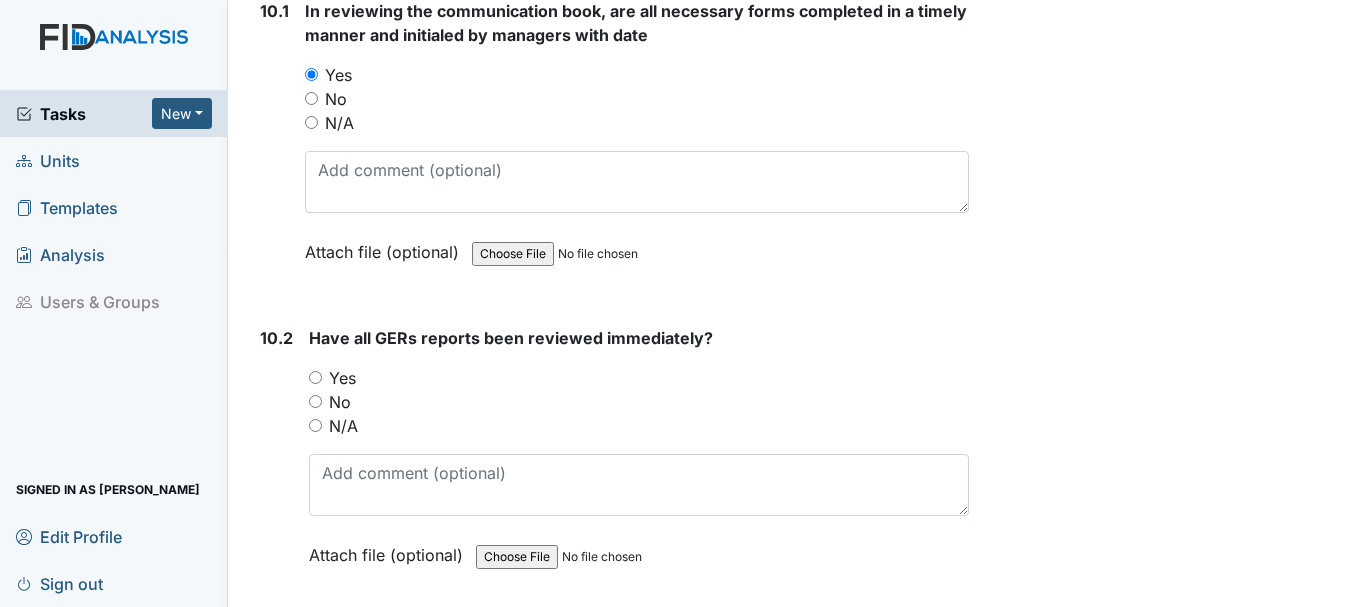 click on "Yes" at bounding box center (315, 377) 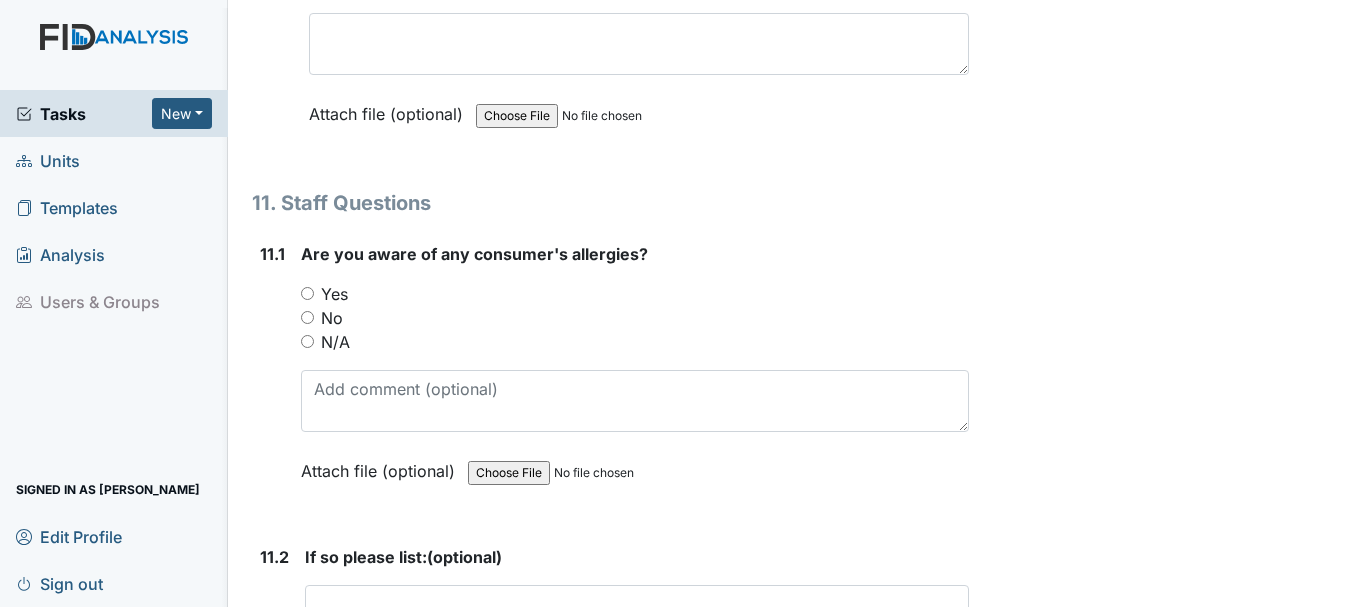 scroll, scrollTop: 32342, scrollLeft: 0, axis: vertical 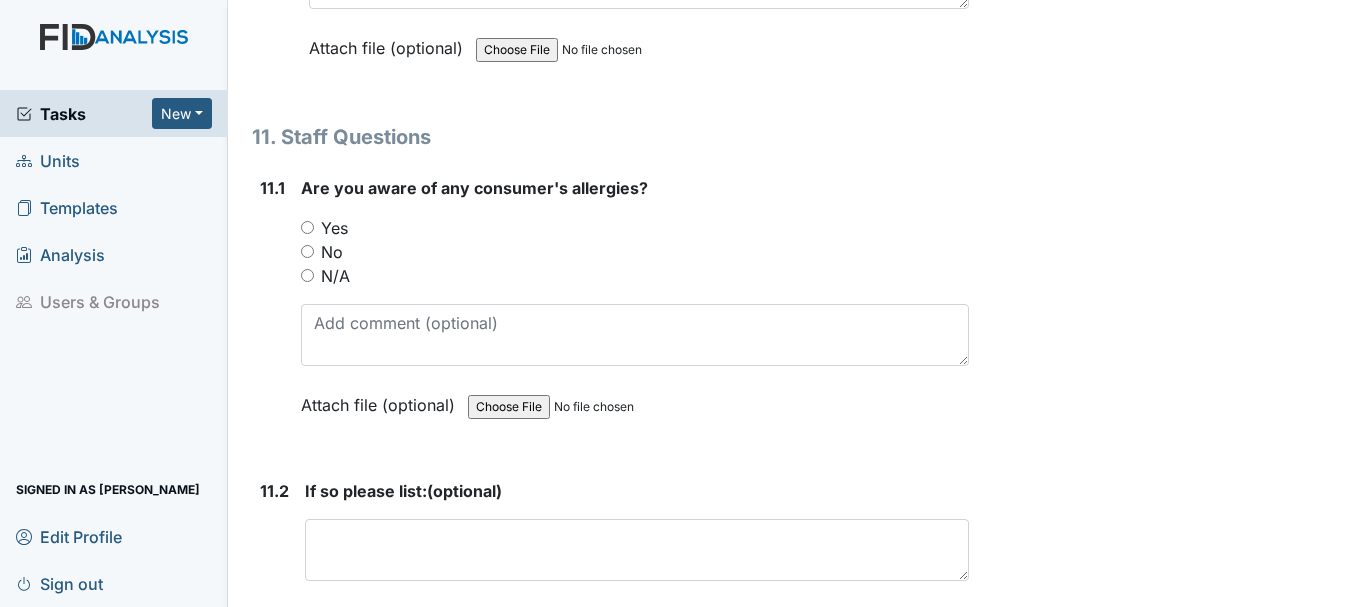 click on "Yes" at bounding box center [307, 227] 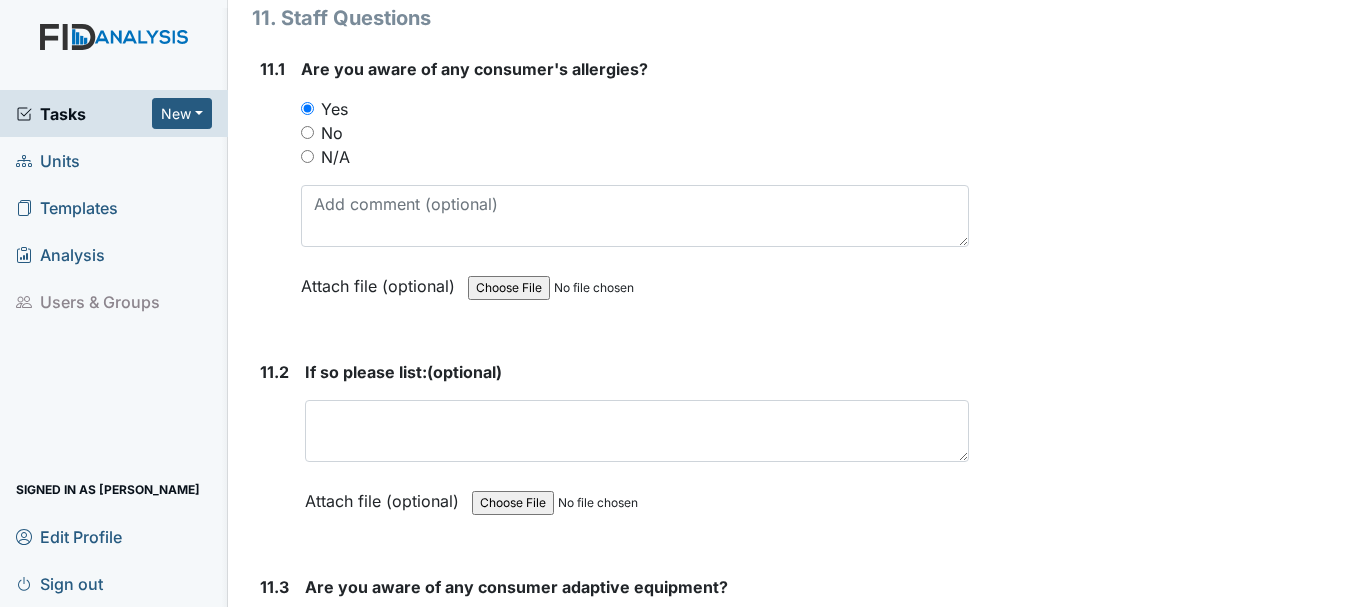 scroll, scrollTop: 32477, scrollLeft: 0, axis: vertical 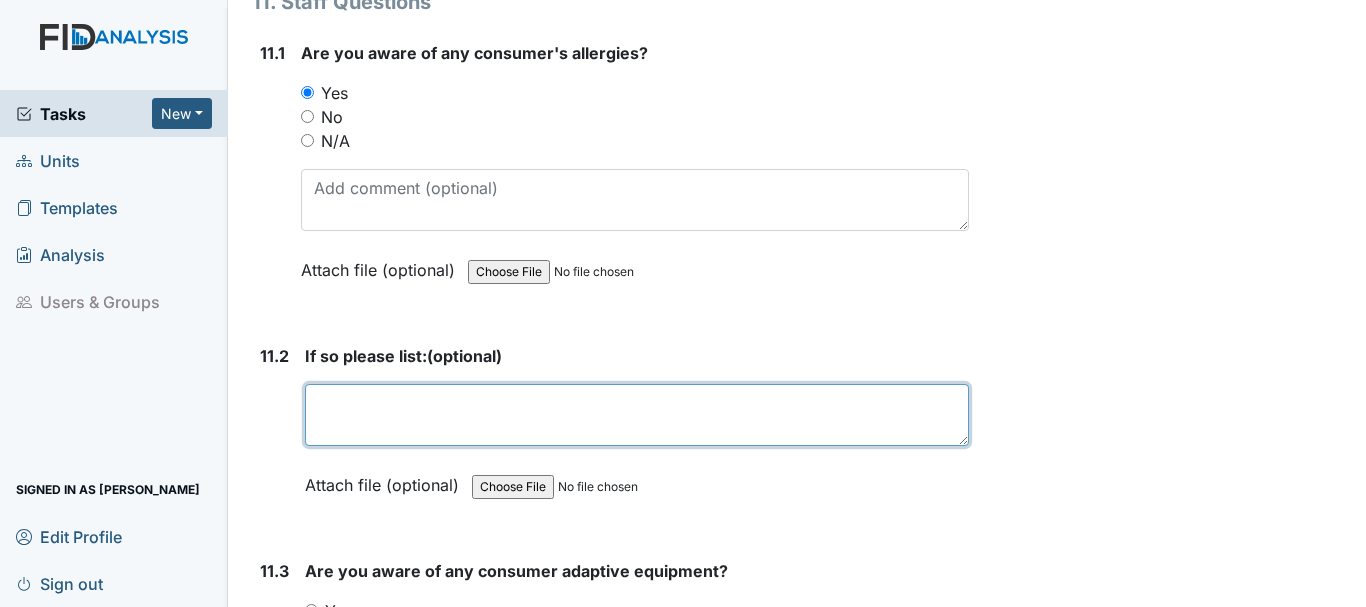 click at bounding box center (637, 415) 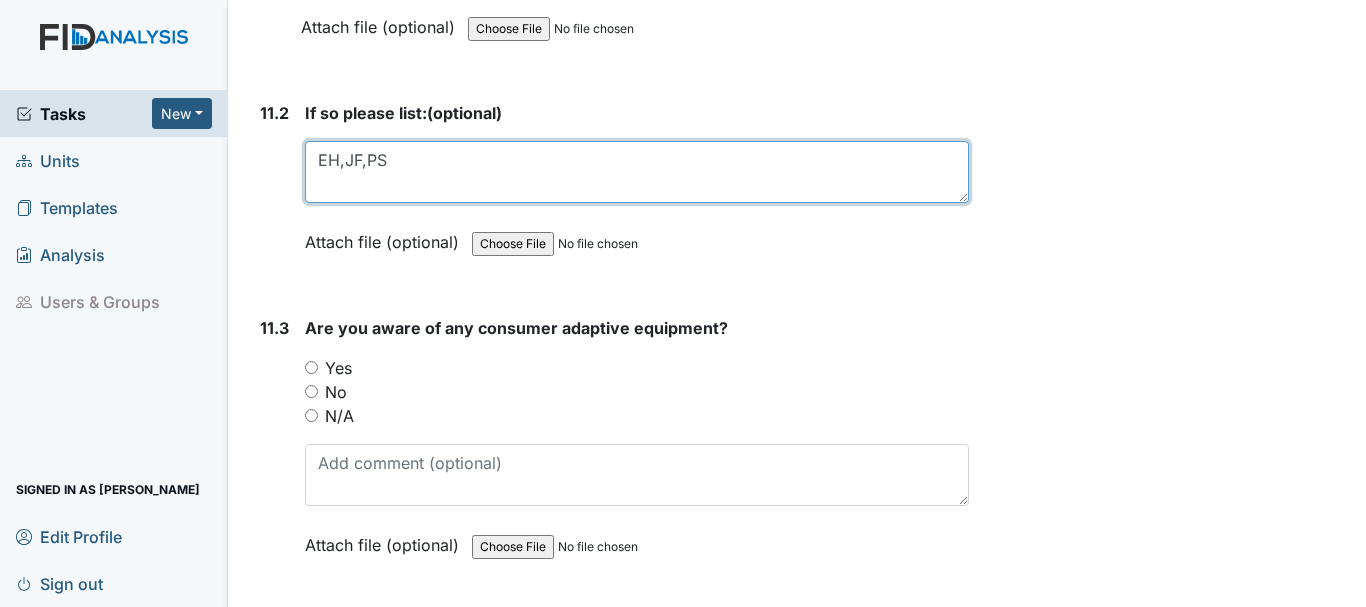 scroll, scrollTop: 32726, scrollLeft: 0, axis: vertical 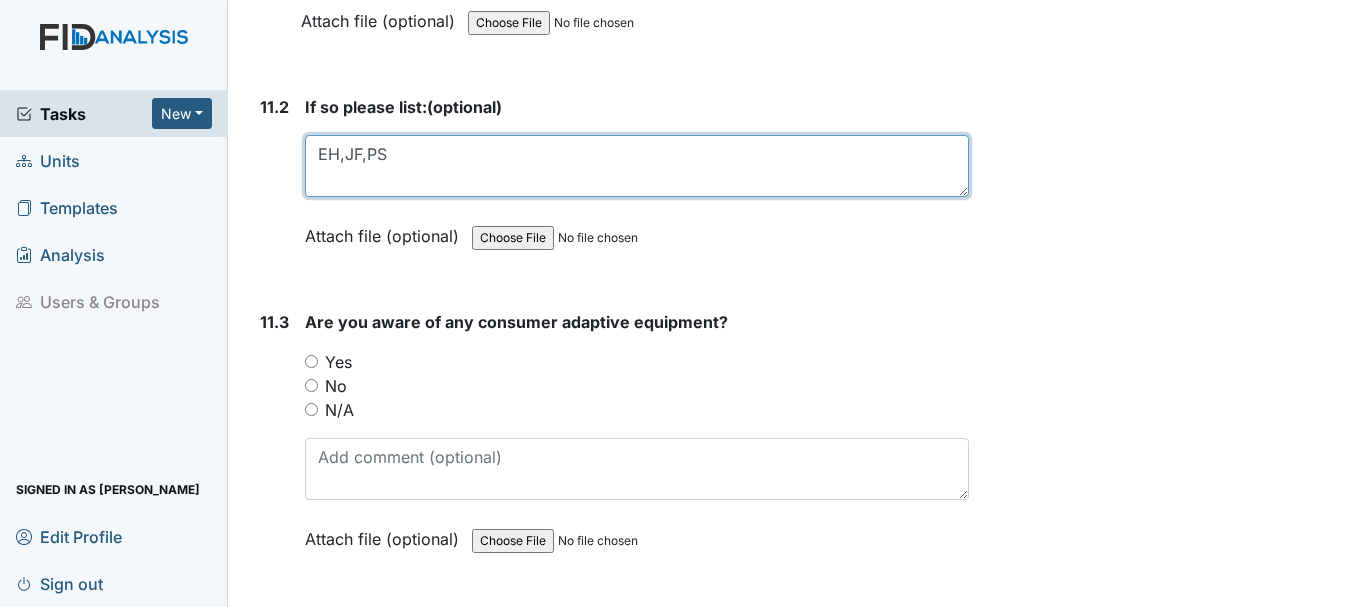 type on "EH,JF,PS" 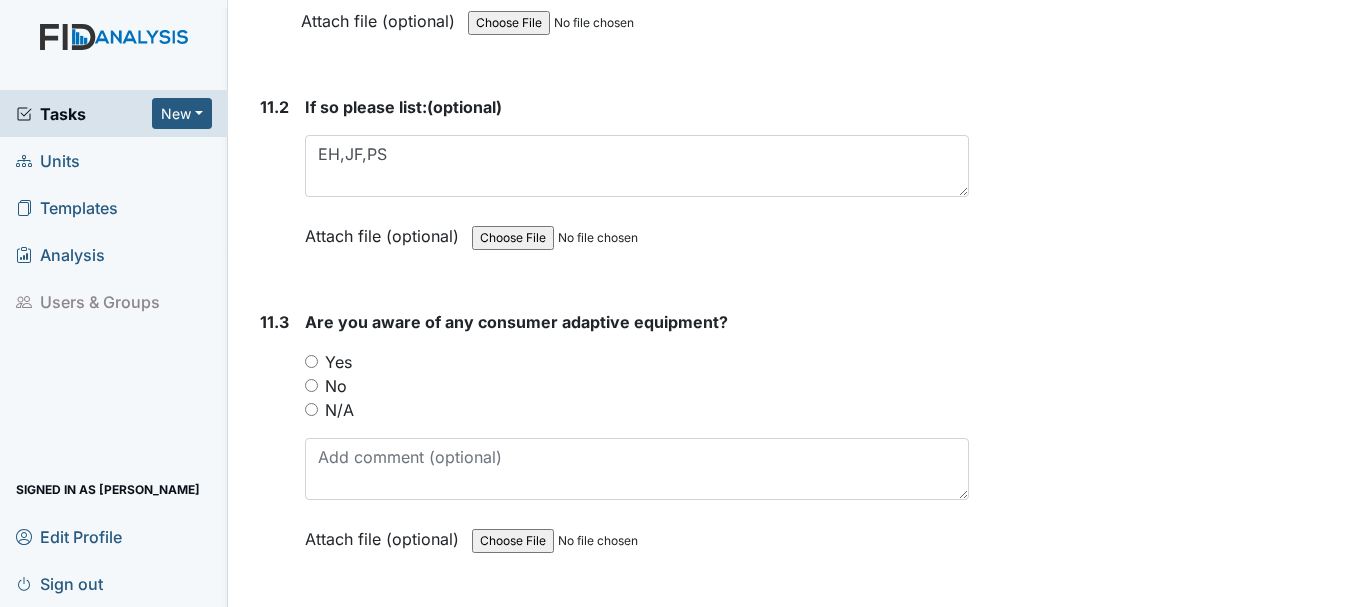 click on "Yes" at bounding box center (311, 361) 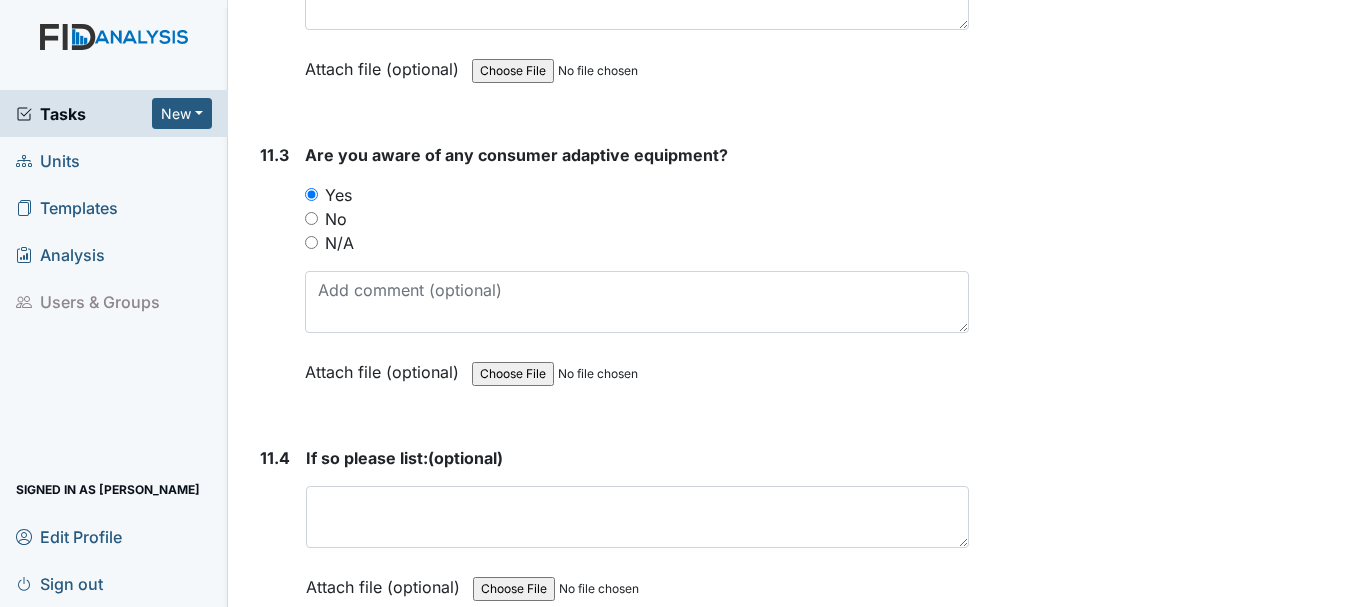 scroll, scrollTop: 32925, scrollLeft: 0, axis: vertical 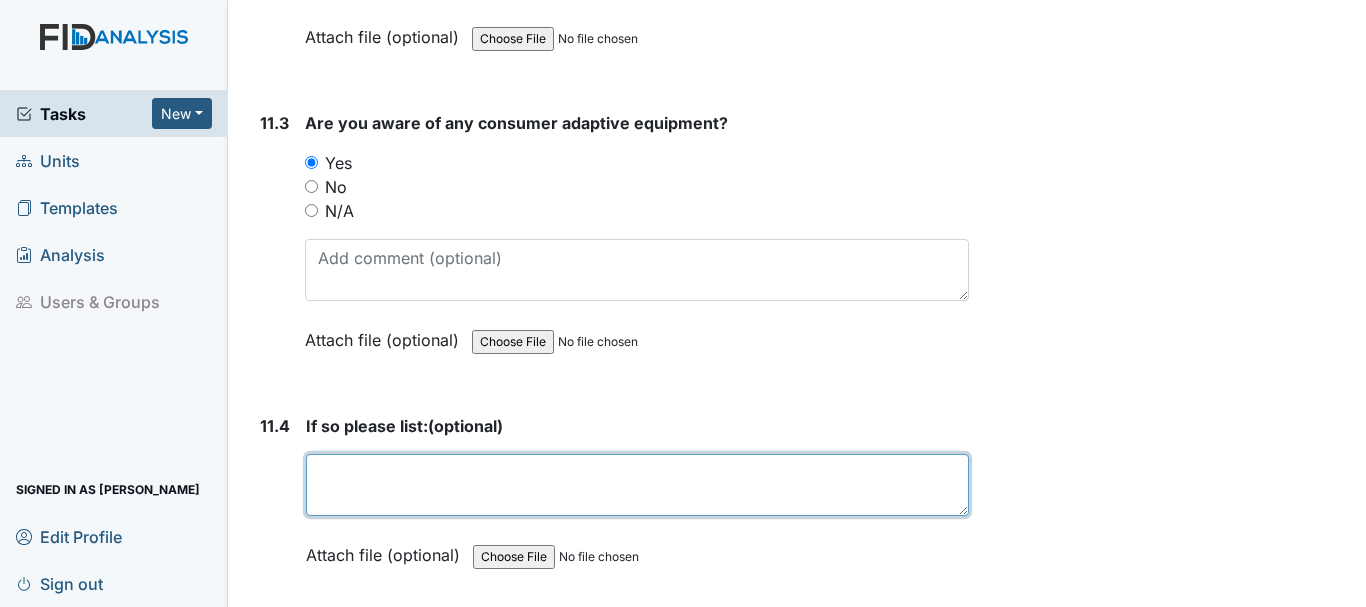 click at bounding box center [637, 485] 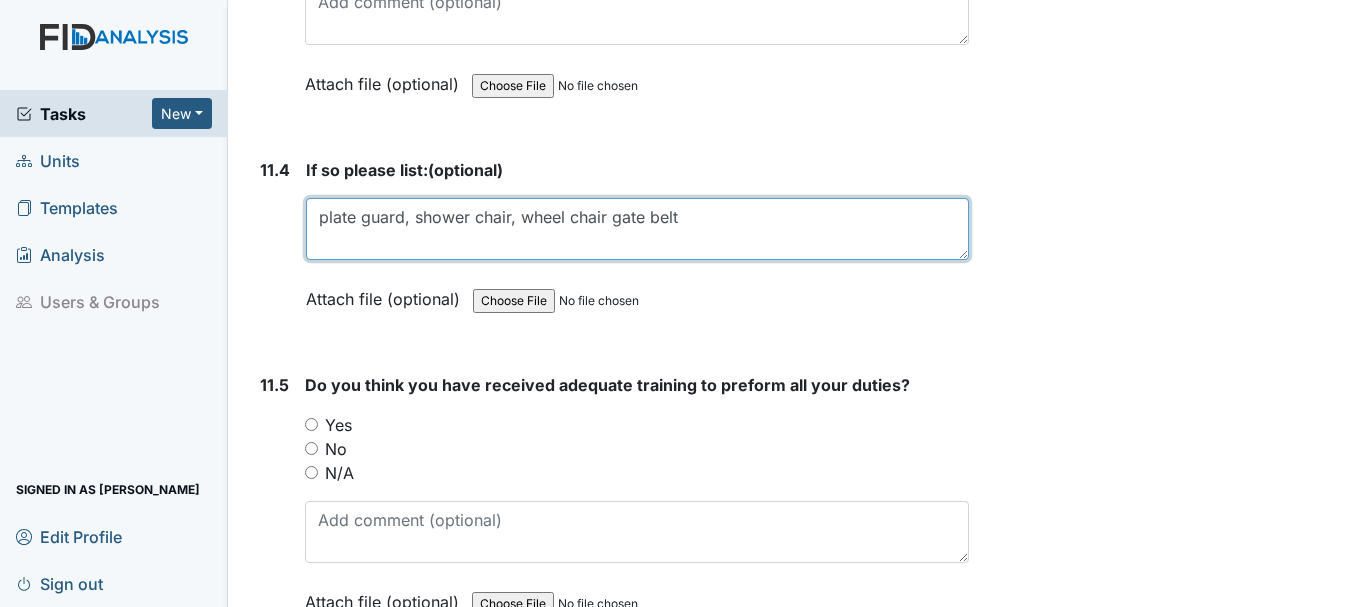 scroll, scrollTop: 33191, scrollLeft: 0, axis: vertical 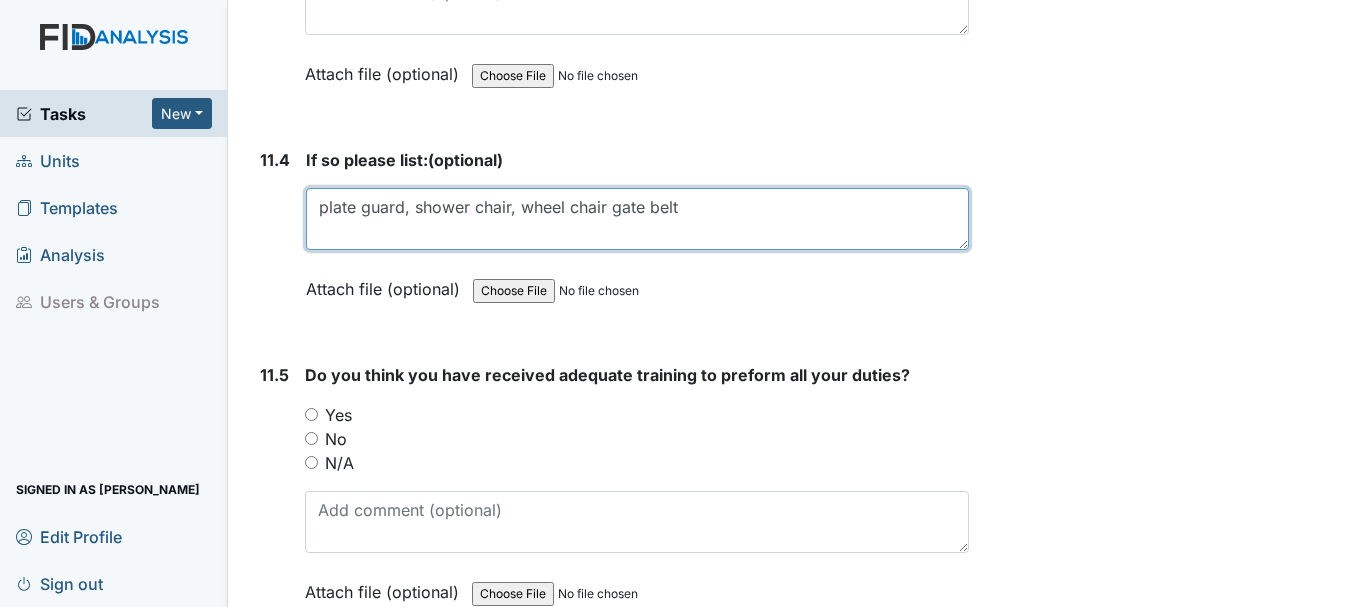 type on "plate guard, shower chair, wheel chair gate belt" 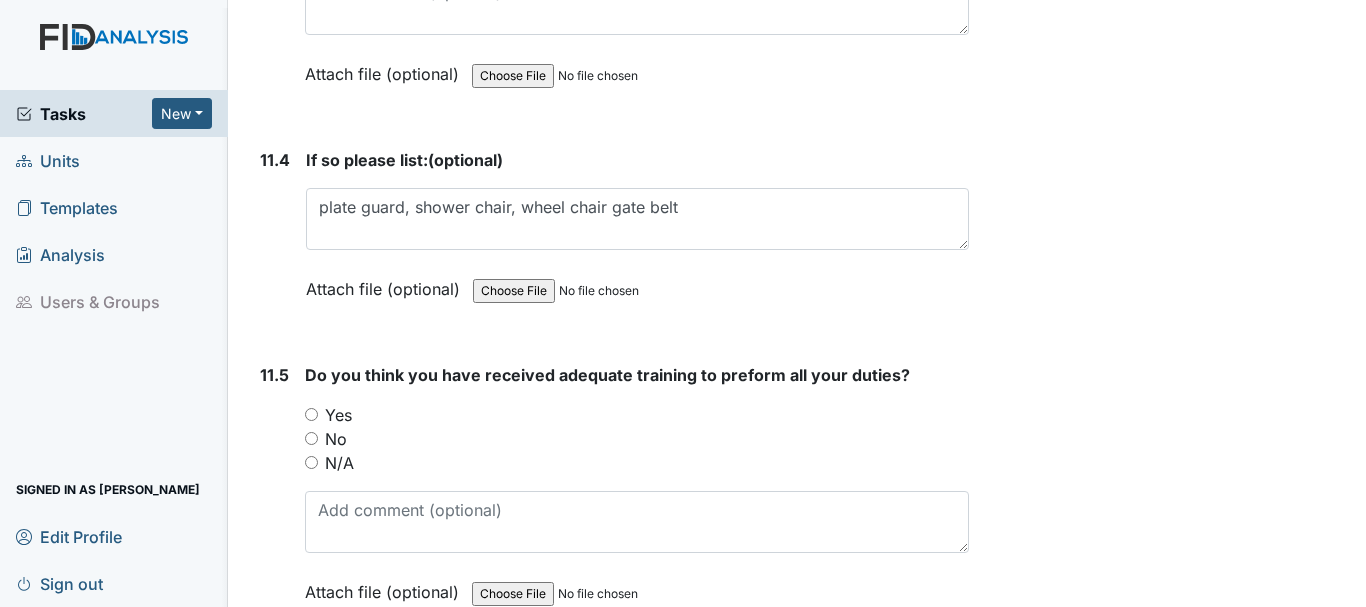 click on "Yes" at bounding box center [311, 414] 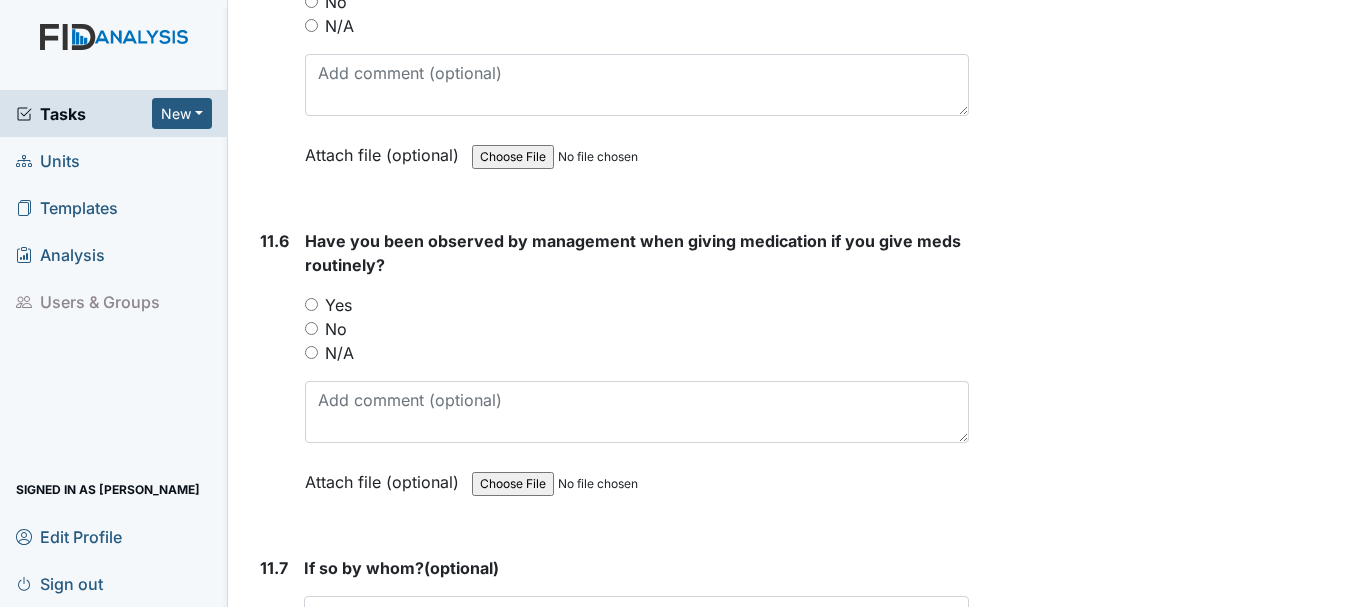 scroll, scrollTop: 33632, scrollLeft: 0, axis: vertical 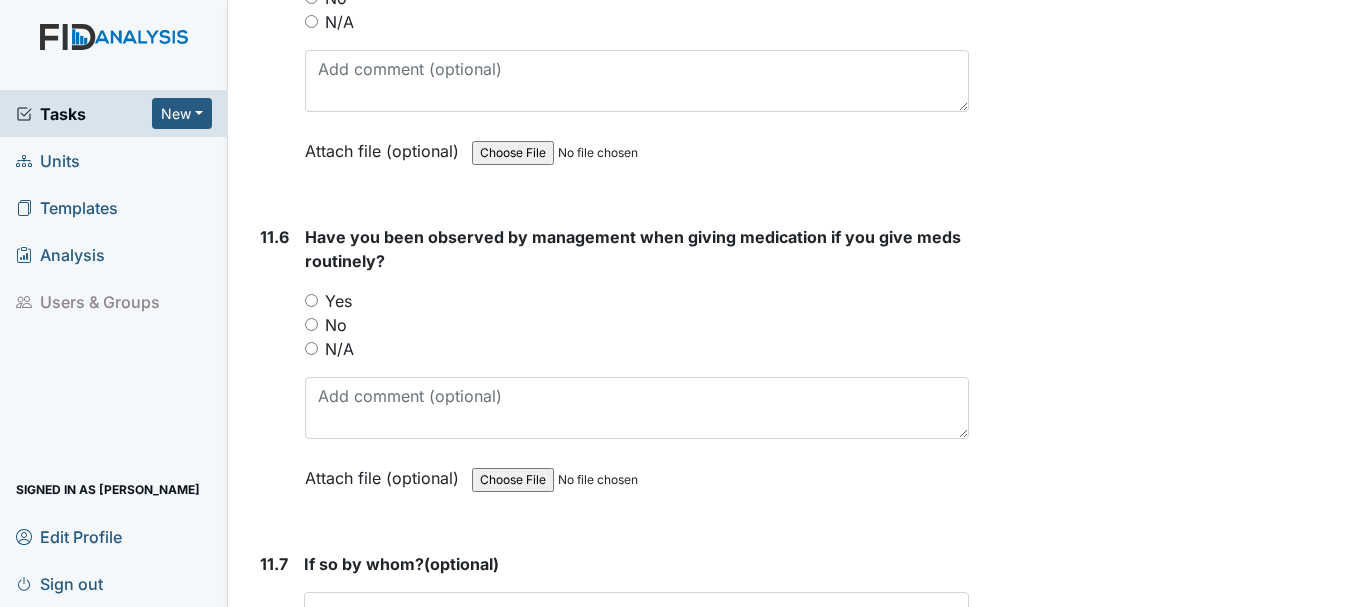click on "Yes" at bounding box center [311, 300] 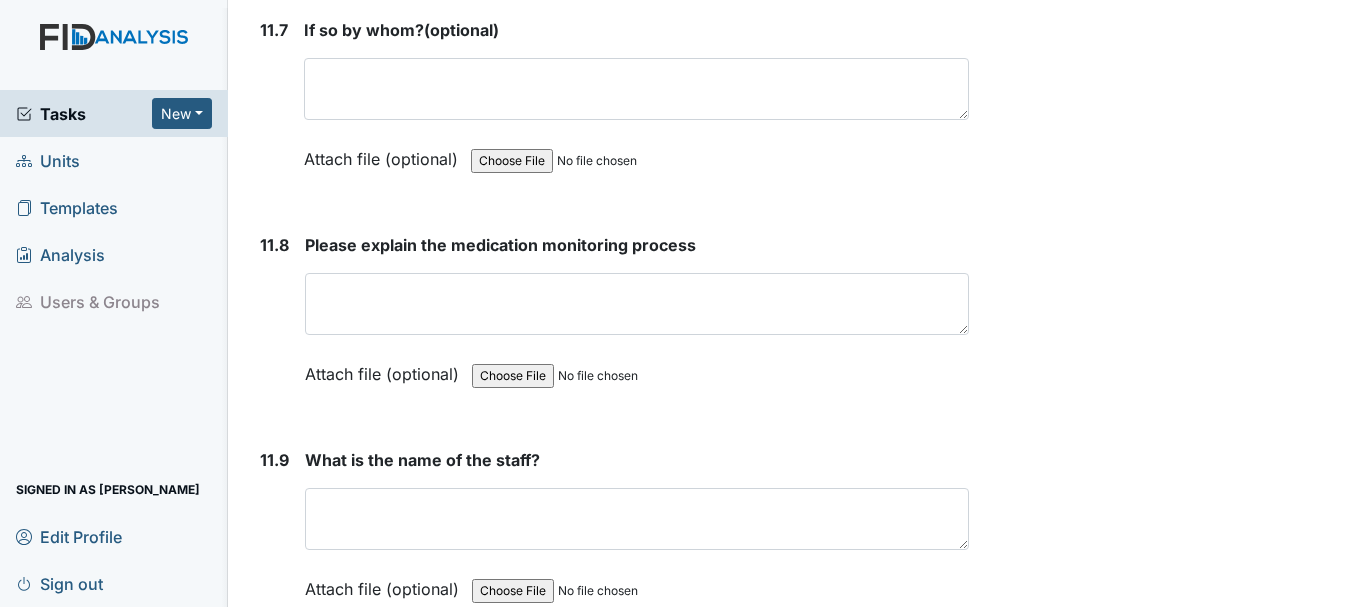 scroll, scrollTop: 34169, scrollLeft: 0, axis: vertical 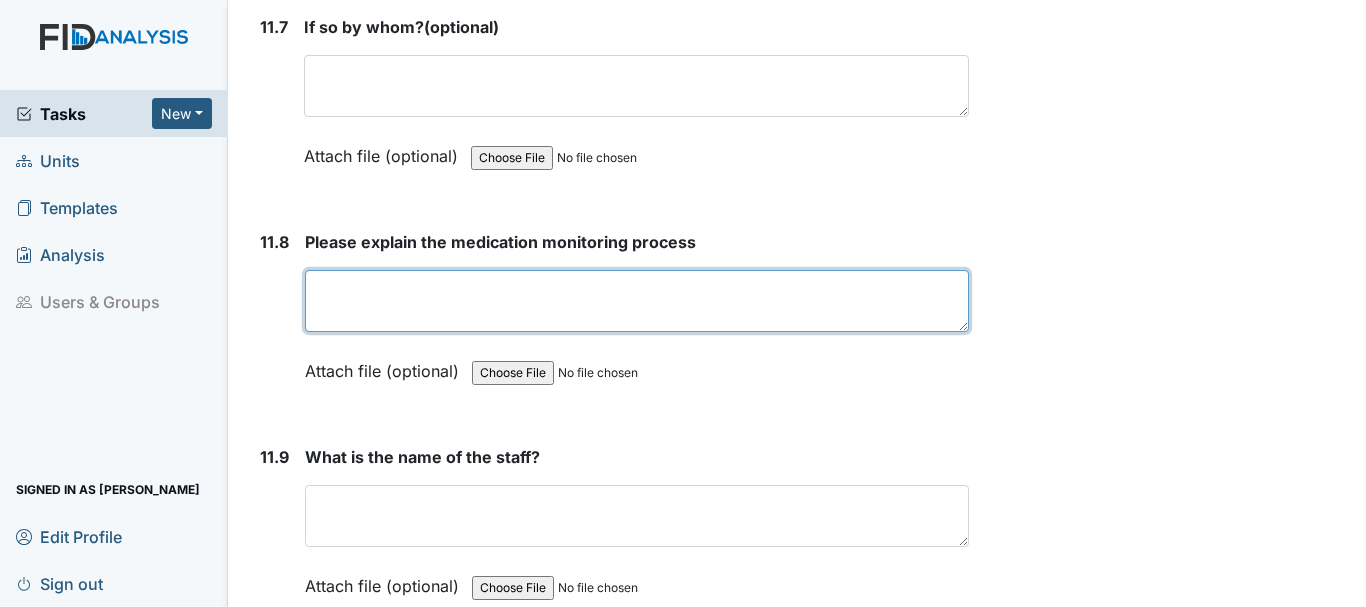 click at bounding box center [637, 301] 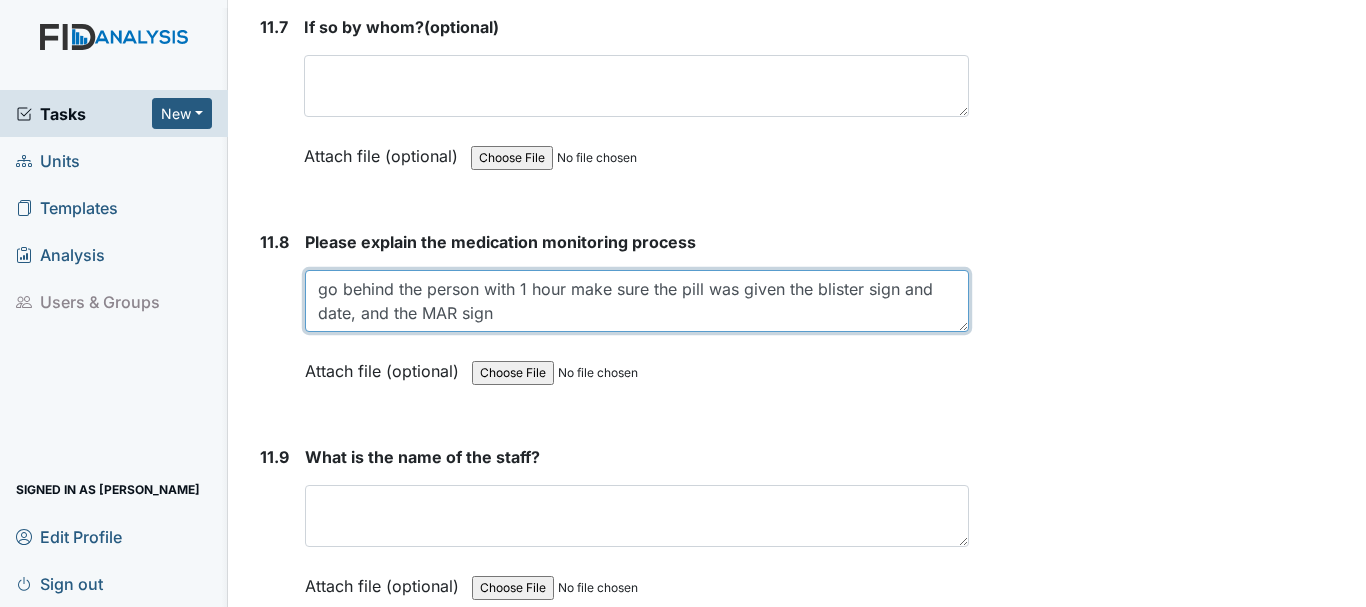 type on "go behind the person with 1 hour make sure the pill was given the blister sign and date, and the MAR sign" 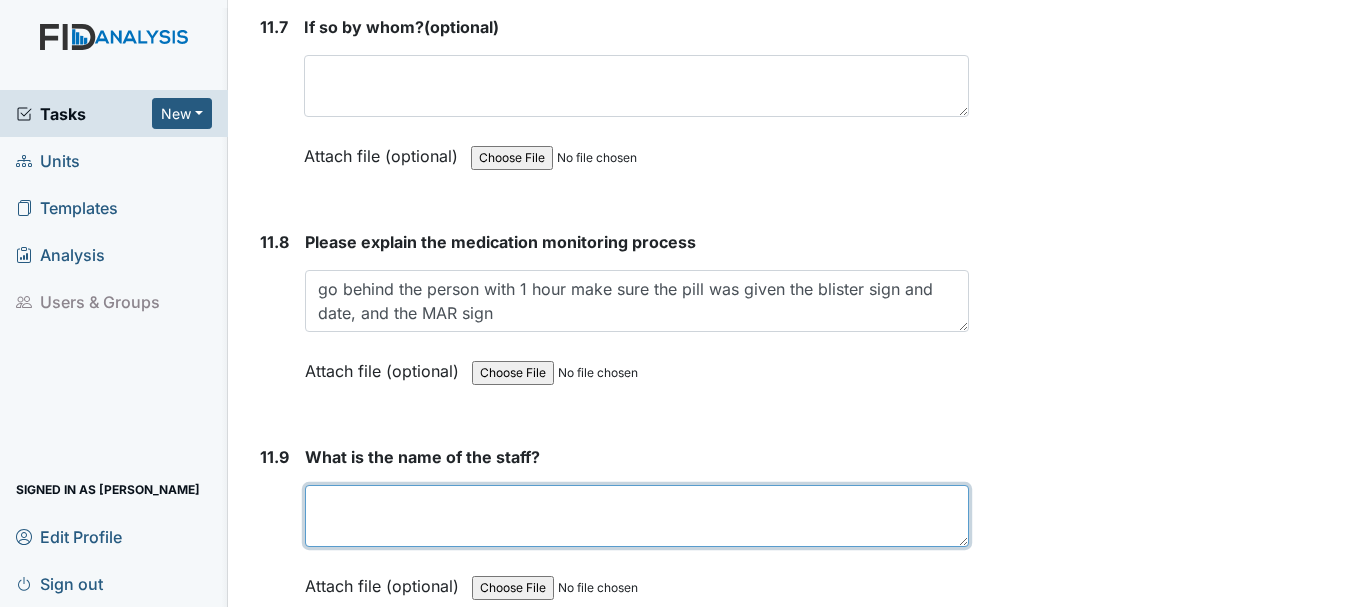 click at bounding box center [637, 516] 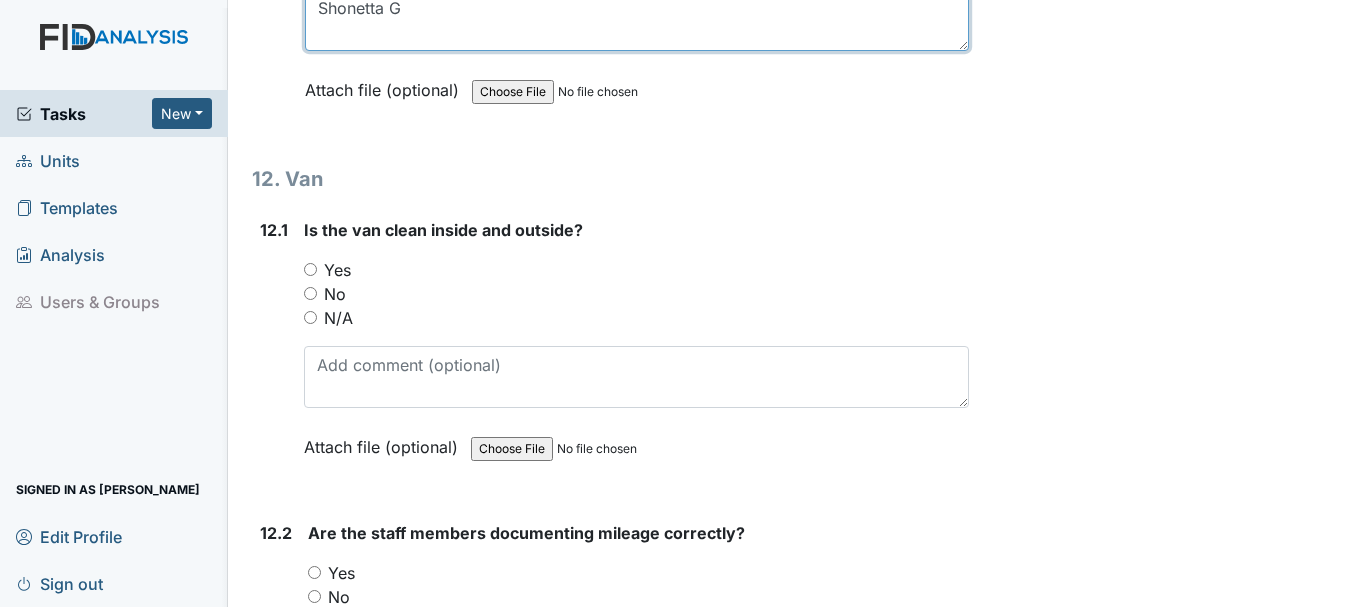 scroll, scrollTop: 34718, scrollLeft: 0, axis: vertical 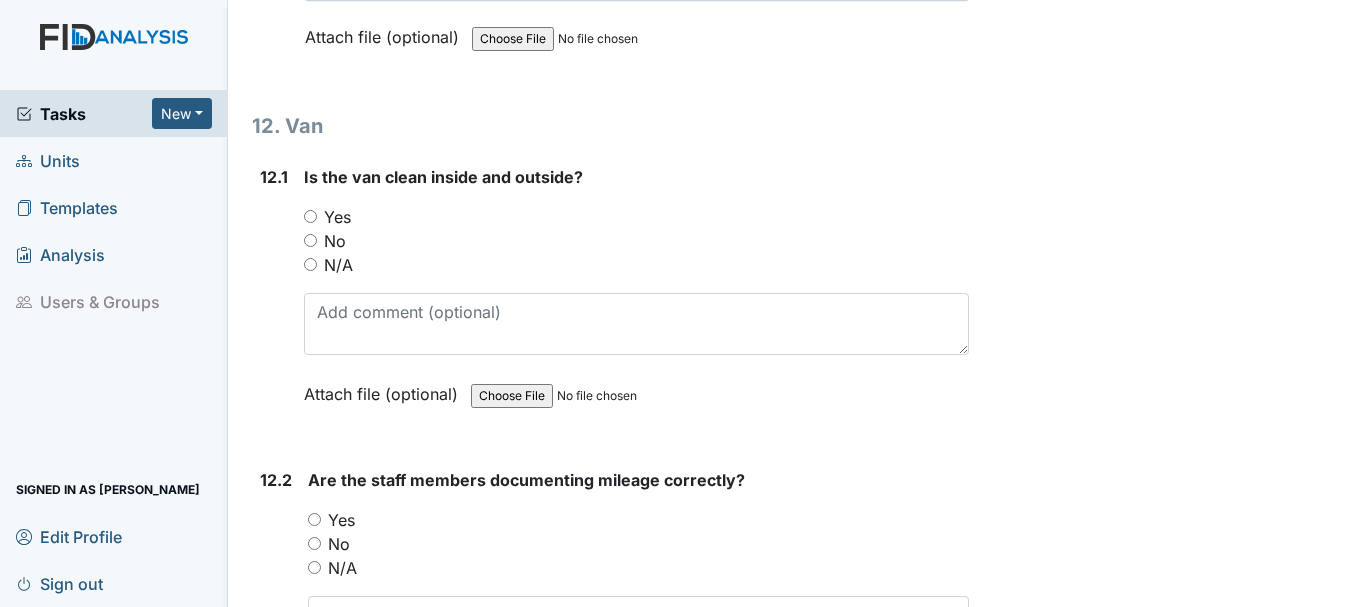 type on "Shonetta G" 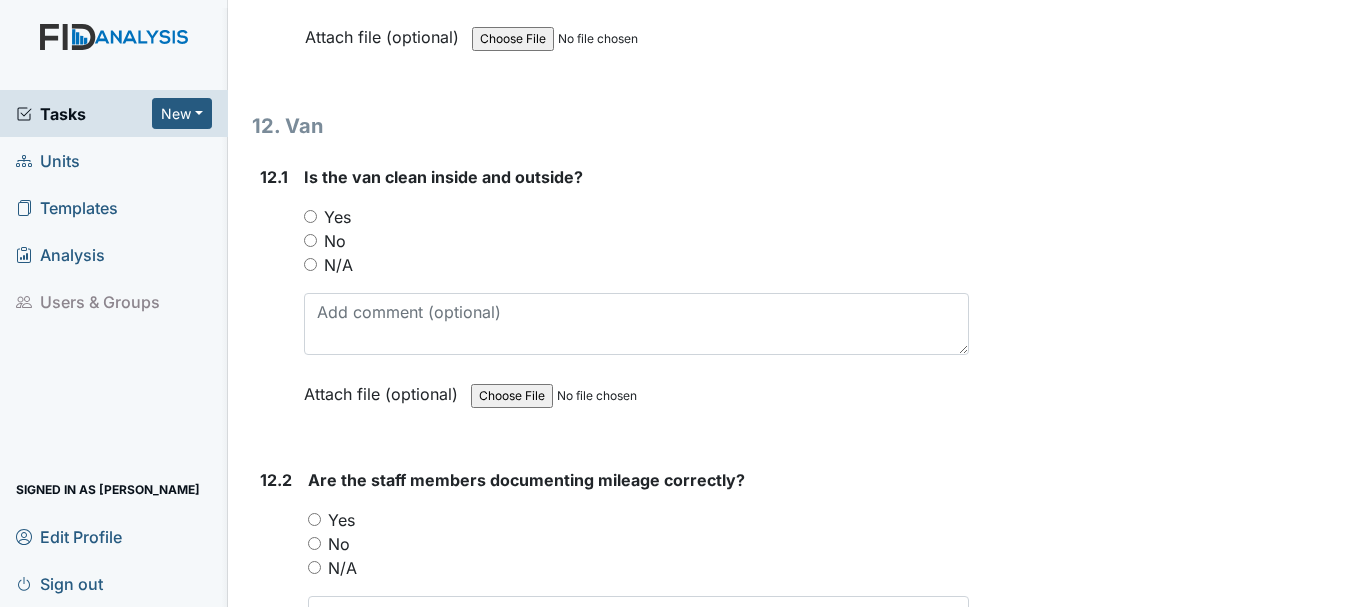 click on "Yes" at bounding box center [310, 216] 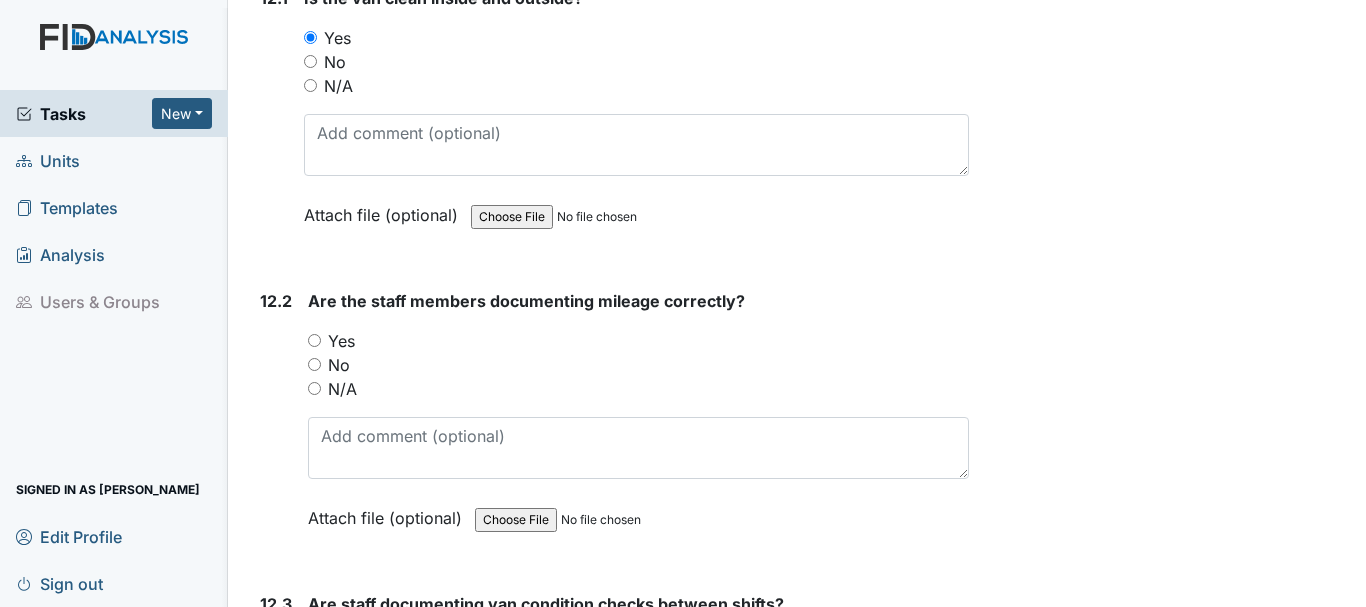 scroll, scrollTop: 34907, scrollLeft: 0, axis: vertical 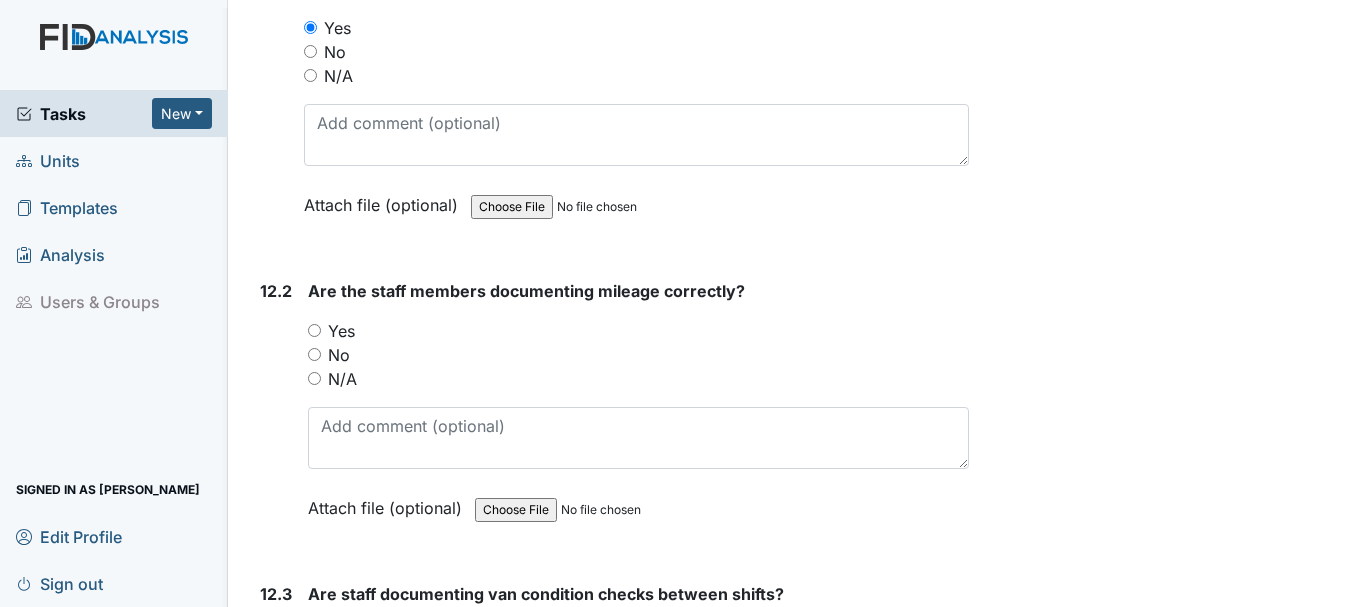 click on "Yes" at bounding box center (314, 330) 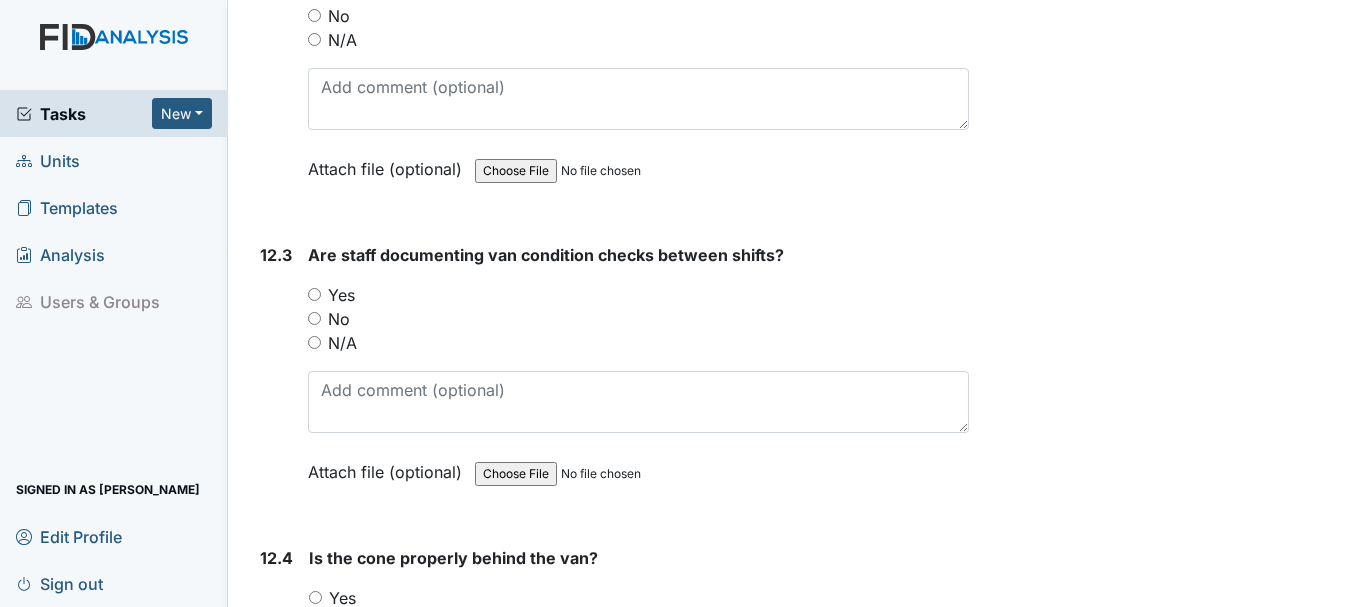 scroll, scrollTop: 35249, scrollLeft: 0, axis: vertical 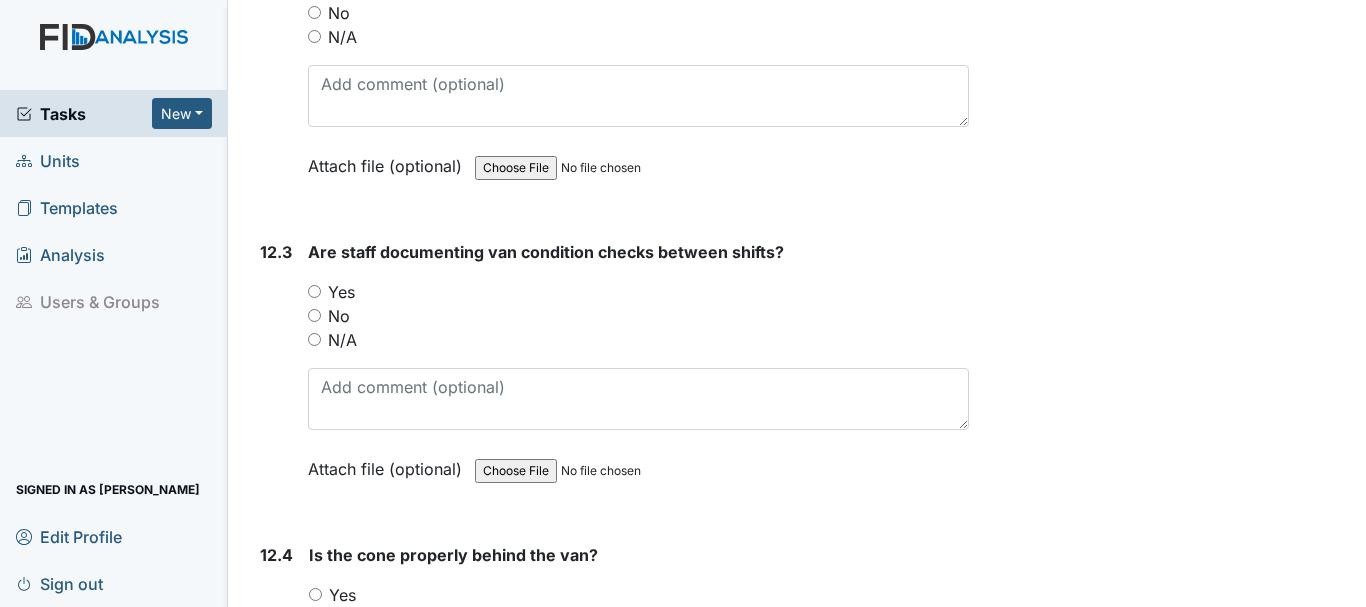 click on "Yes" at bounding box center (314, 291) 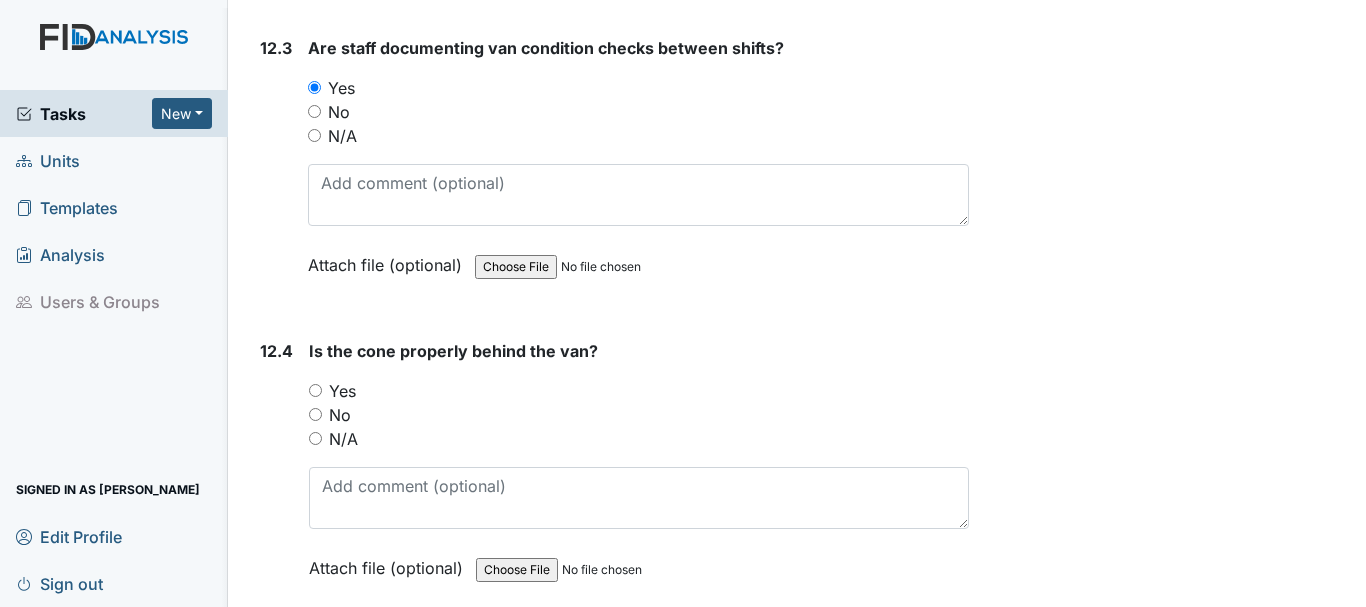 click on "Yes" at bounding box center (315, 390) 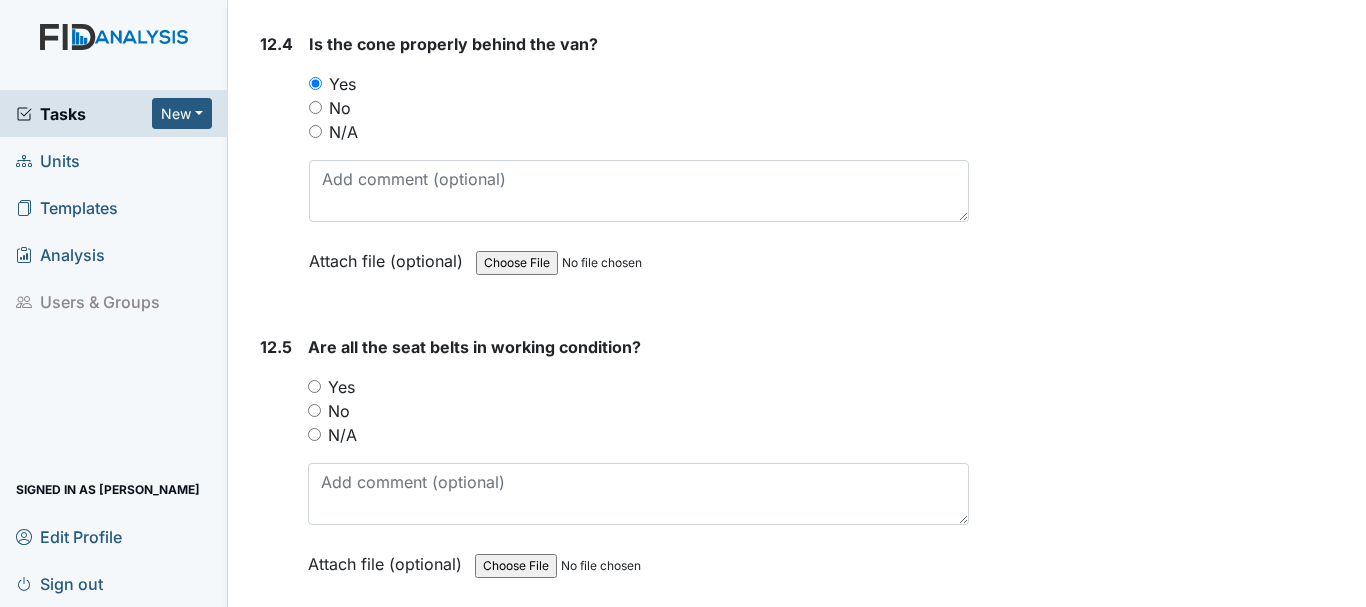 scroll, scrollTop: 35803, scrollLeft: 0, axis: vertical 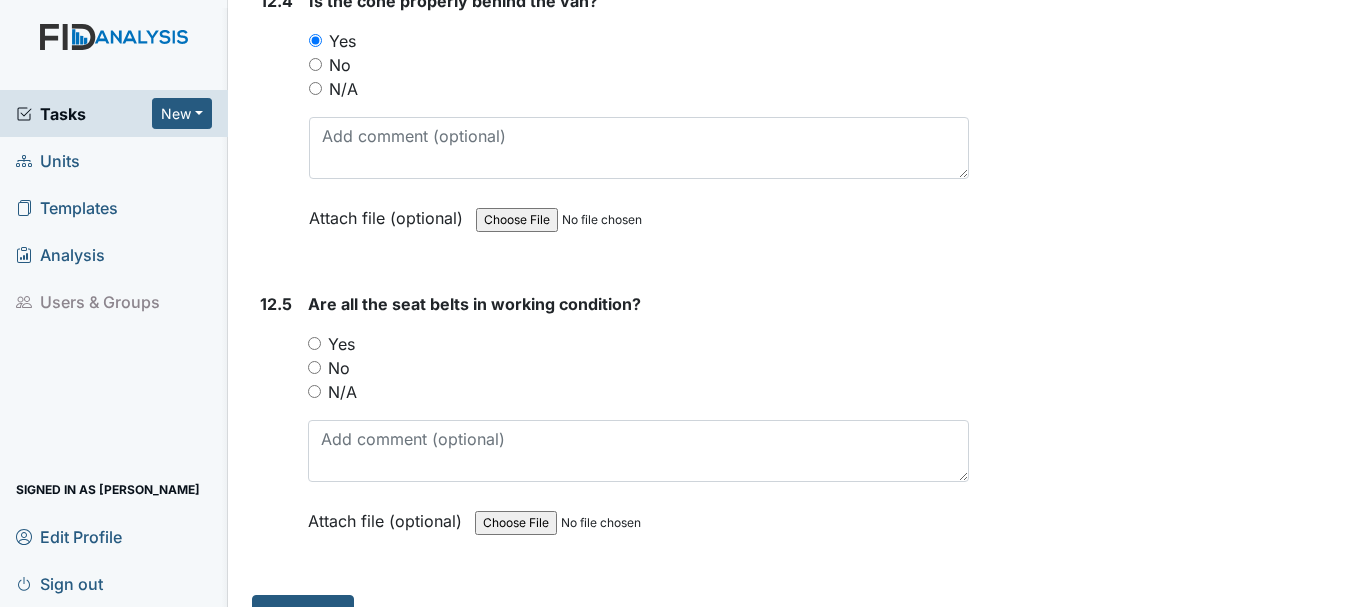 click on "Yes" at bounding box center (314, 343) 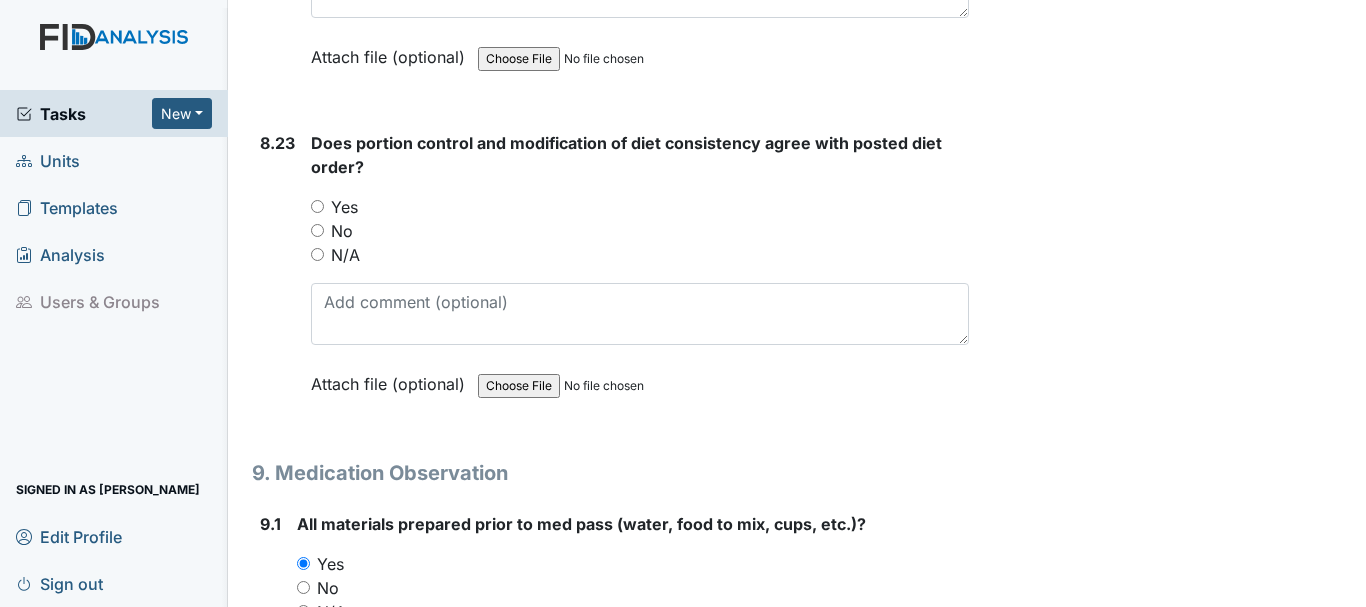 scroll, scrollTop: 21875, scrollLeft: 0, axis: vertical 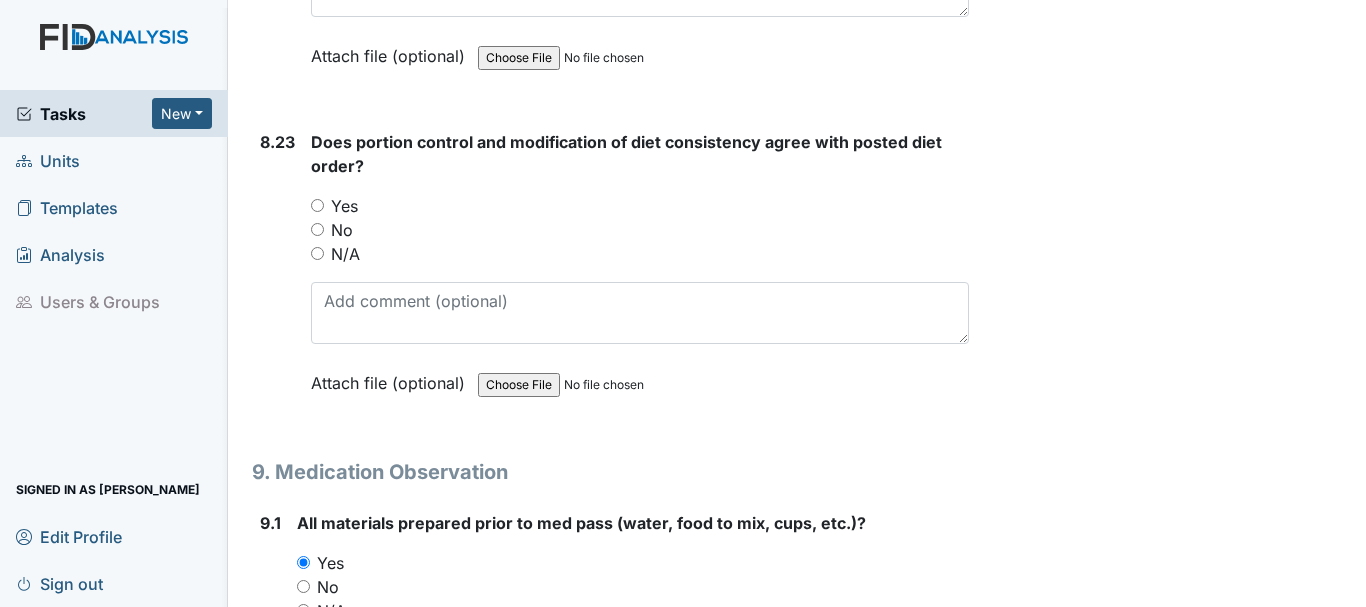 click on "Yes" at bounding box center (317, 205) 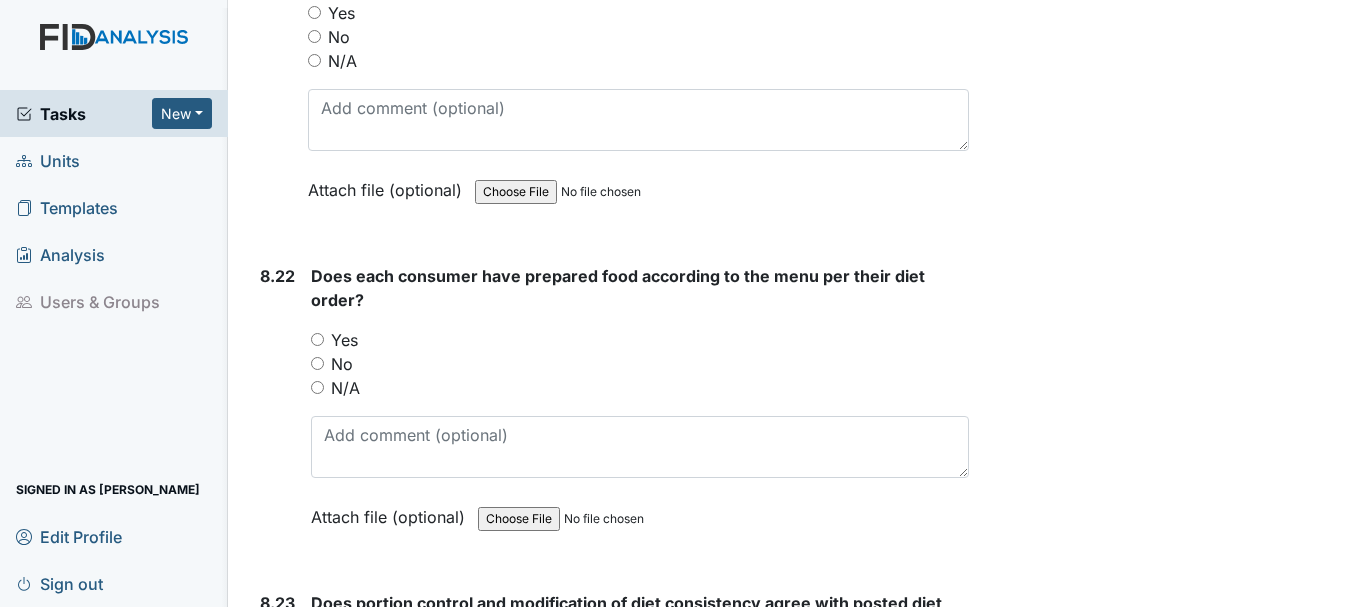 scroll, scrollTop: 21413, scrollLeft: 0, axis: vertical 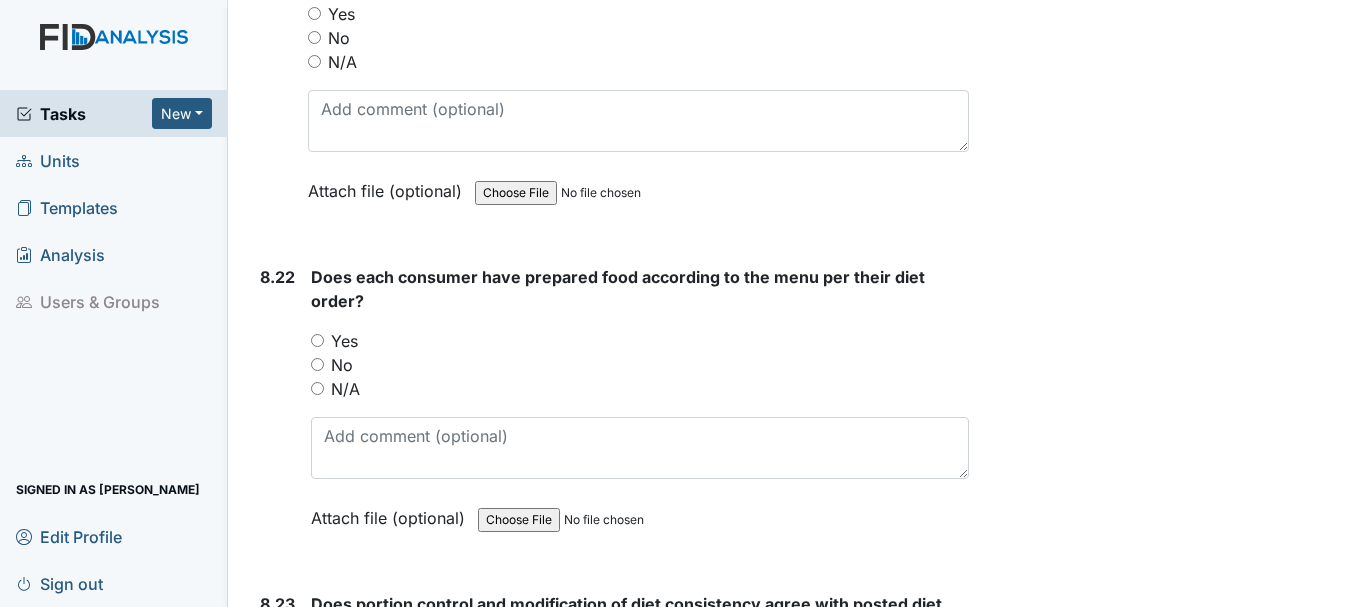 click on "Yes" at bounding box center (317, 340) 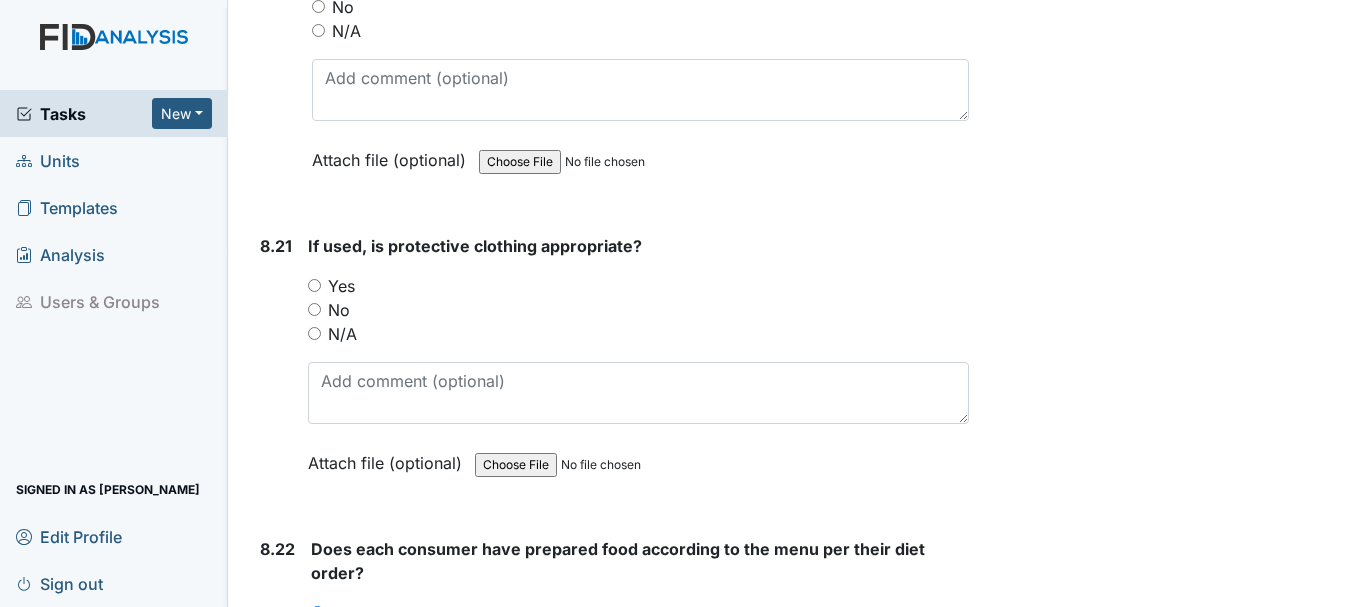 scroll, scrollTop: 21139, scrollLeft: 0, axis: vertical 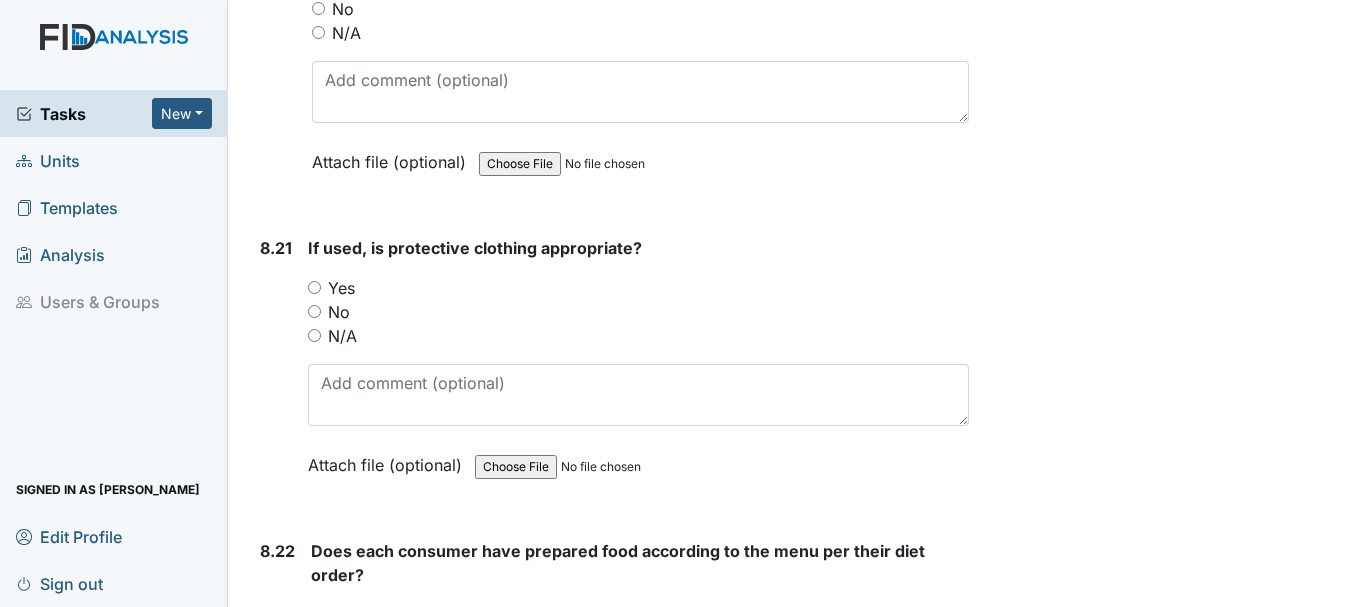 click on "Yes" at bounding box center (314, 287) 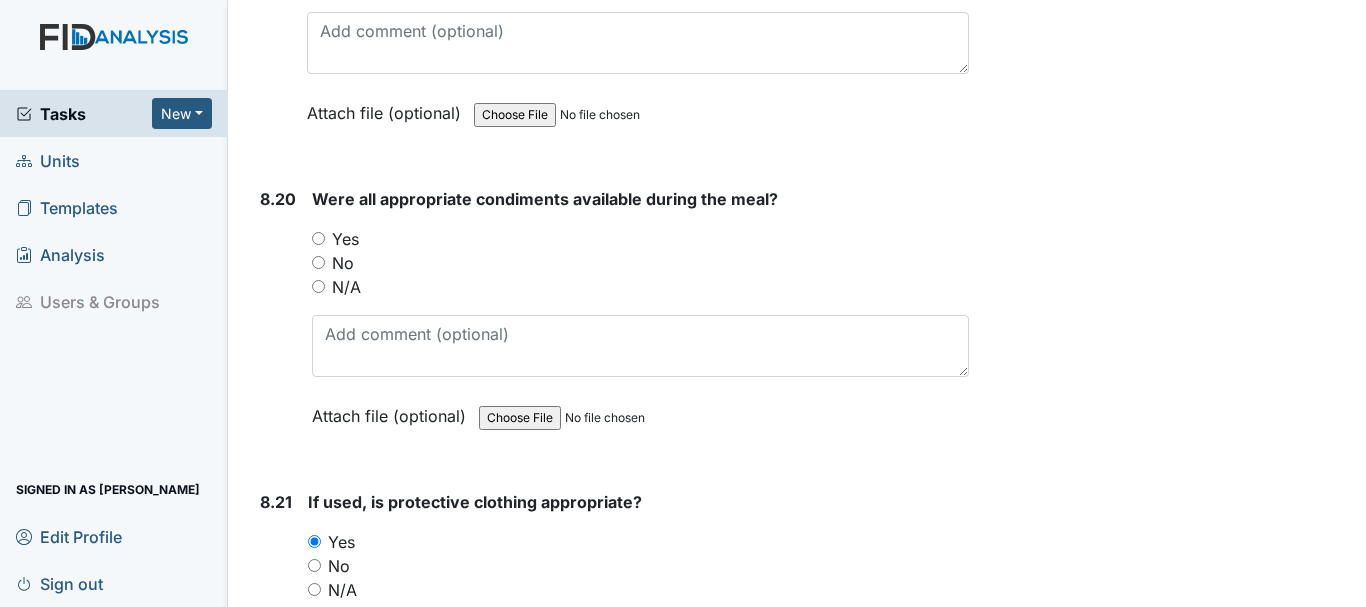 scroll, scrollTop: 20873, scrollLeft: 0, axis: vertical 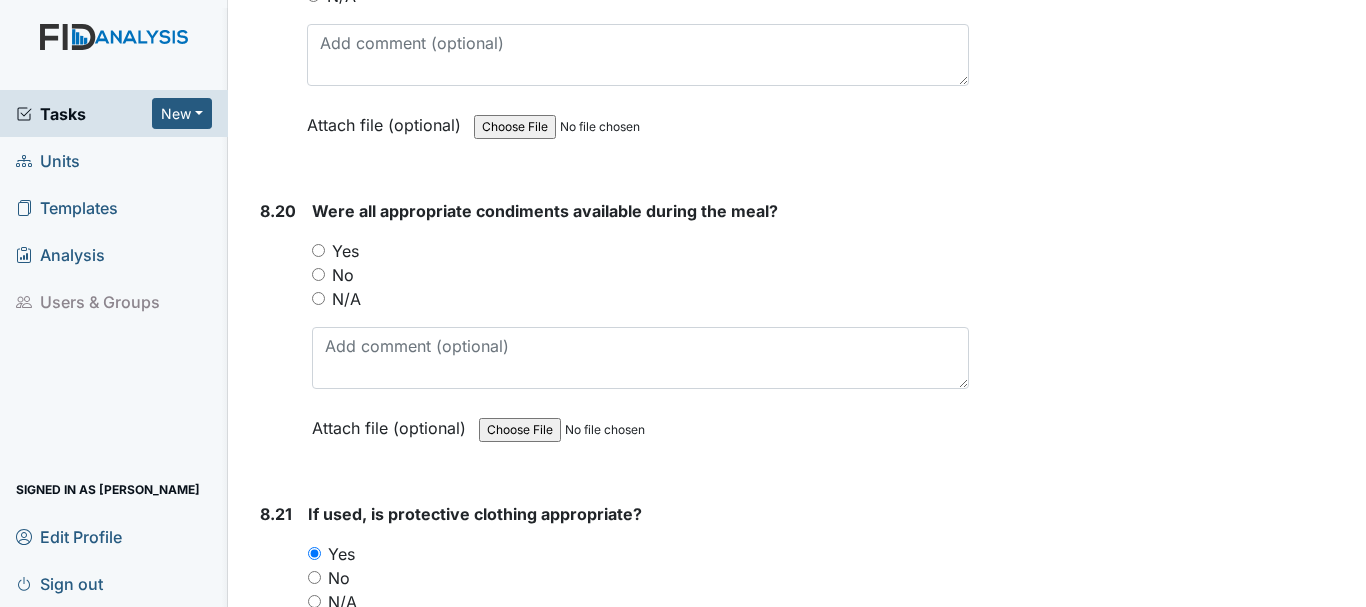 click on "Yes" at bounding box center (318, 250) 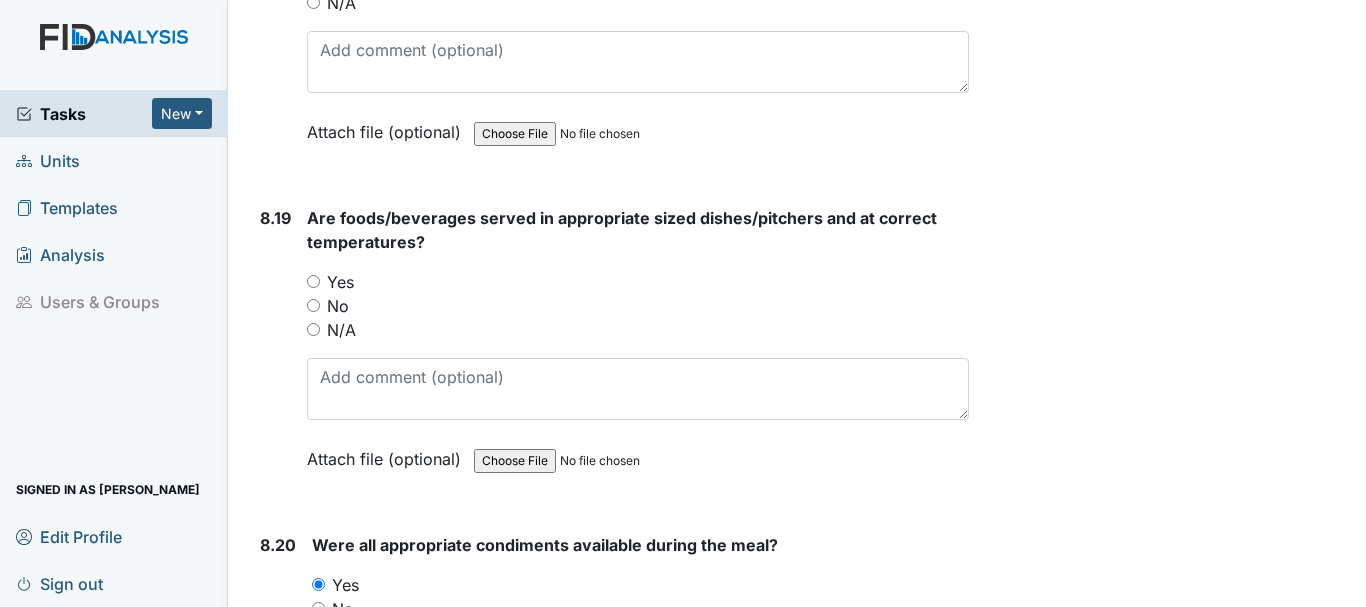 scroll, scrollTop: 20537, scrollLeft: 0, axis: vertical 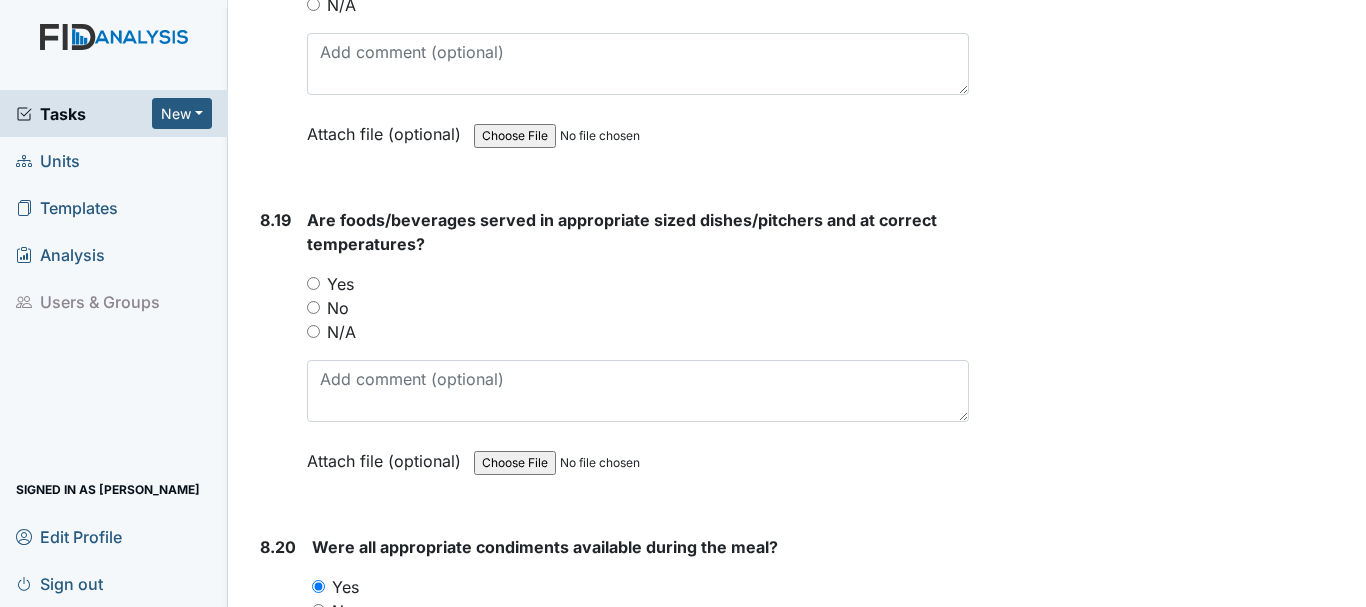 click on "Yes" at bounding box center (313, 283) 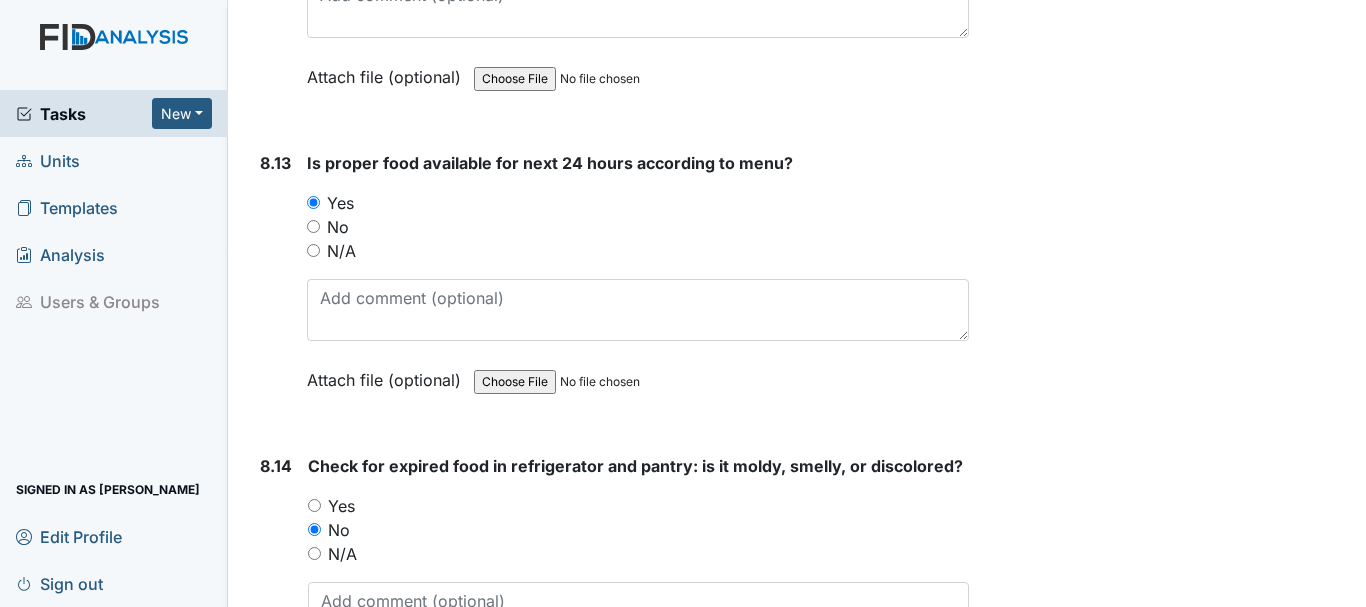 scroll, scrollTop: 18706, scrollLeft: 0, axis: vertical 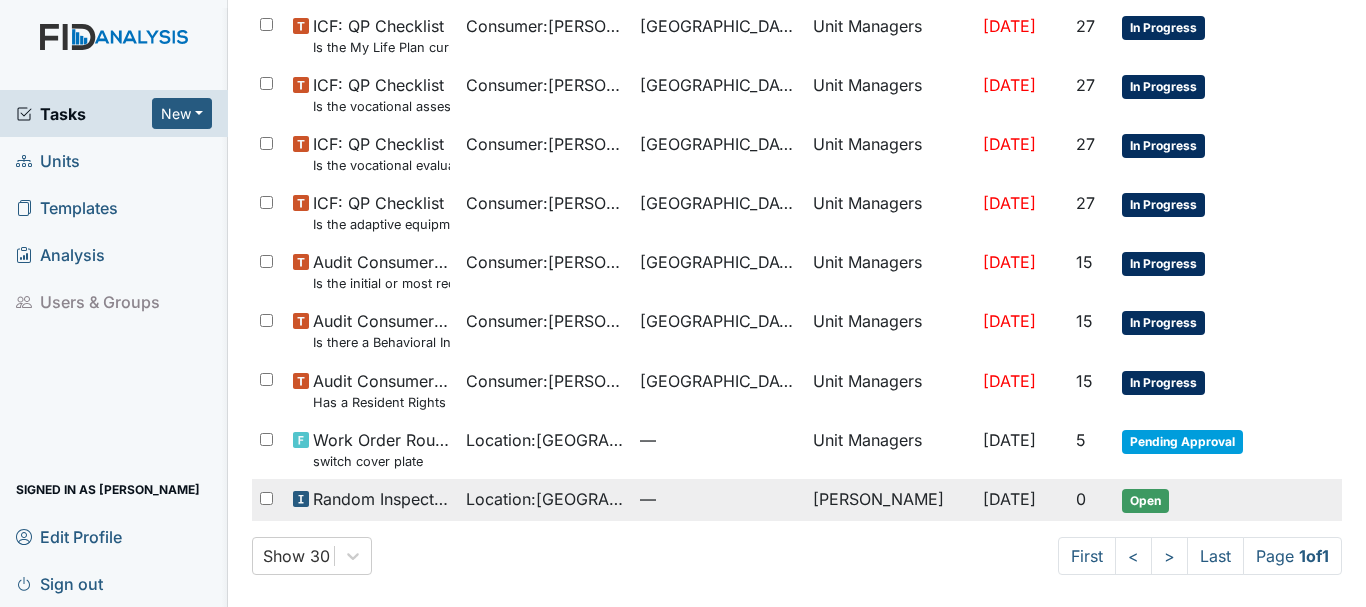 click on "Open" at bounding box center (1145, 501) 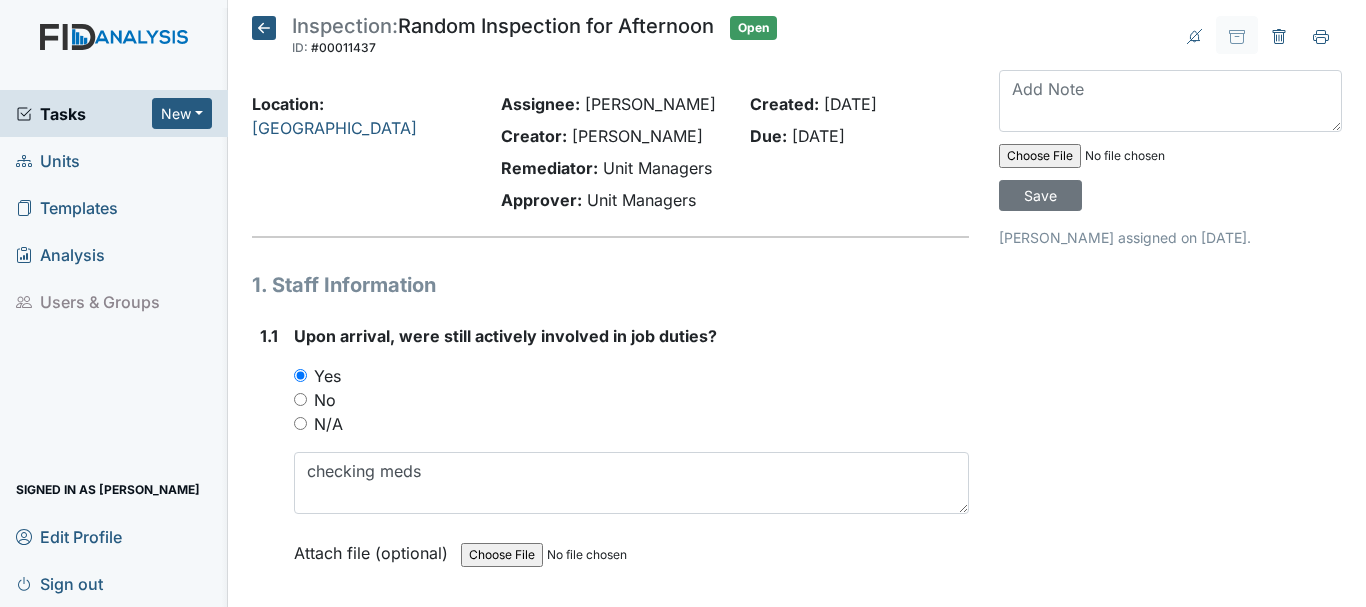 scroll, scrollTop: 0, scrollLeft: 0, axis: both 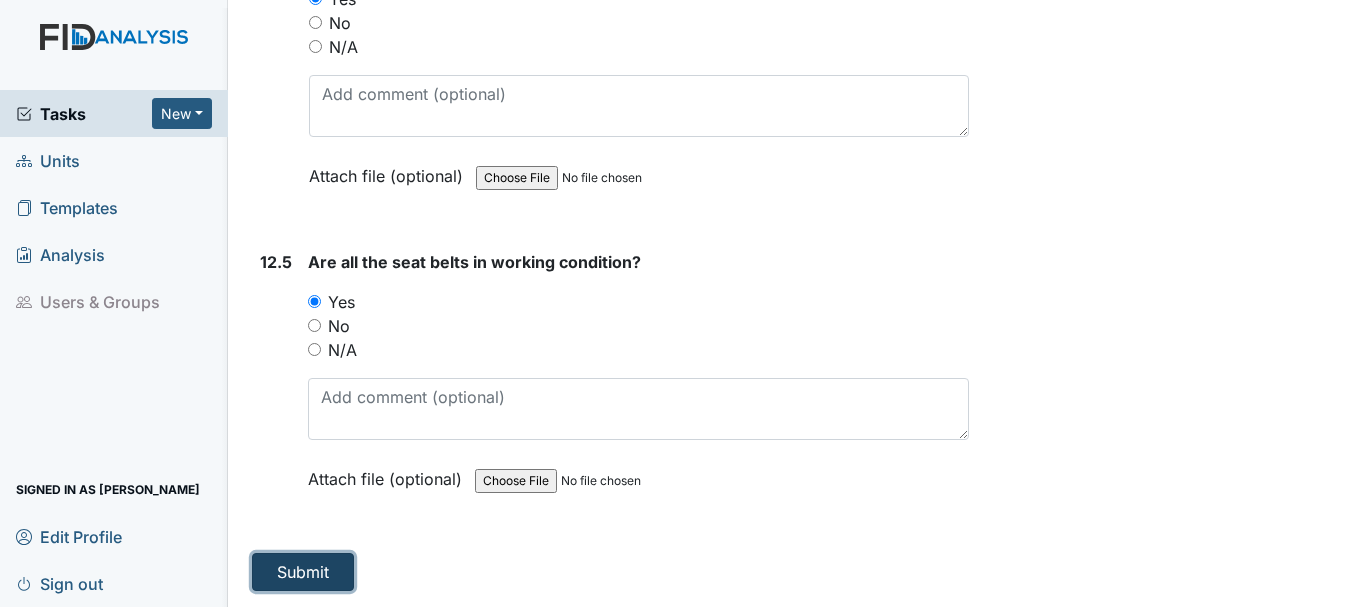 click on "Submit" at bounding box center (303, 572) 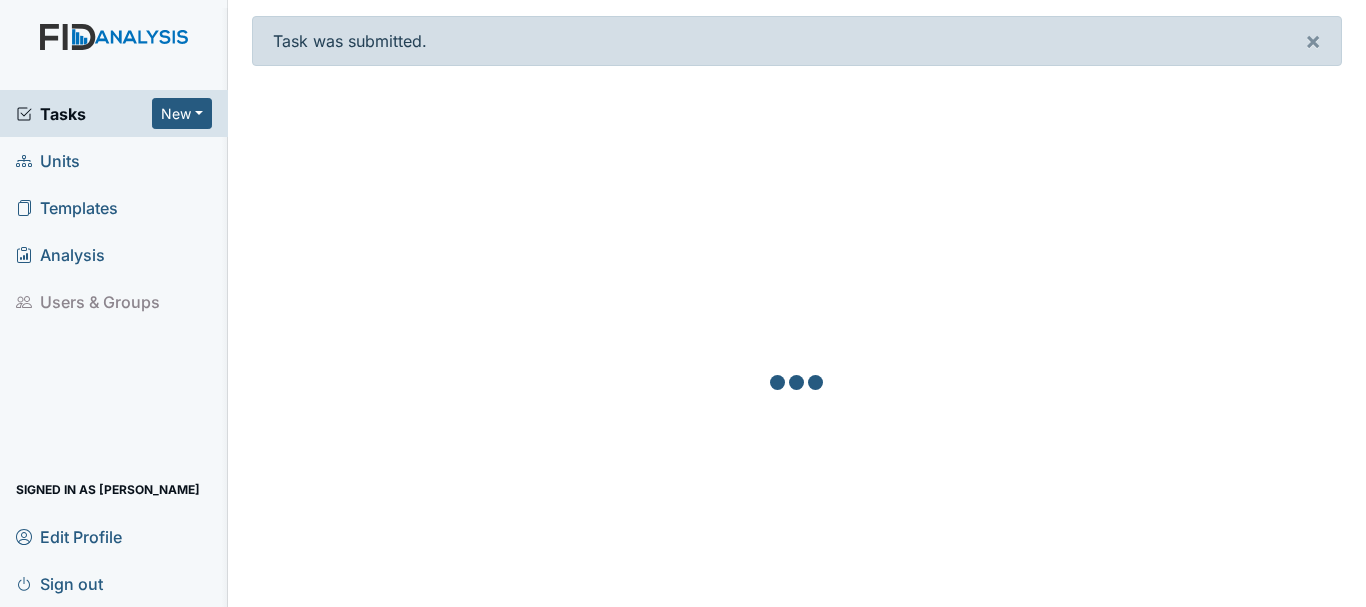 scroll, scrollTop: 0, scrollLeft: 0, axis: both 